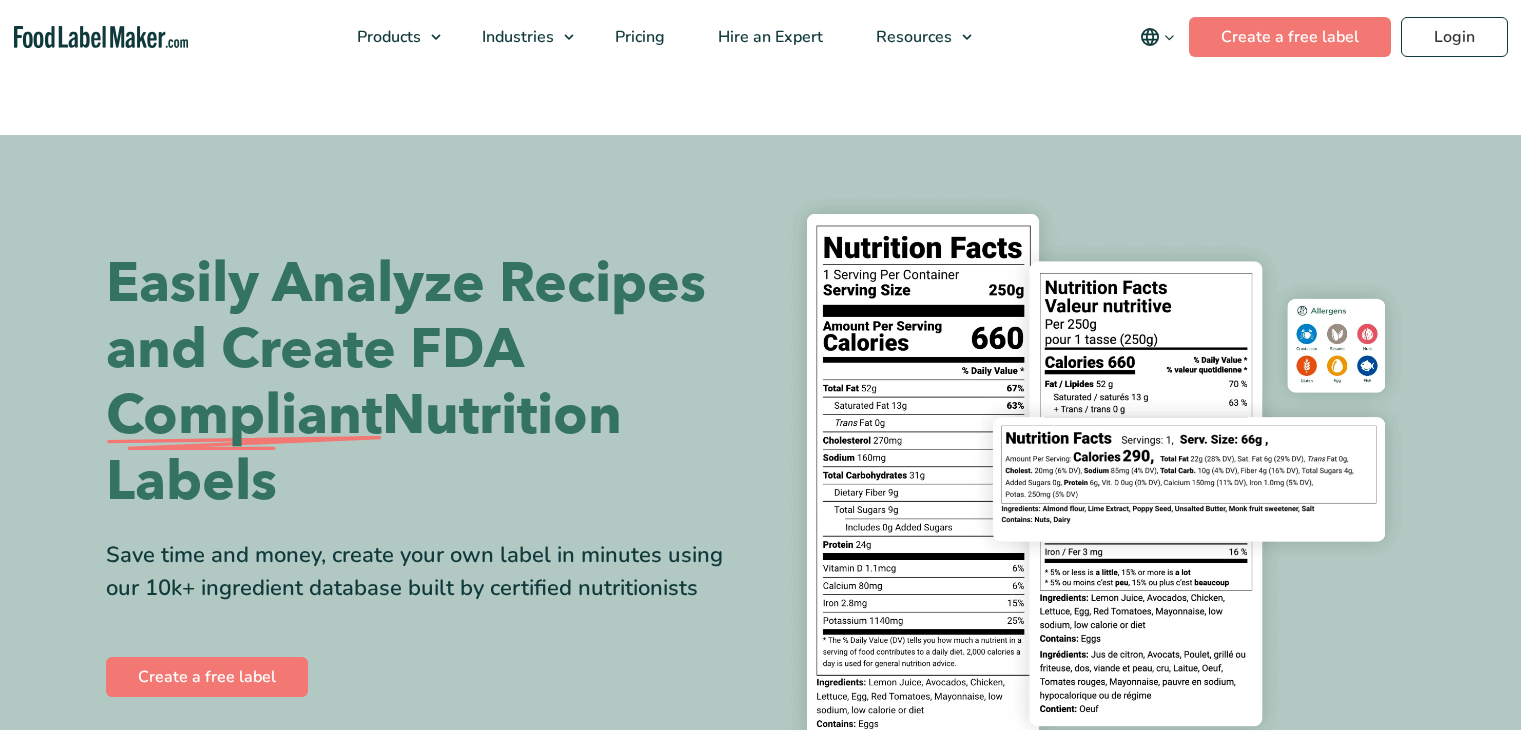 scroll, scrollTop: 0, scrollLeft: 0, axis: both 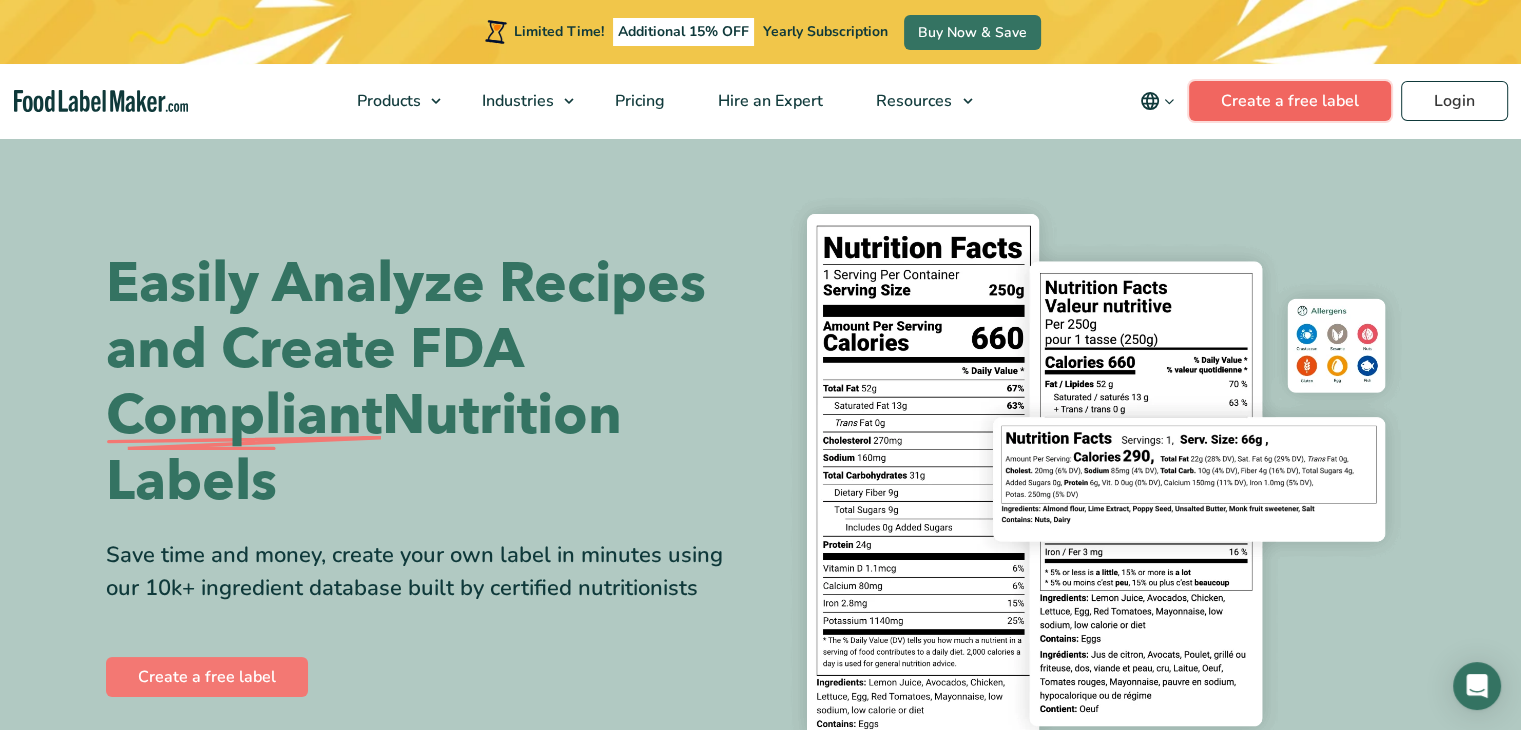 click on "Create a free label" at bounding box center [1290, 101] 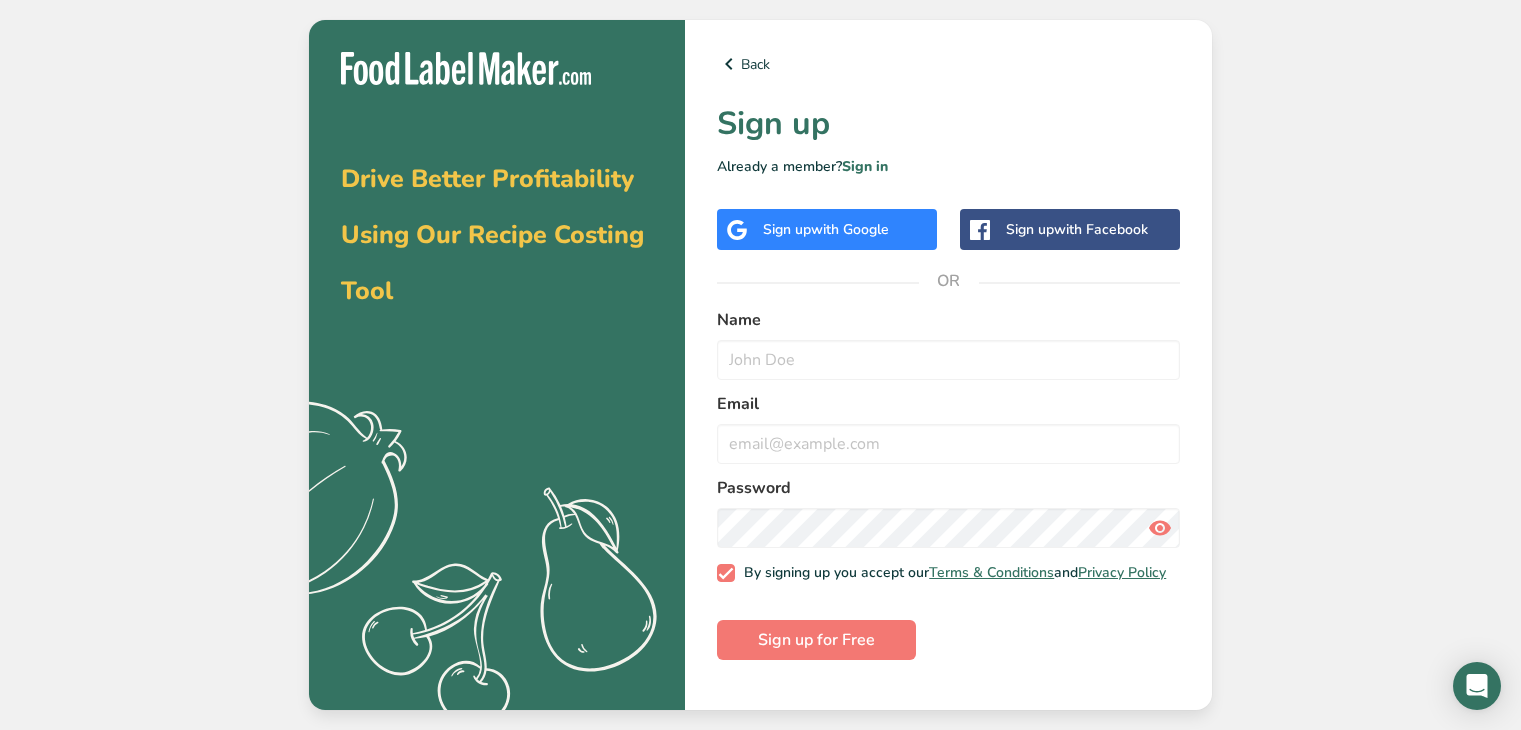scroll, scrollTop: 0, scrollLeft: 0, axis: both 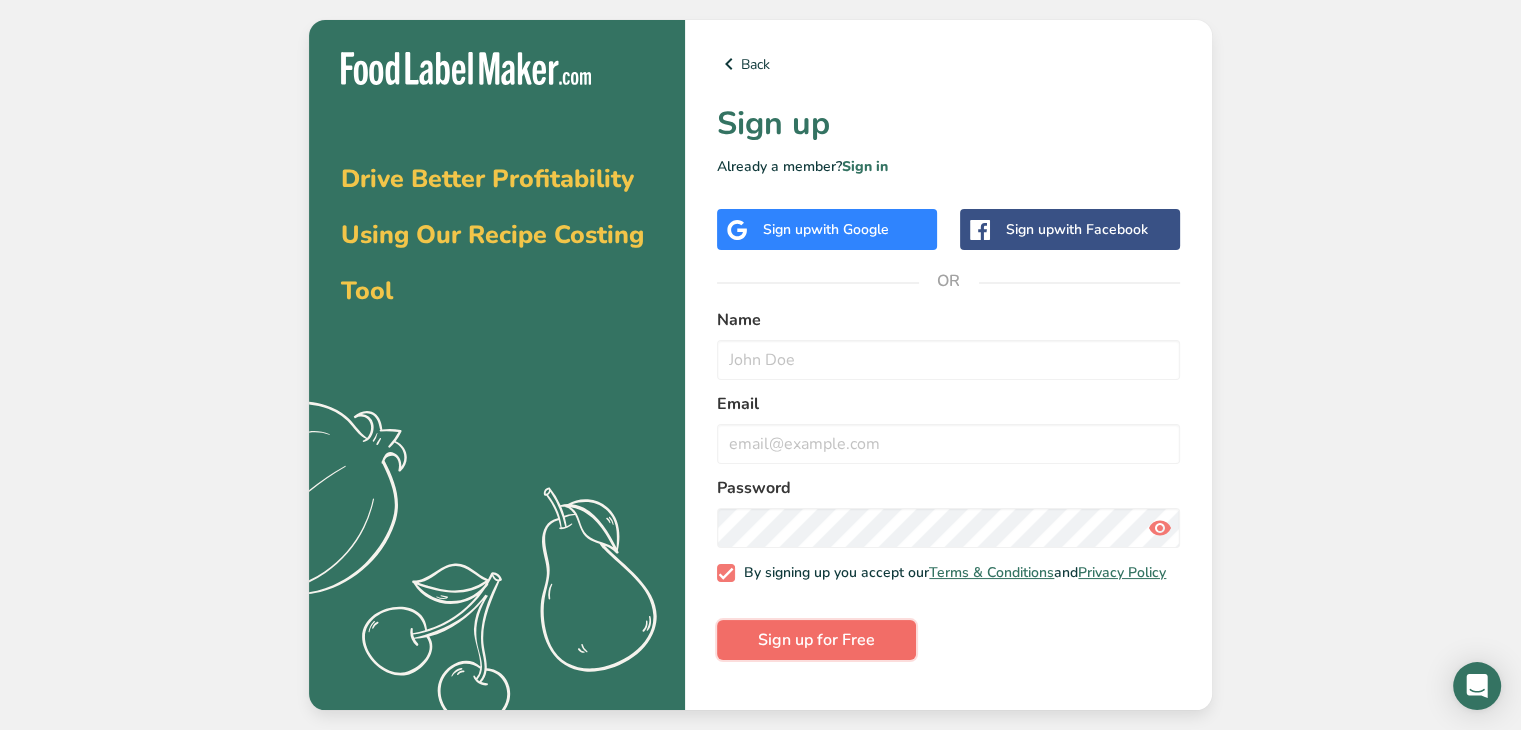 click on "Sign up for Free" at bounding box center [816, 640] 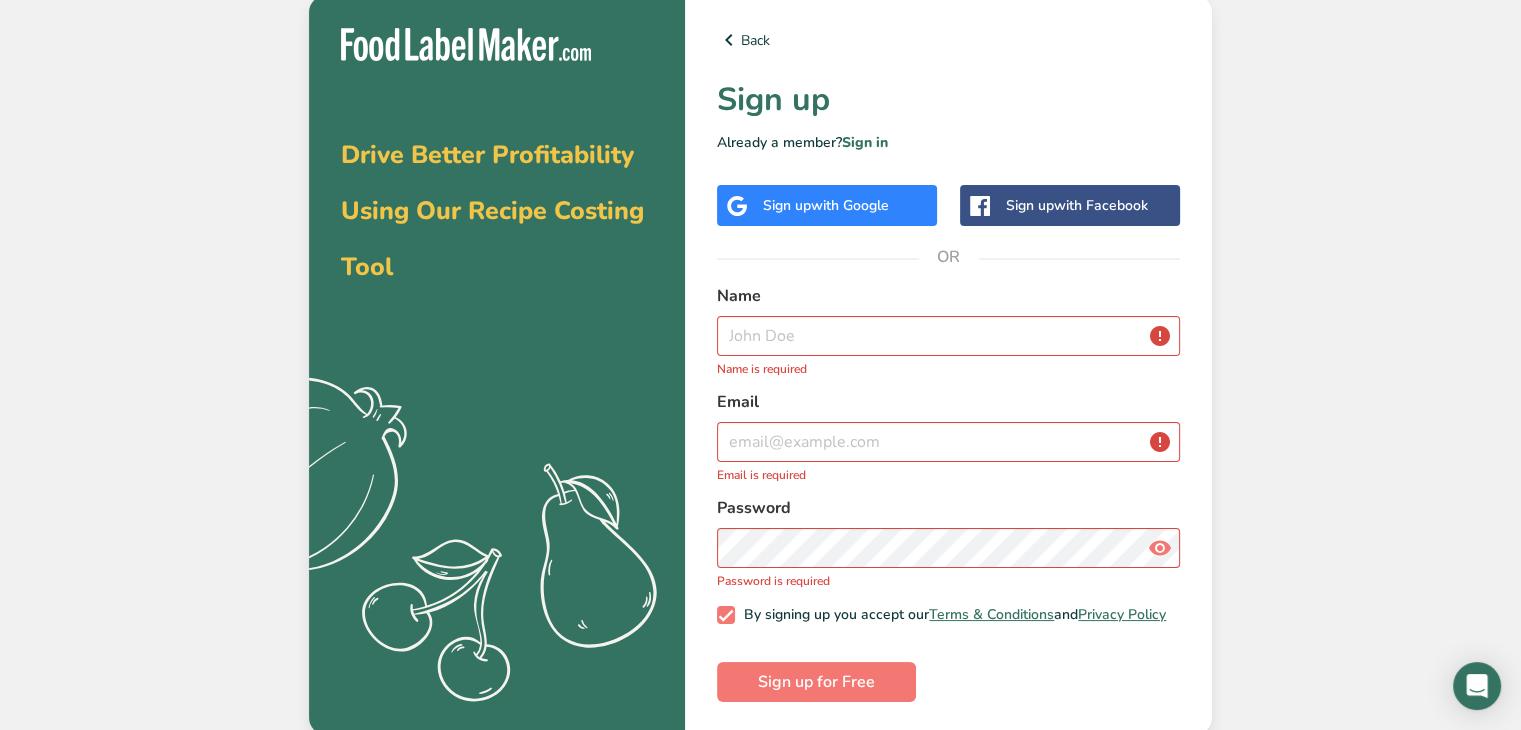 click on "Sign up  with Google" at bounding box center (826, 205) 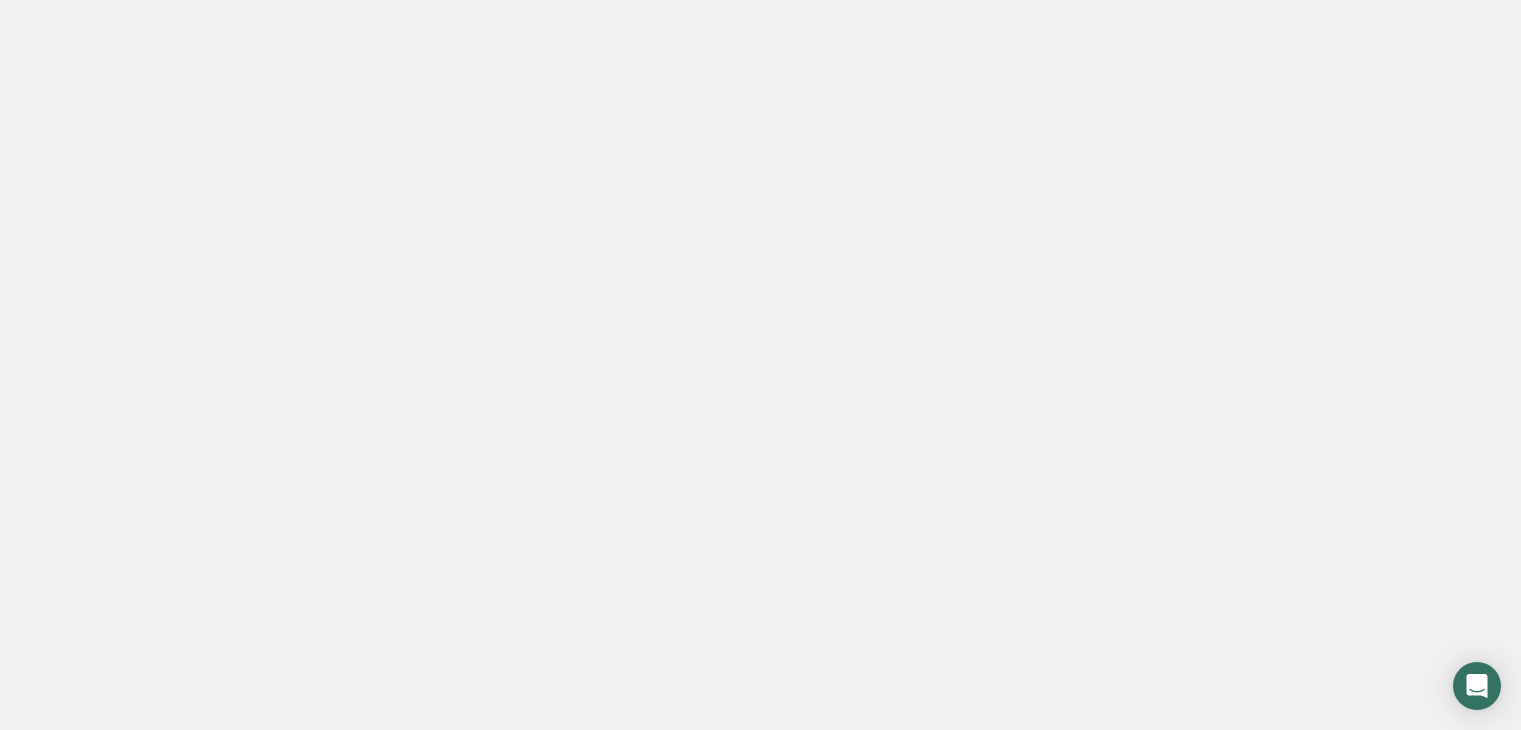 scroll, scrollTop: 0, scrollLeft: 0, axis: both 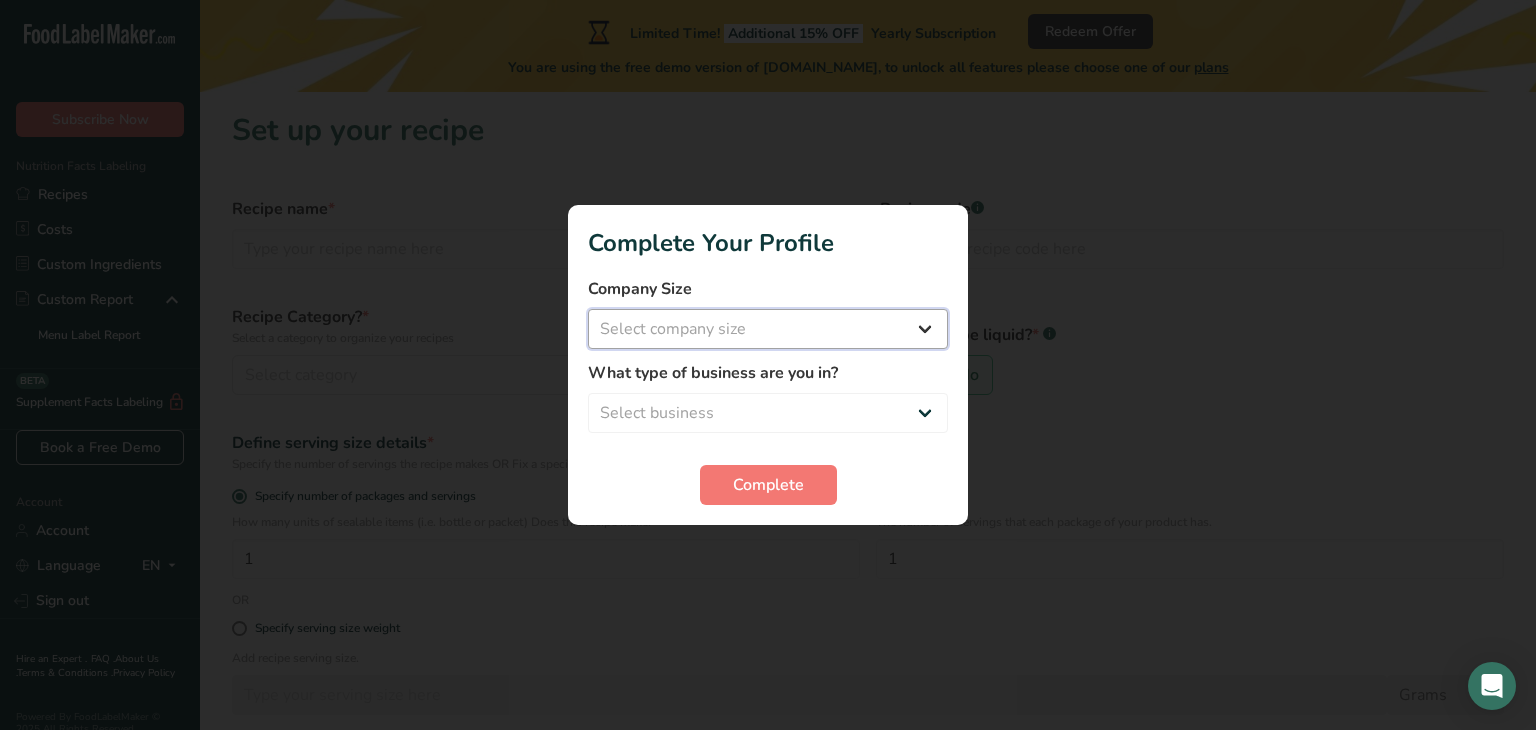 click on "Select company size
Fewer than 10 Employees
10 to 50 Employees
51 to 500 Employees
Over 500 Employees" at bounding box center [768, 329] 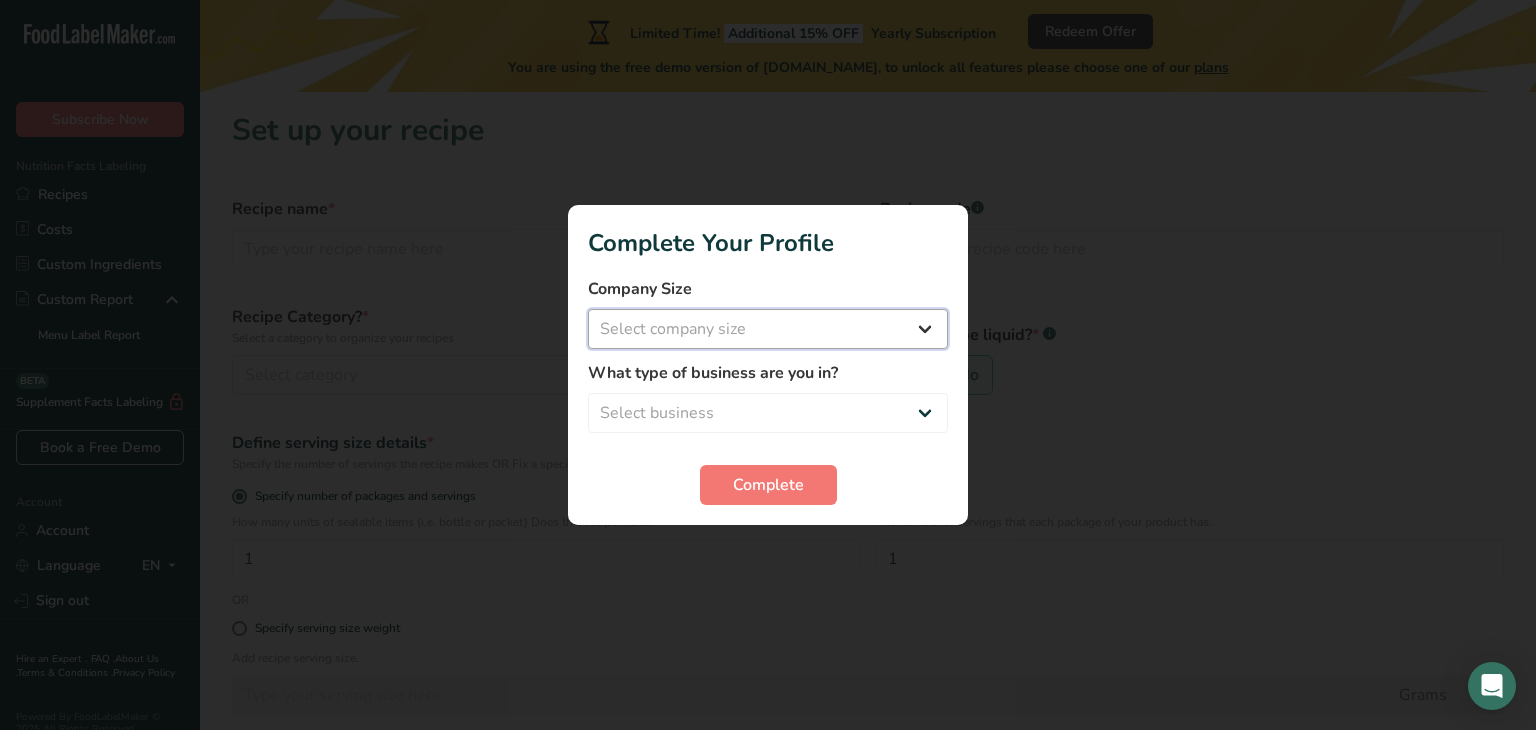 select on "1" 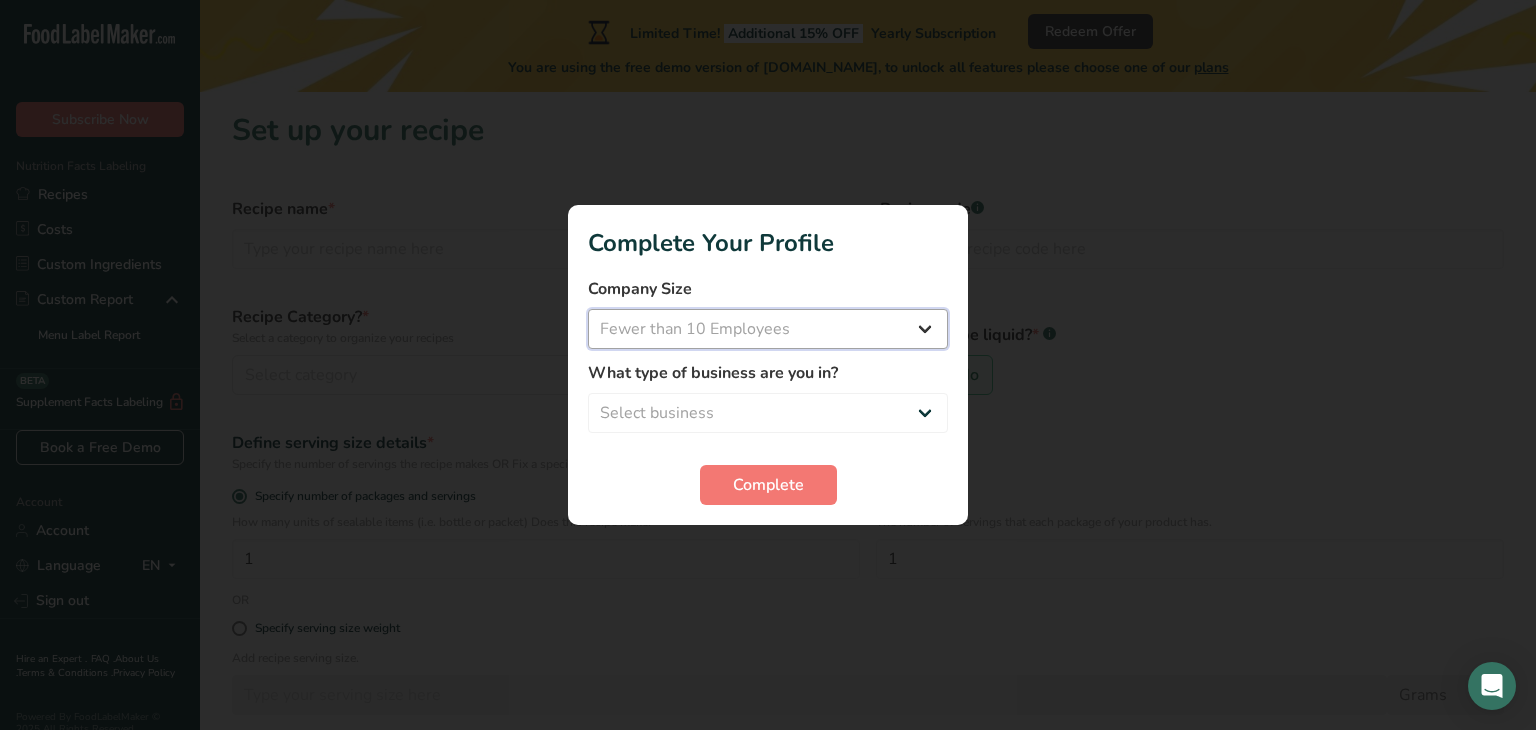 click on "Select company size
Fewer than 10 Employees
10 to 50 Employees
51 to 500 Employees
Over 500 Employees" at bounding box center [768, 329] 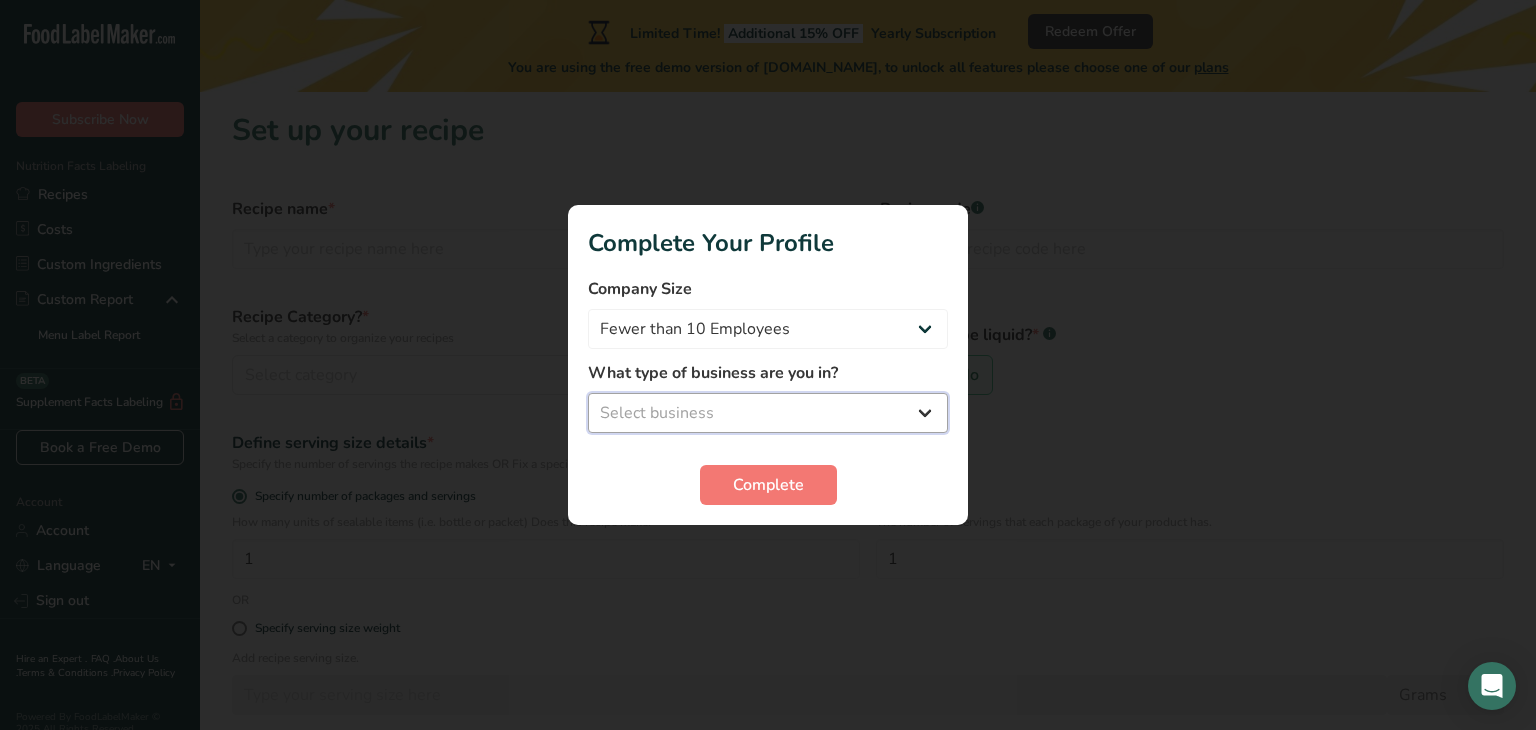 click on "Select business
Packaged Food Manufacturer
Restaurant & Cafe
Bakery
Meal Plans & Catering Company
Nutritionist
Food Blogger
Personal Trainer
Other" at bounding box center [768, 413] 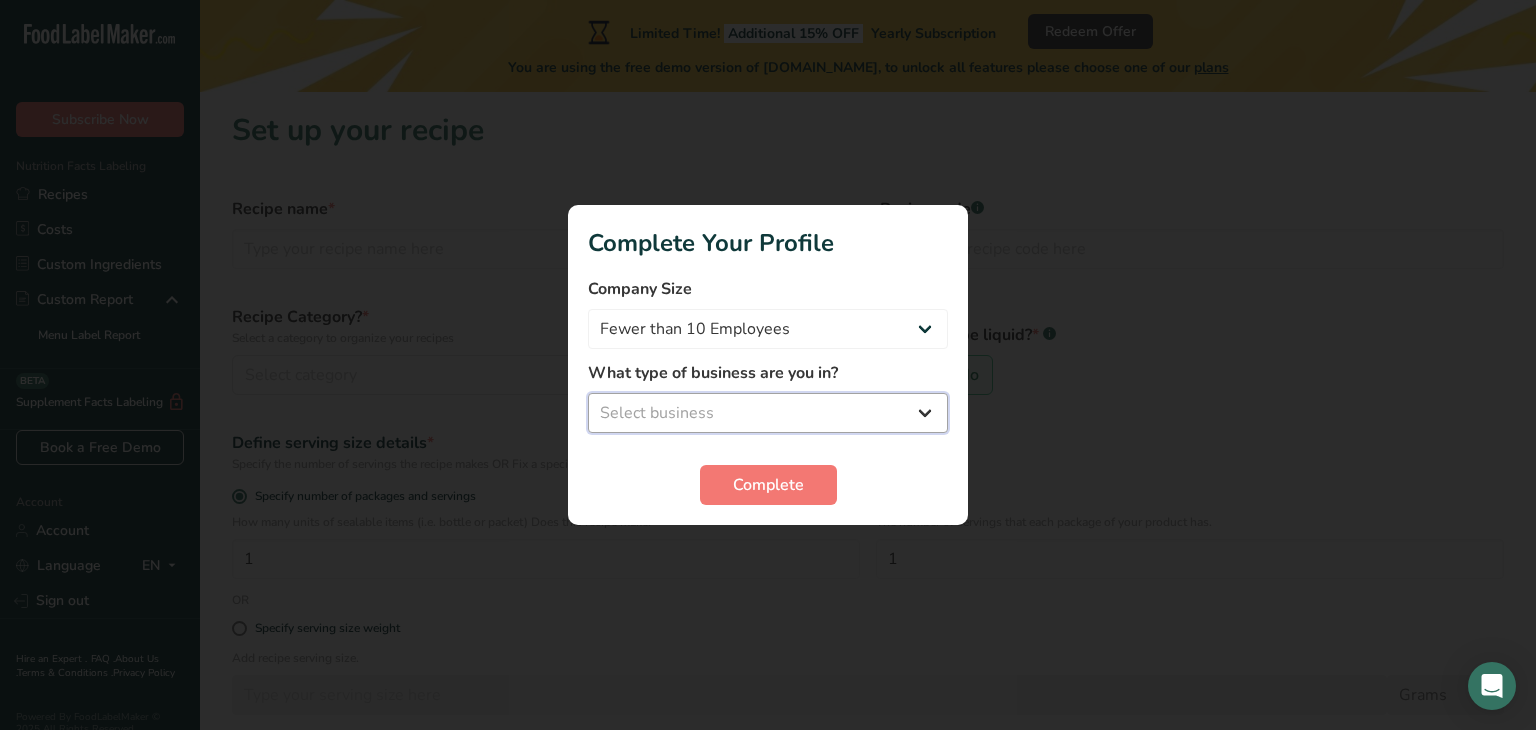 select on "3" 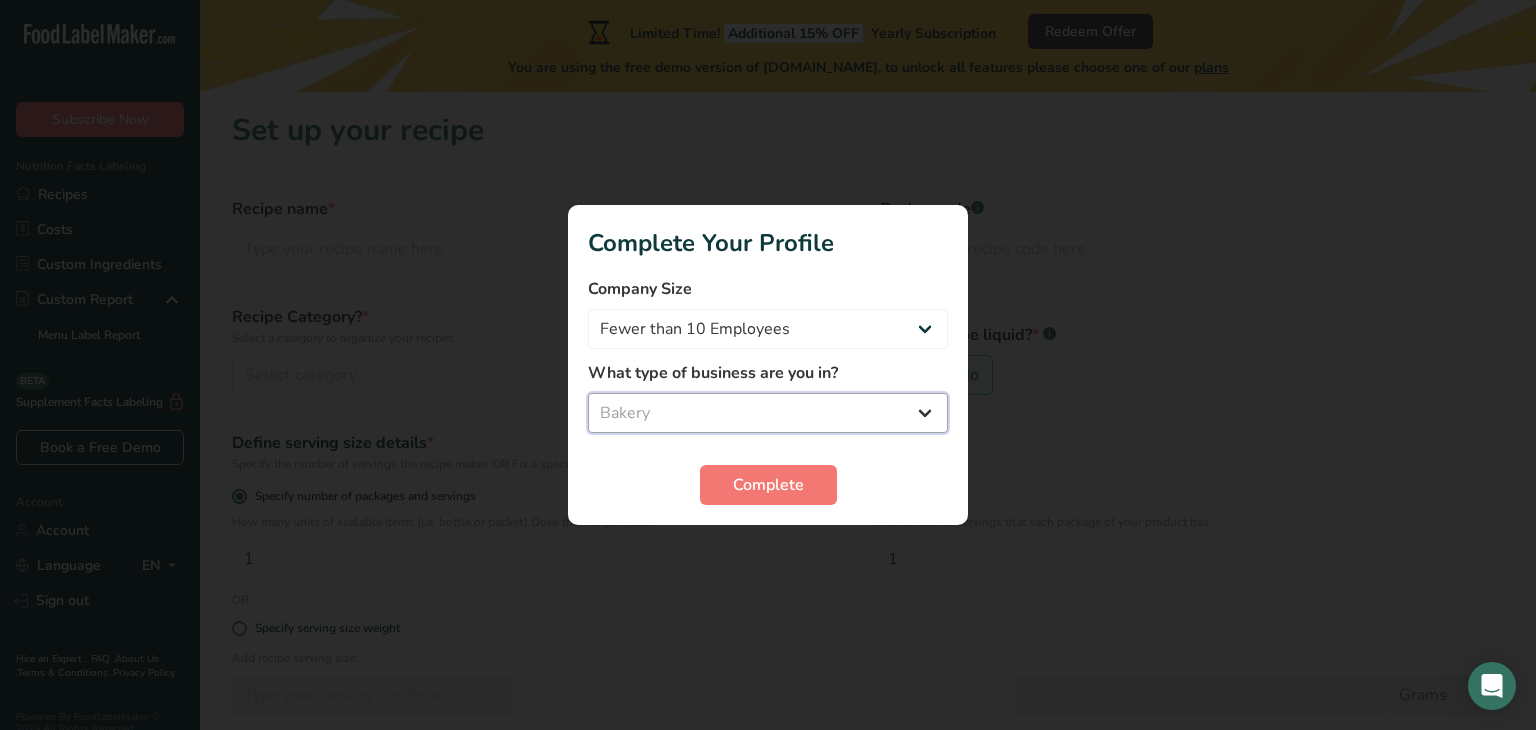 click on "Select business
Packaged Food Manufacturer
Restaurant & Cafe
Bakery
Meal Plans & Catering Company
Nutritionist
Food Blogger
Personal Trainer
Other" at bounding box center [768, 413] 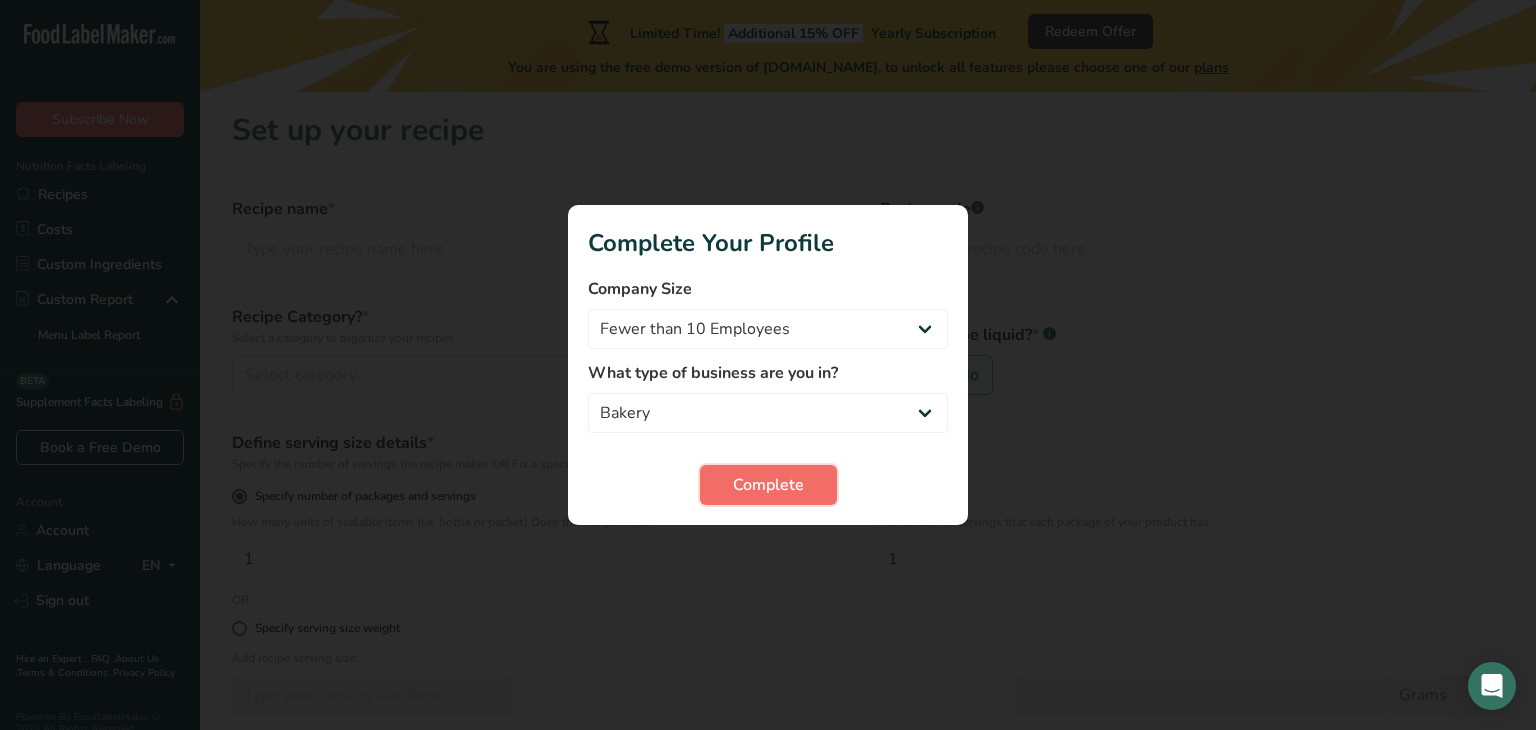 click on "Complete" at bounding box center (768, 485) 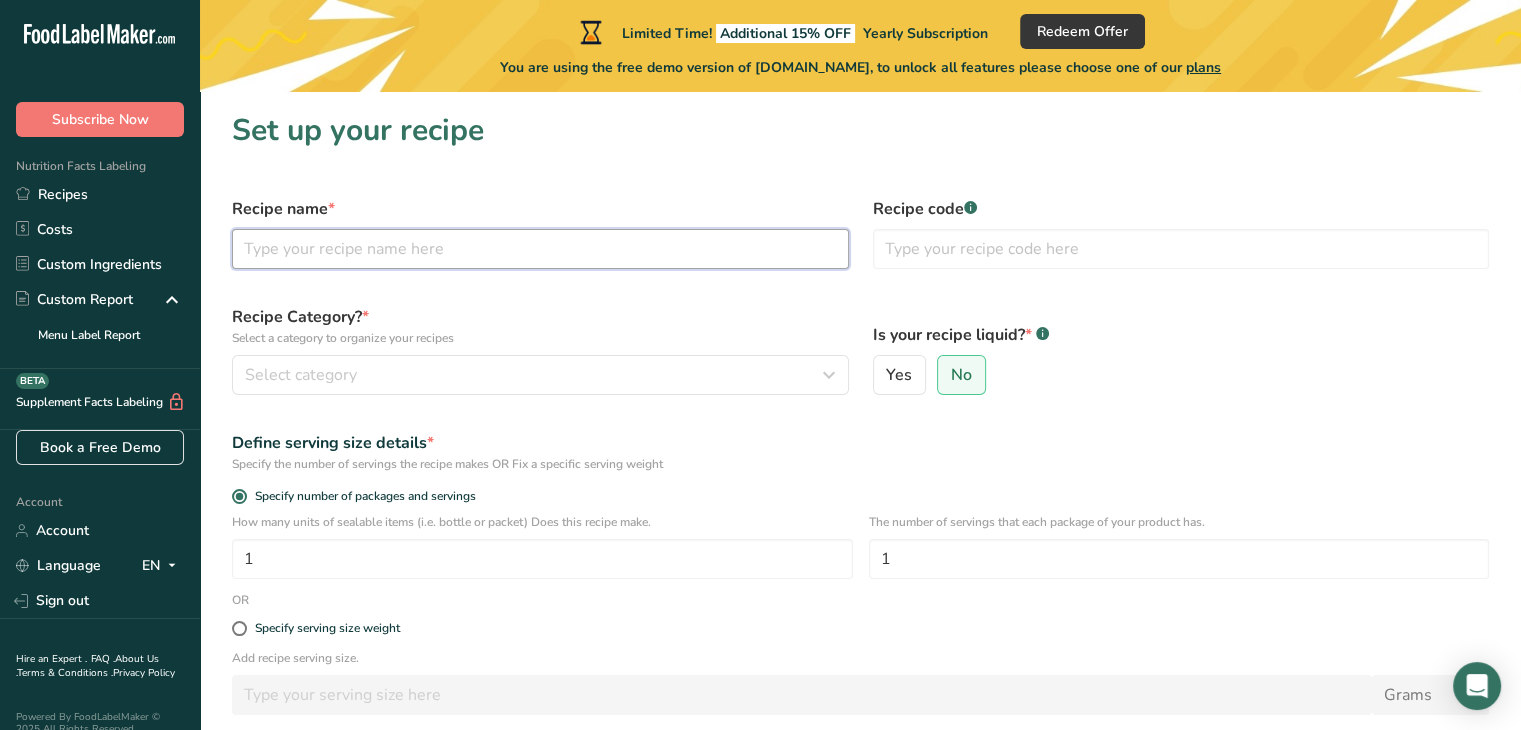 click at bounding box center [540, 249] 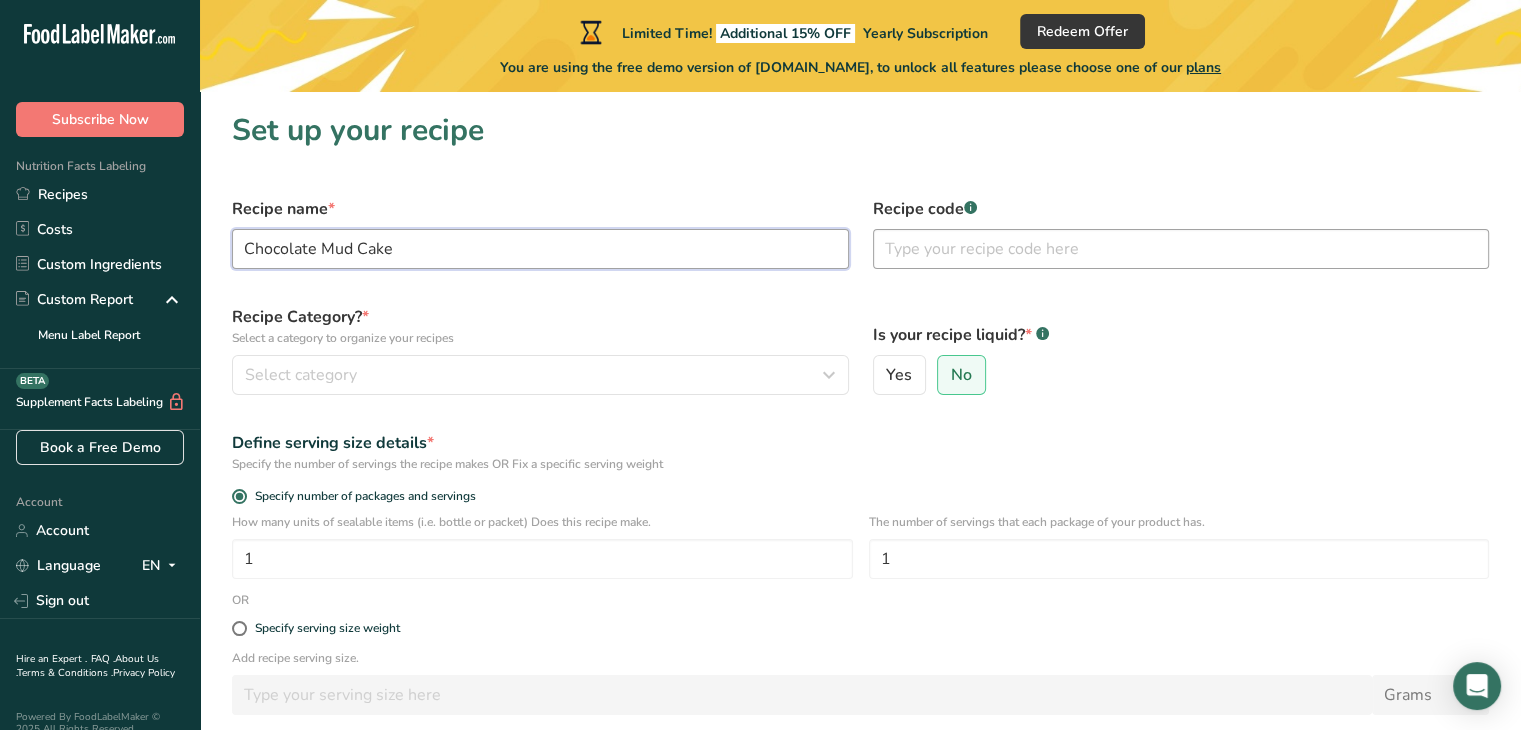 type on "Chocolate Mud Cake" 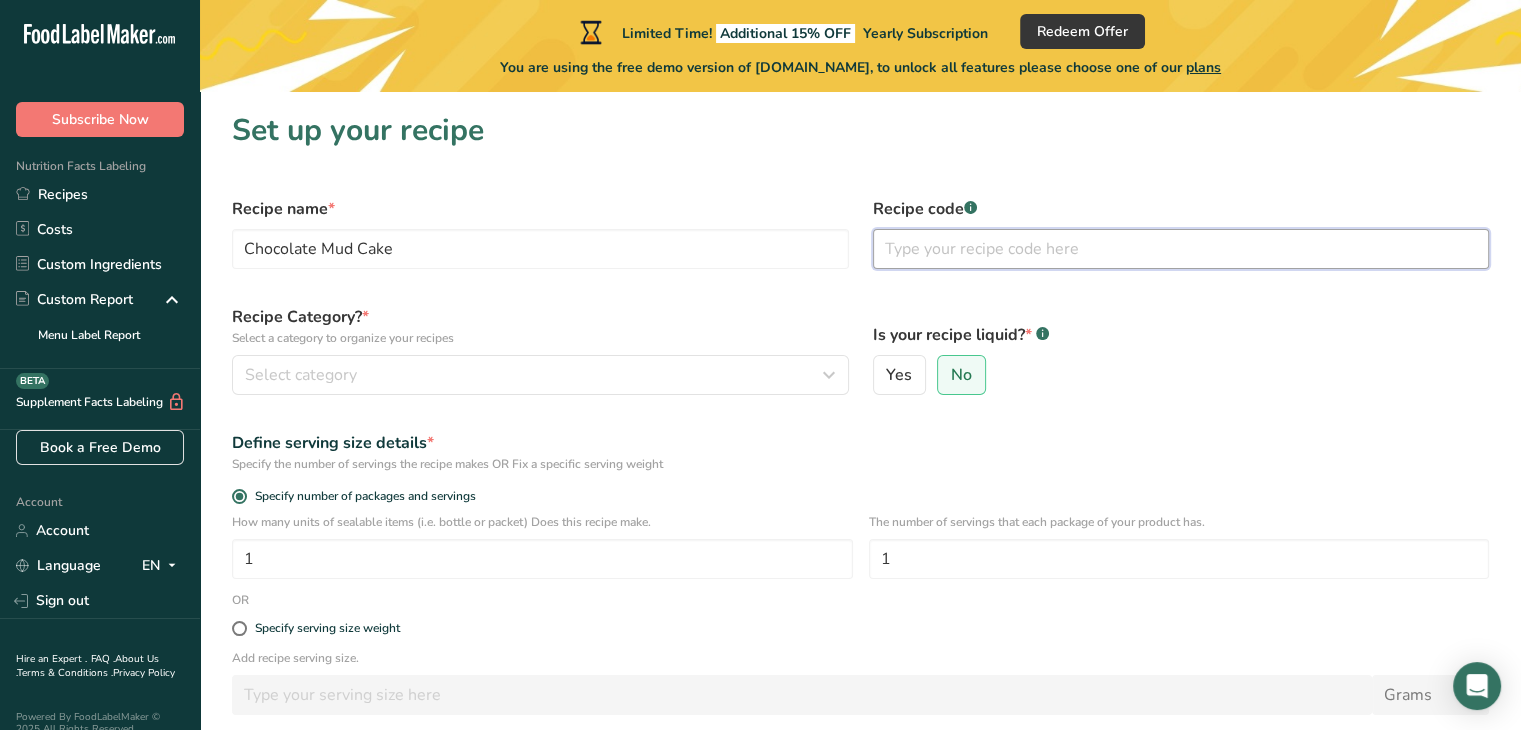 click at bounding box center (1181, 249) 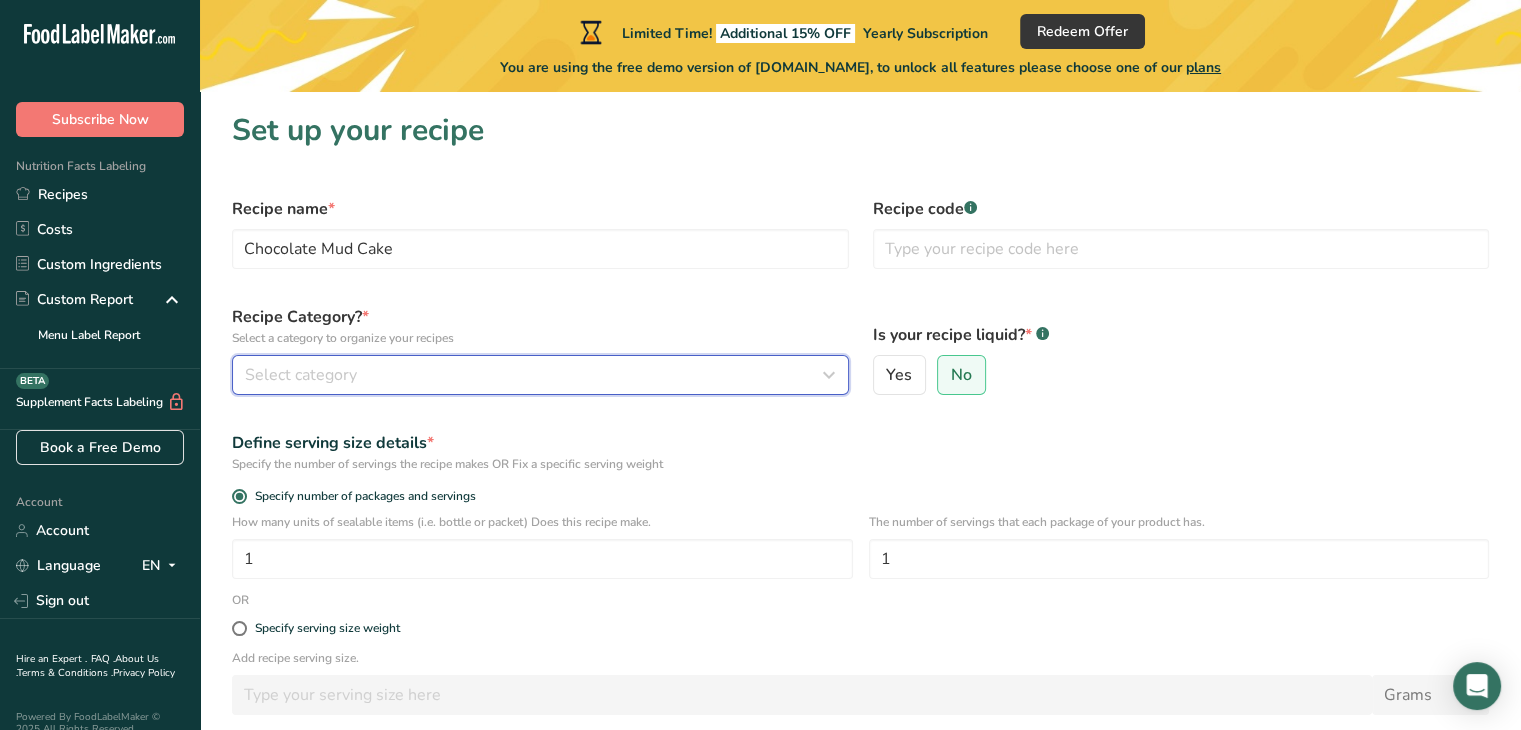 click on "Select category" at bounding box center [534, 375] 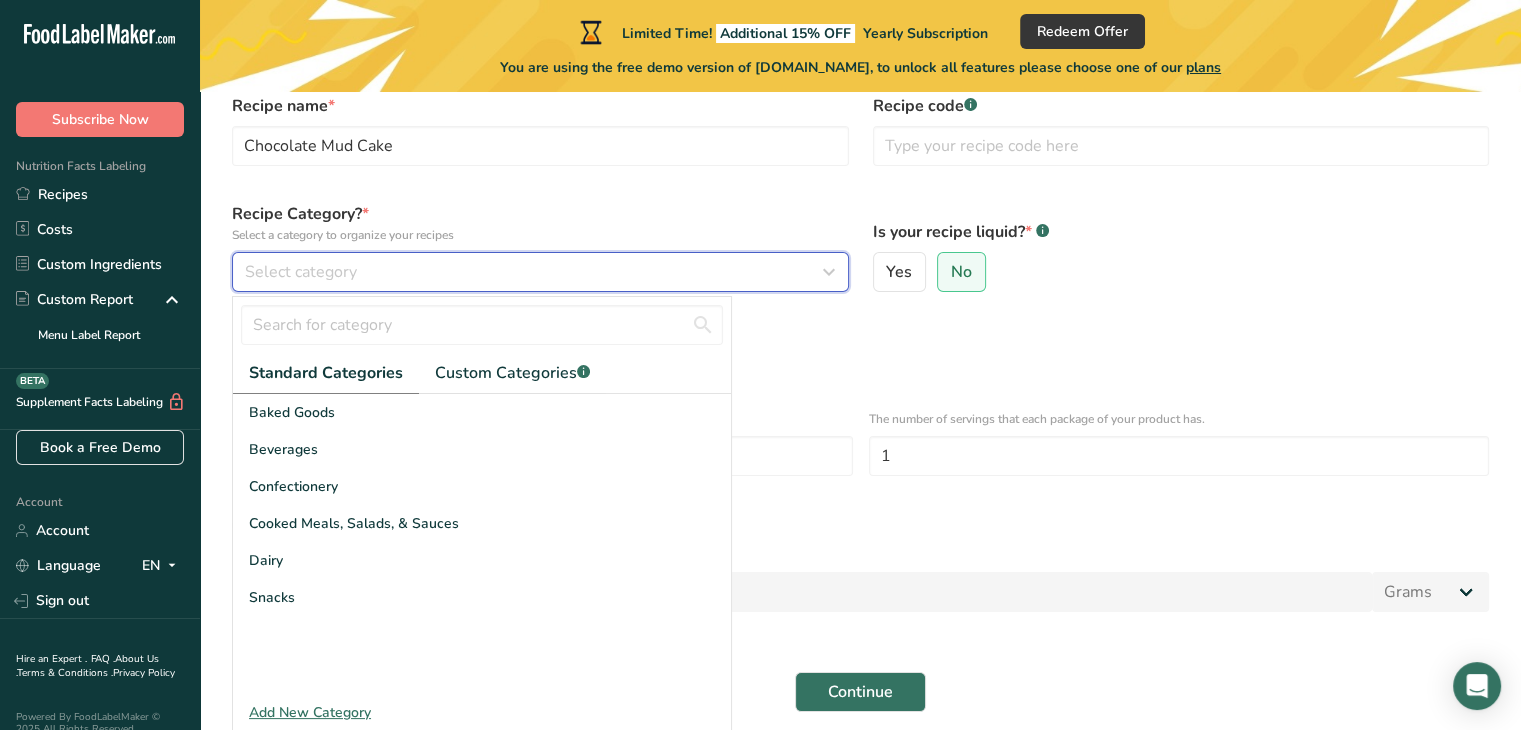 scroll, scrollTop: 104, scrollLeft: 0, axis: vertical 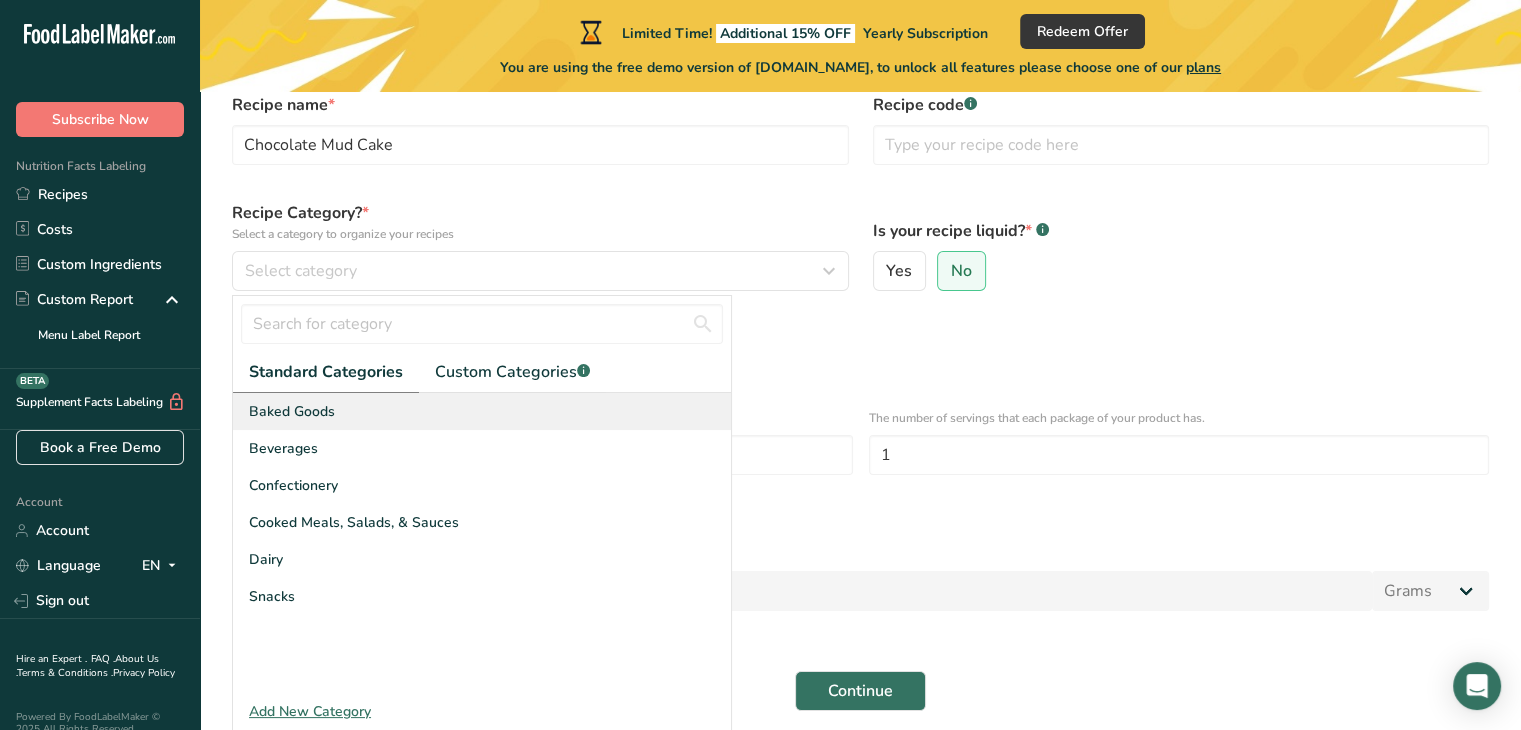 click on "Baked Goods" at bounding box center (482, 411) 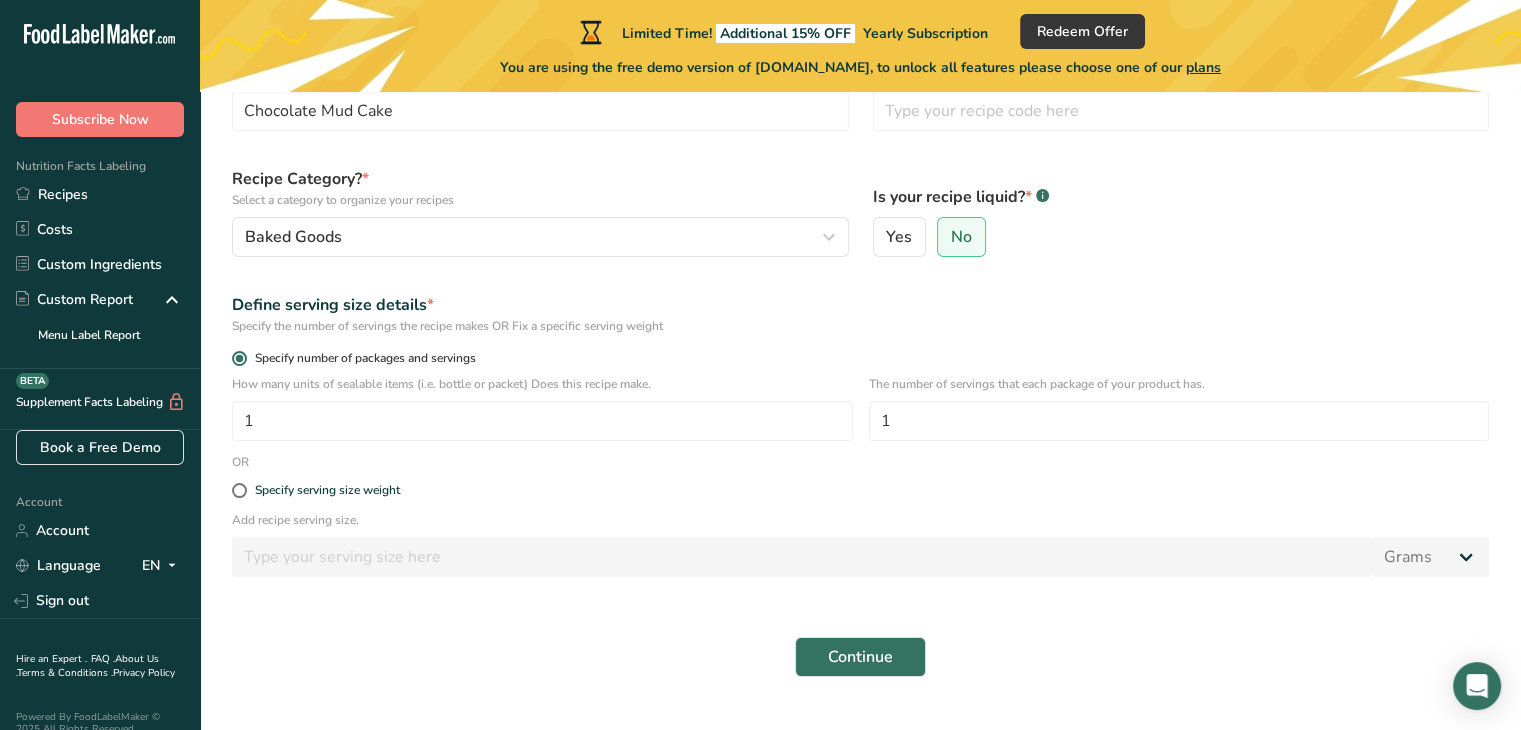scroll, scrollTop: 139, scrollLeft: 0, axis: vertical 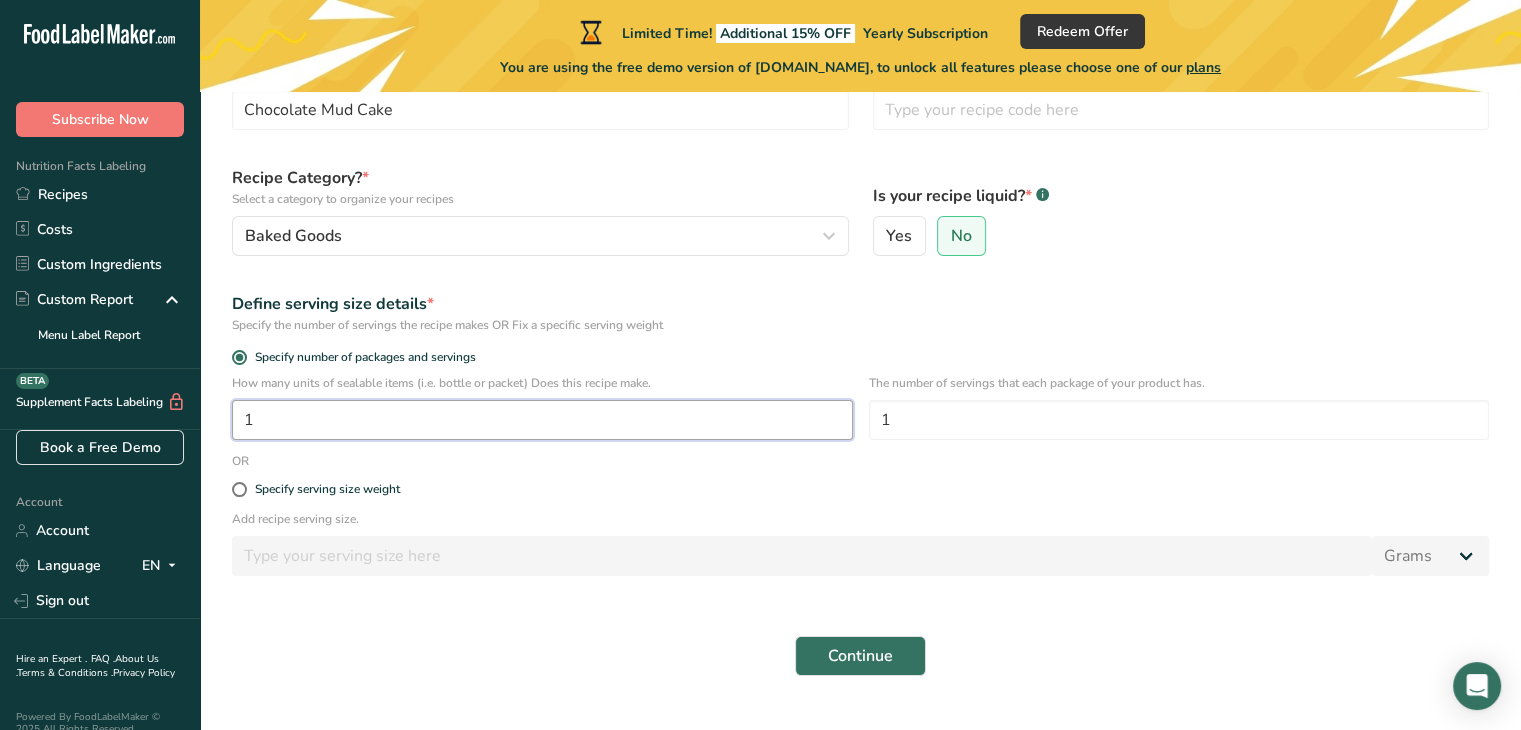 click on "1" at bounding box center (542, 420) 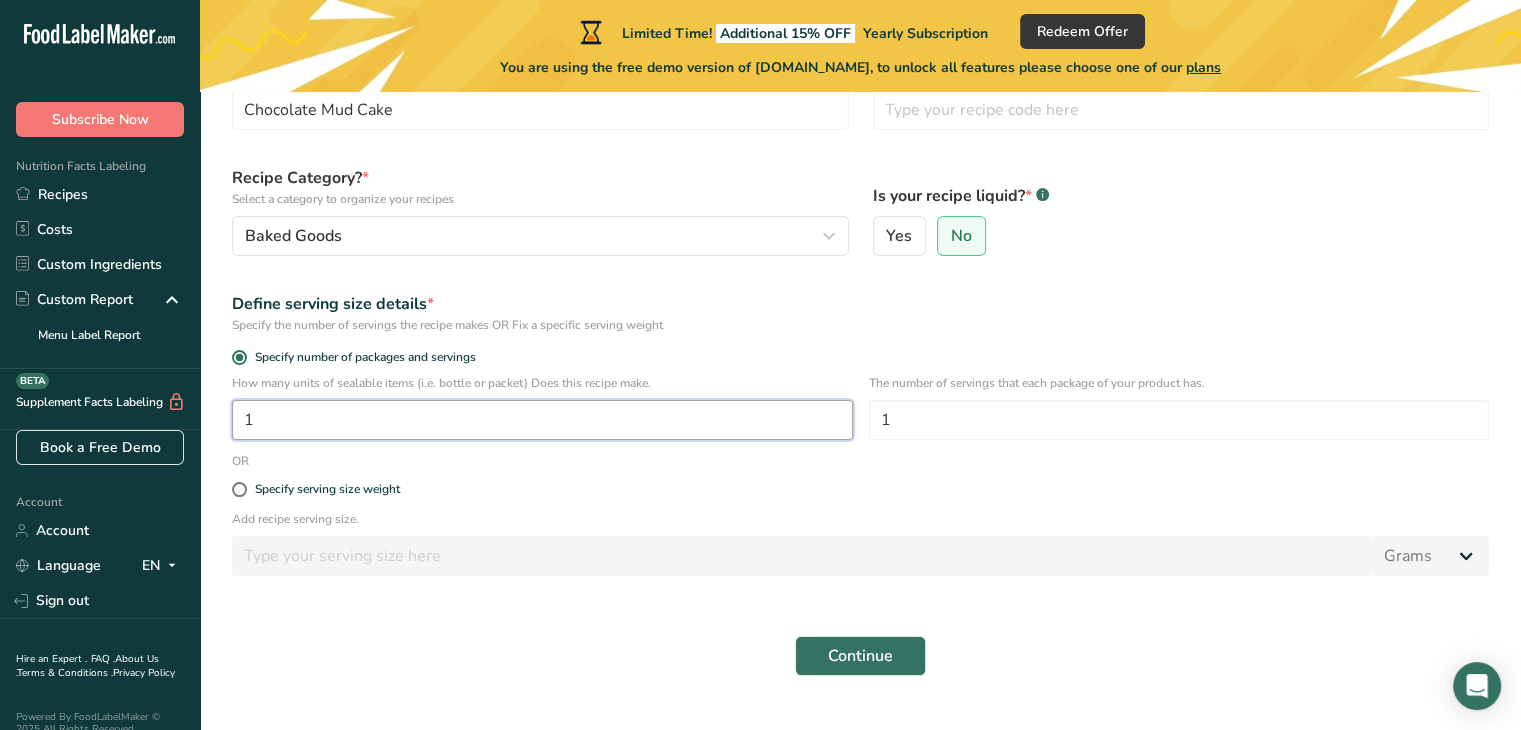 scroll, scrollTop: 181, scrollLeft: 0, axis: vertical 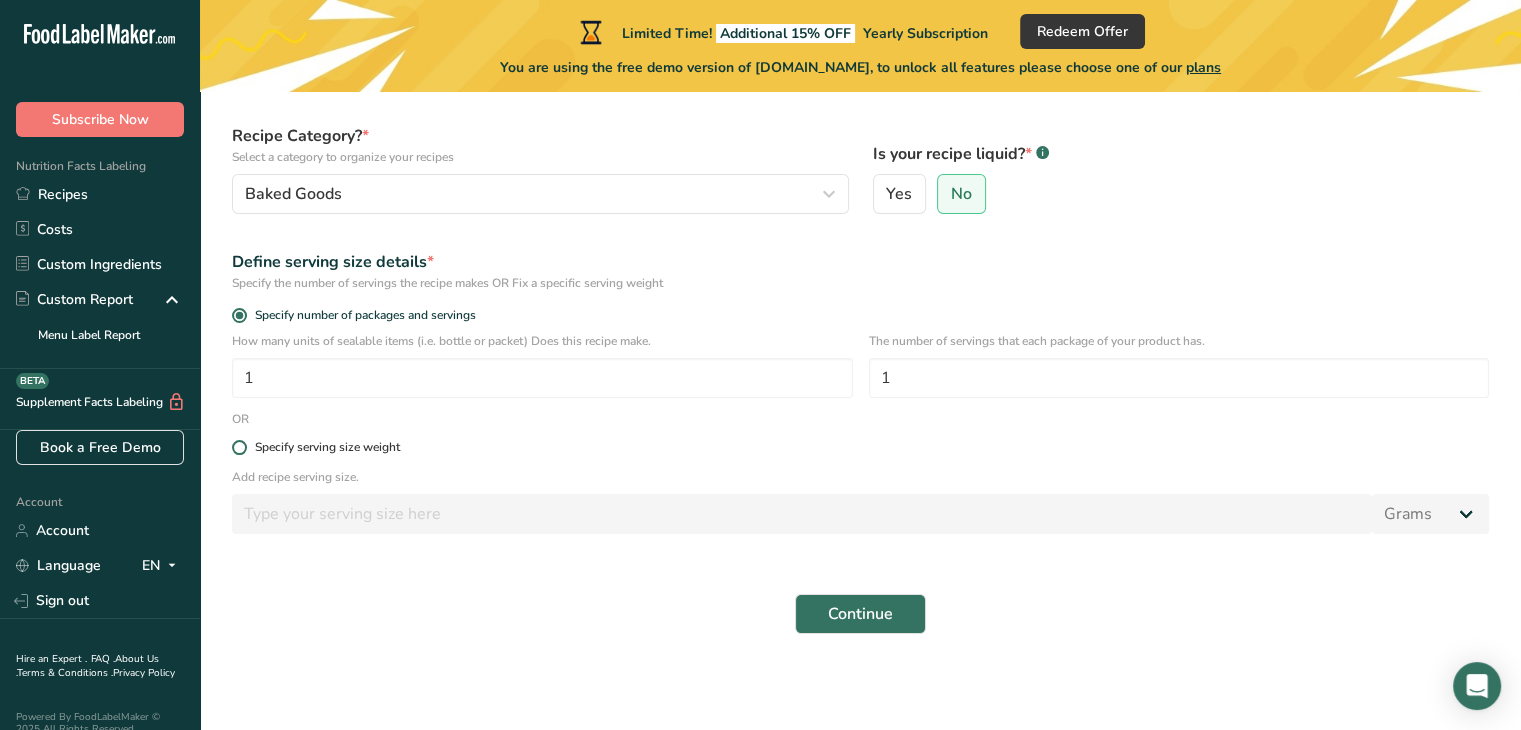 click at bounding box center [239, 447] 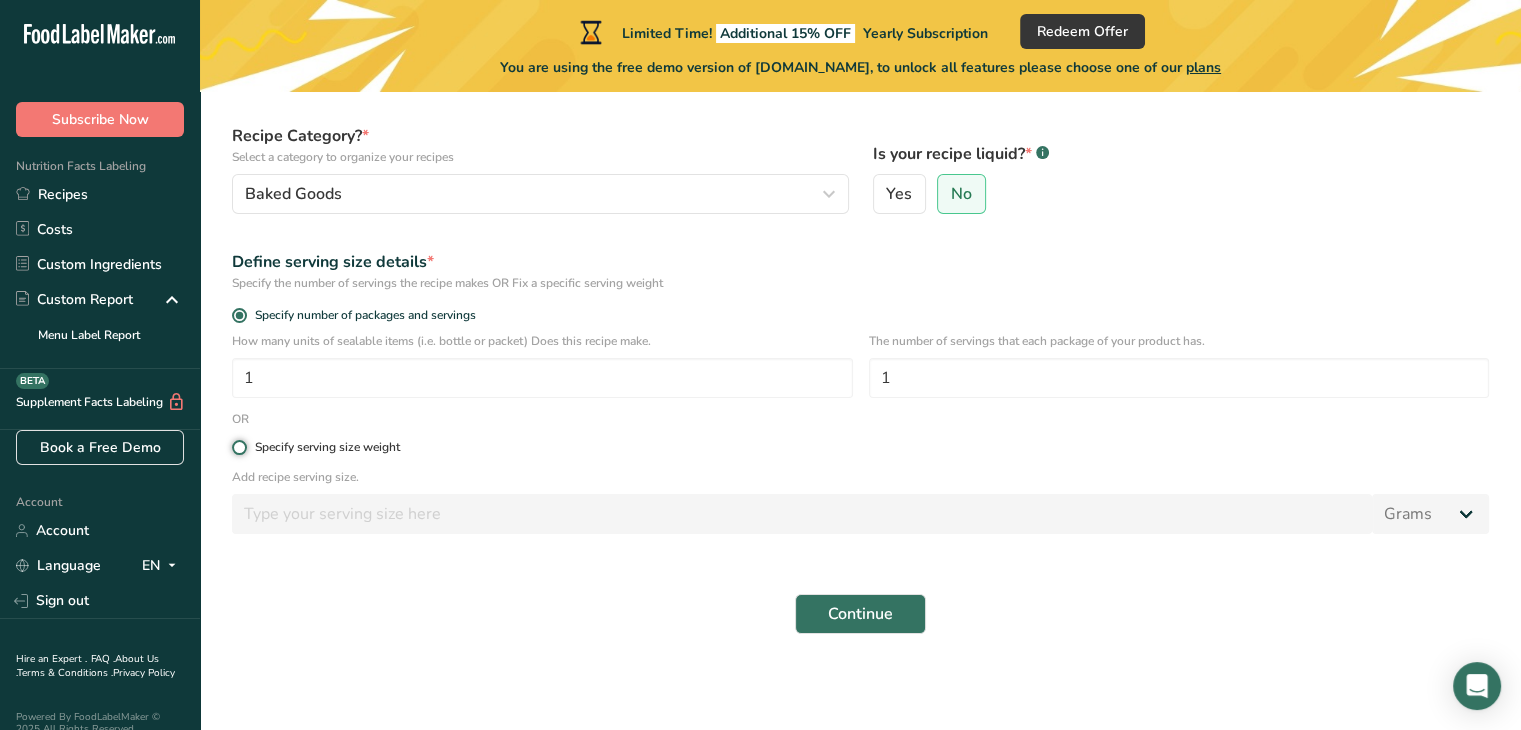 click on "Specify serving size weight" at bounding box center (238, 447) 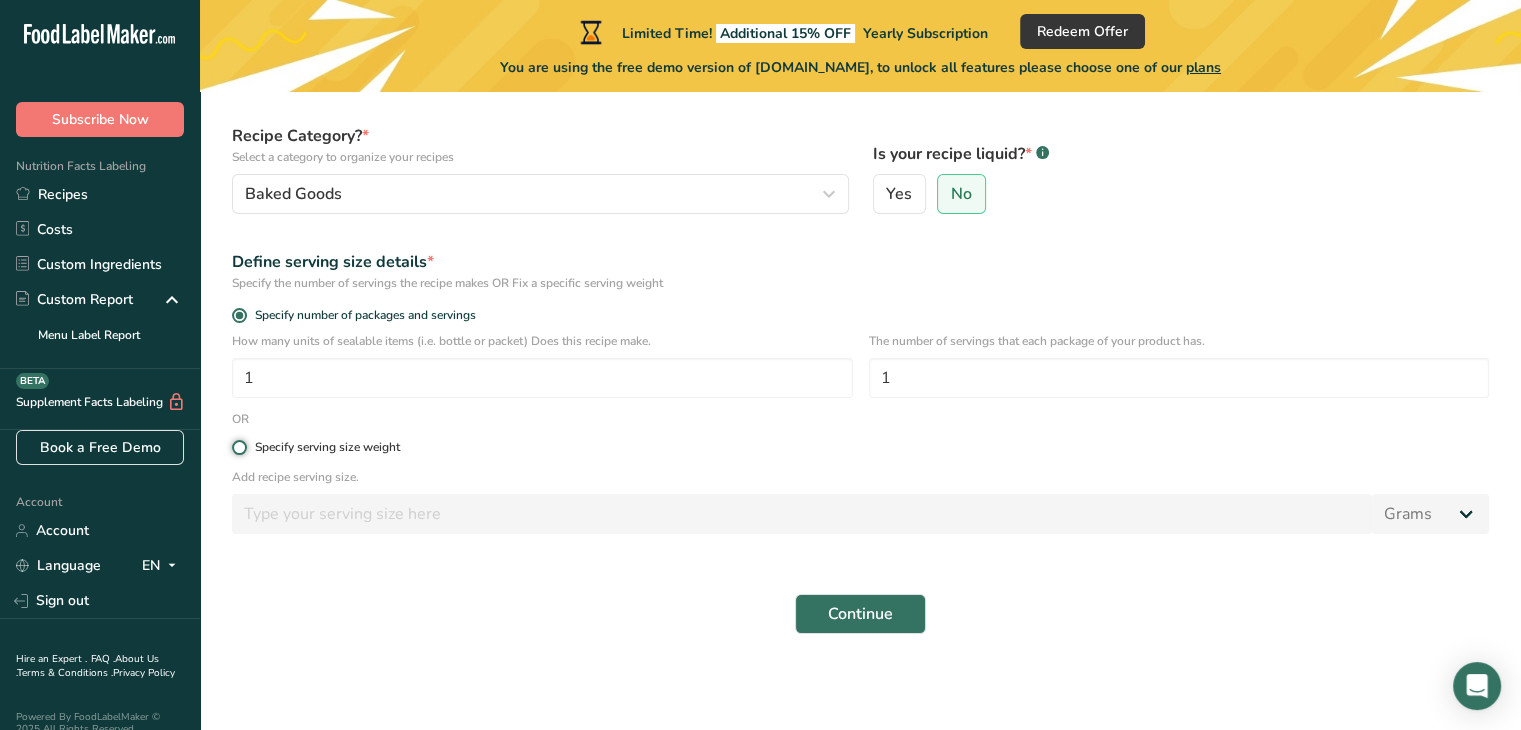 radio on "true" 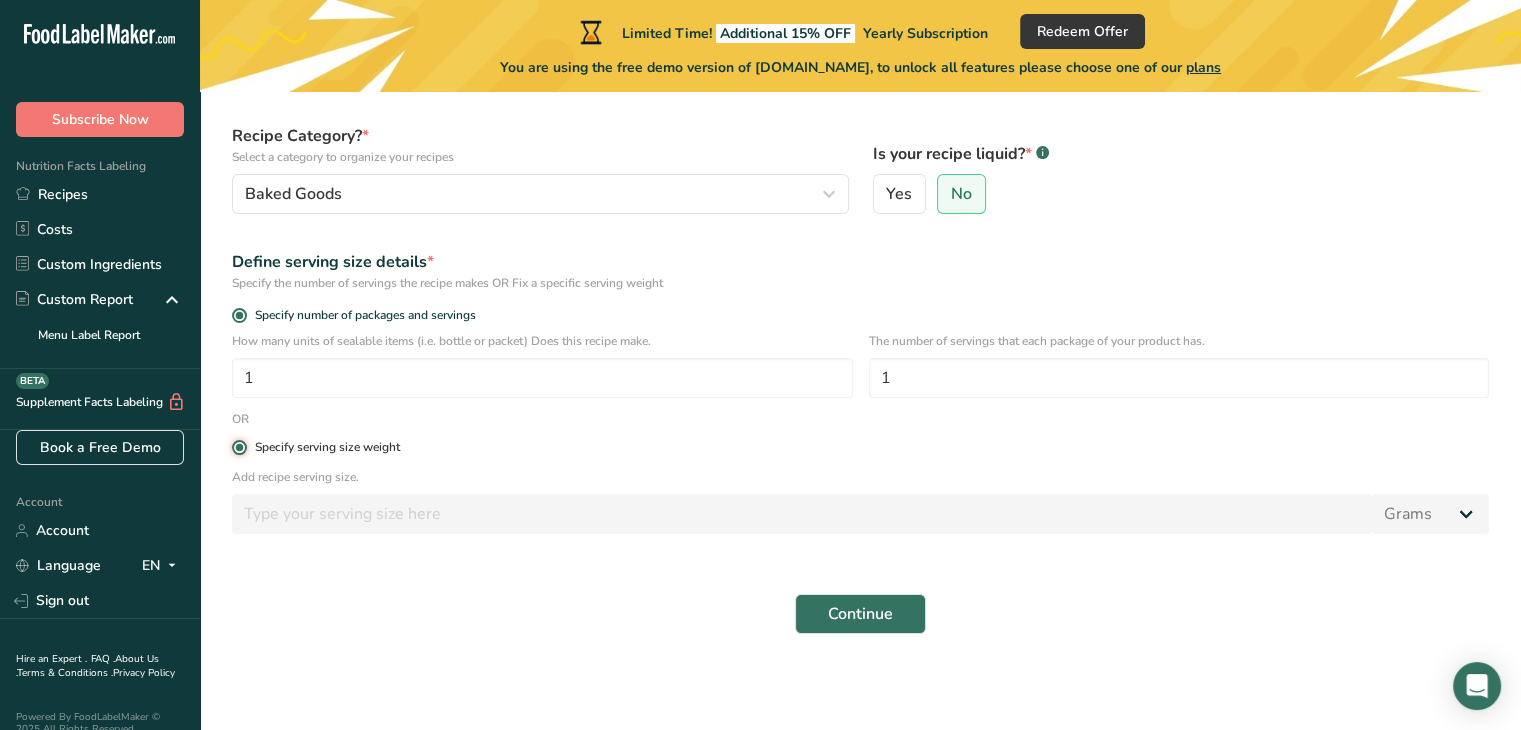 radio on "false" 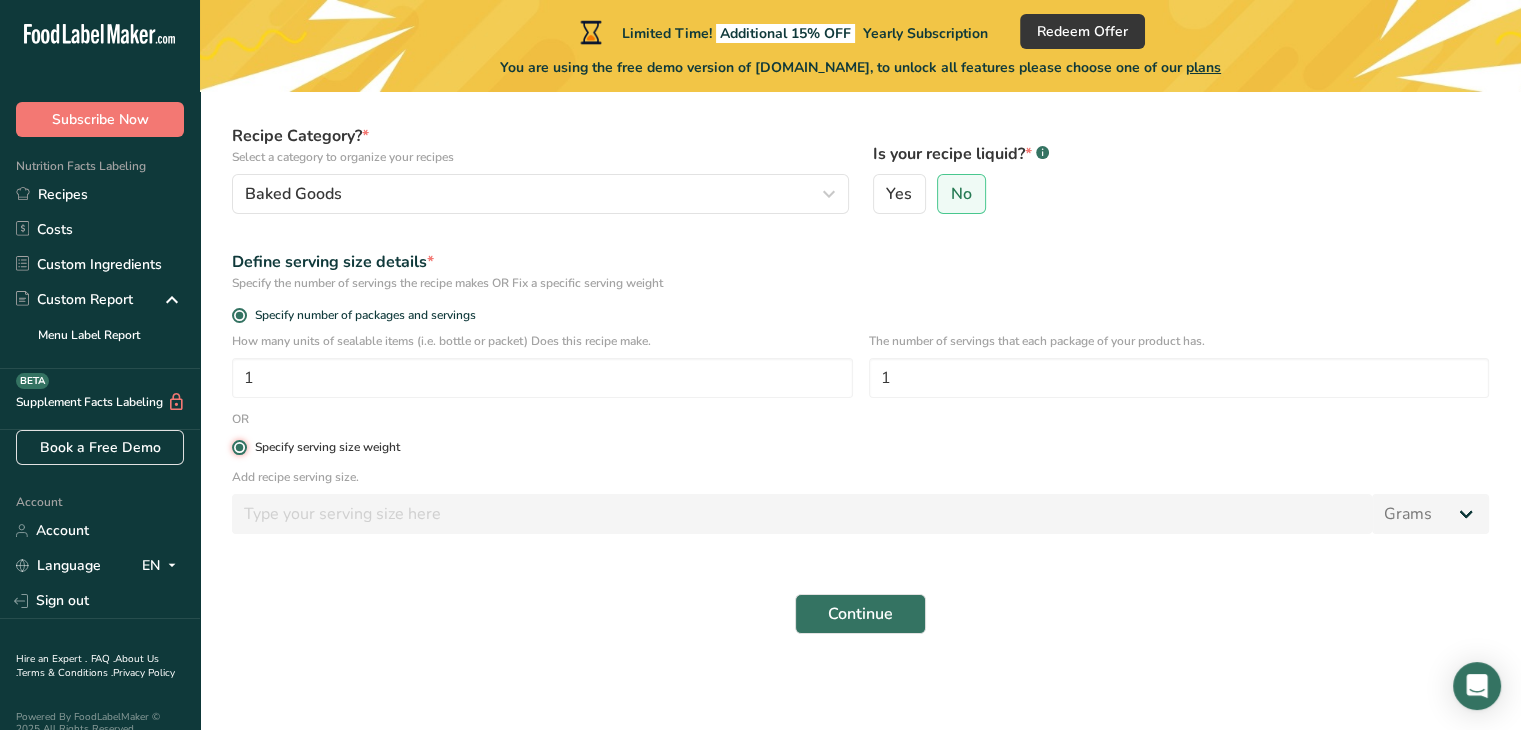 type 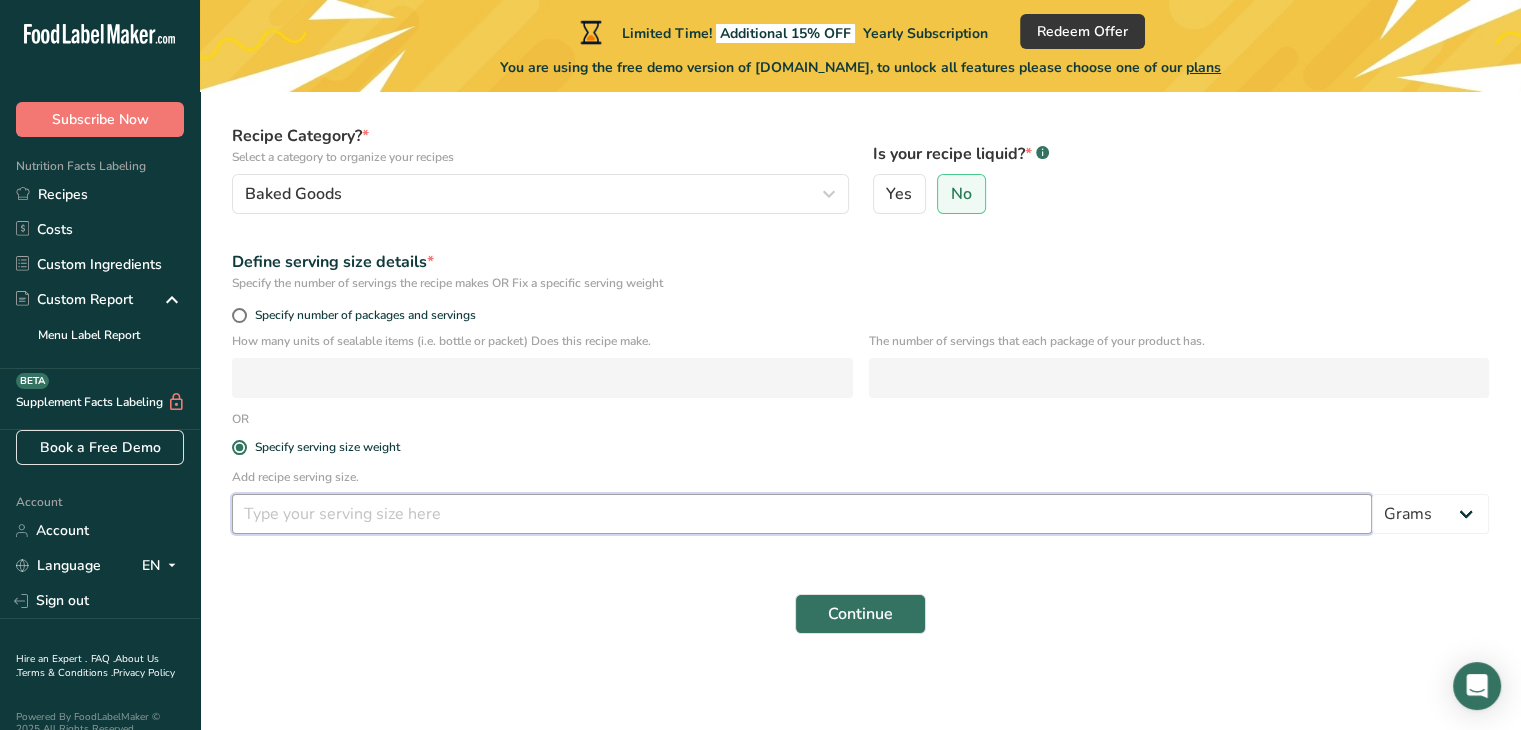 click at bounding box center (802, 514) 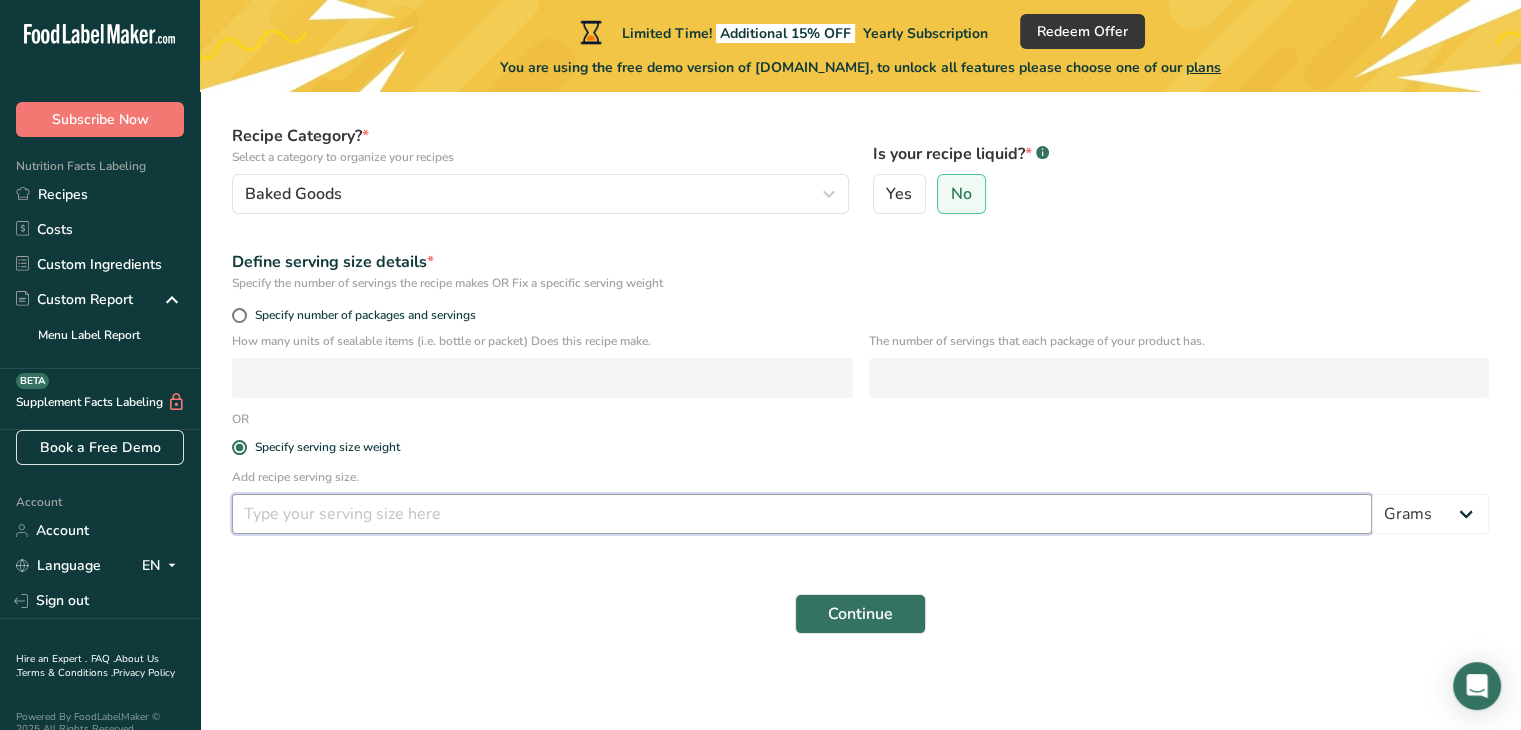 type on "4" 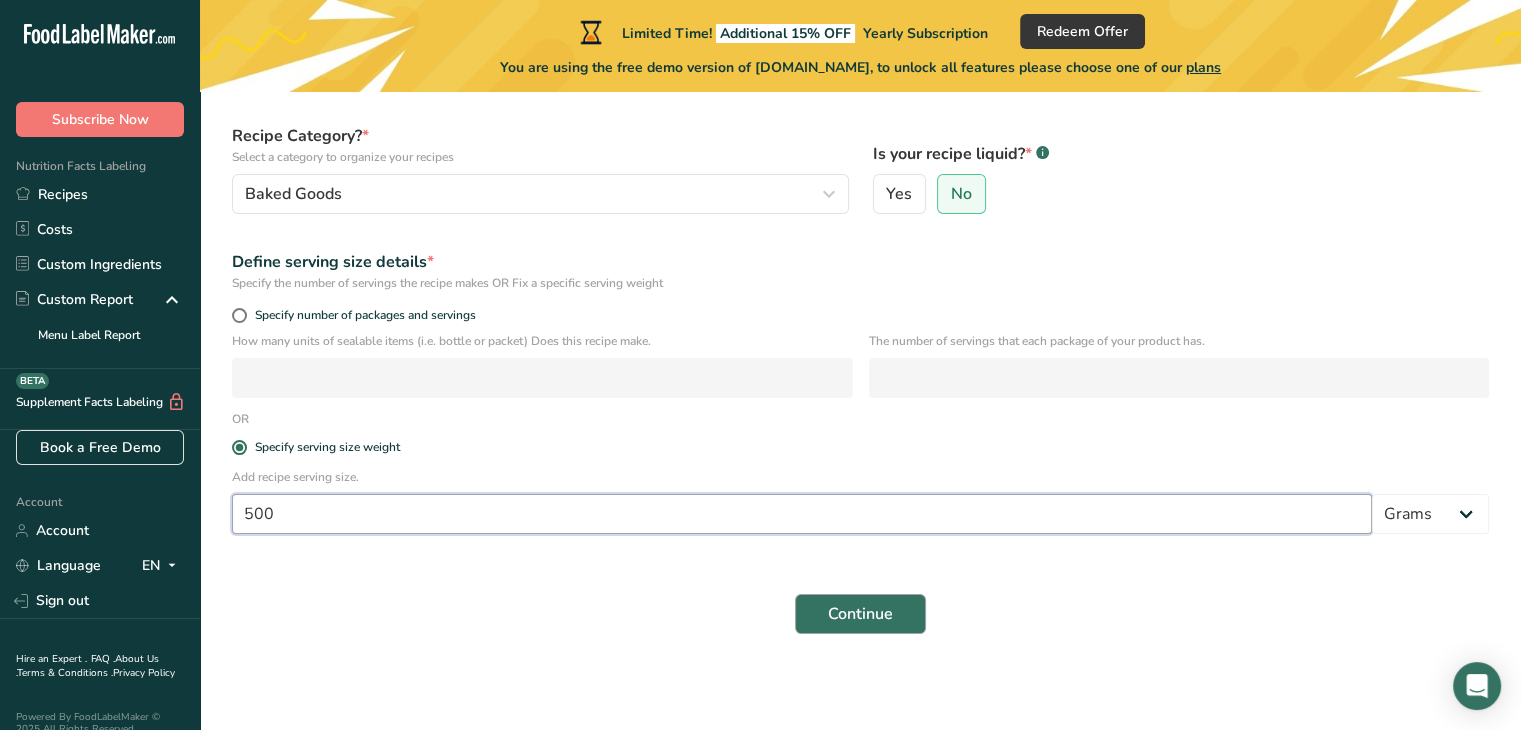 type on "500" 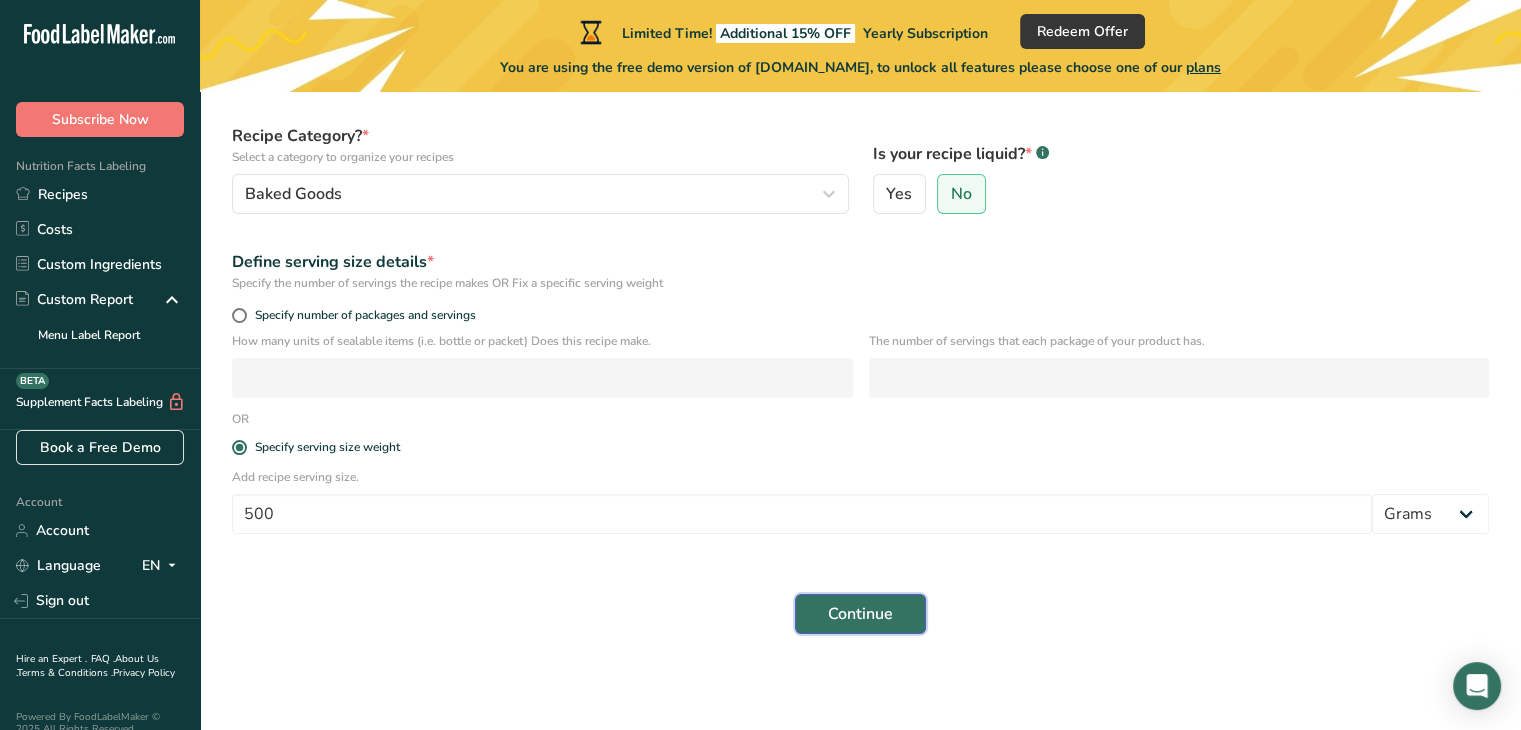 click on "Continue" at bounding box center [860, 614] 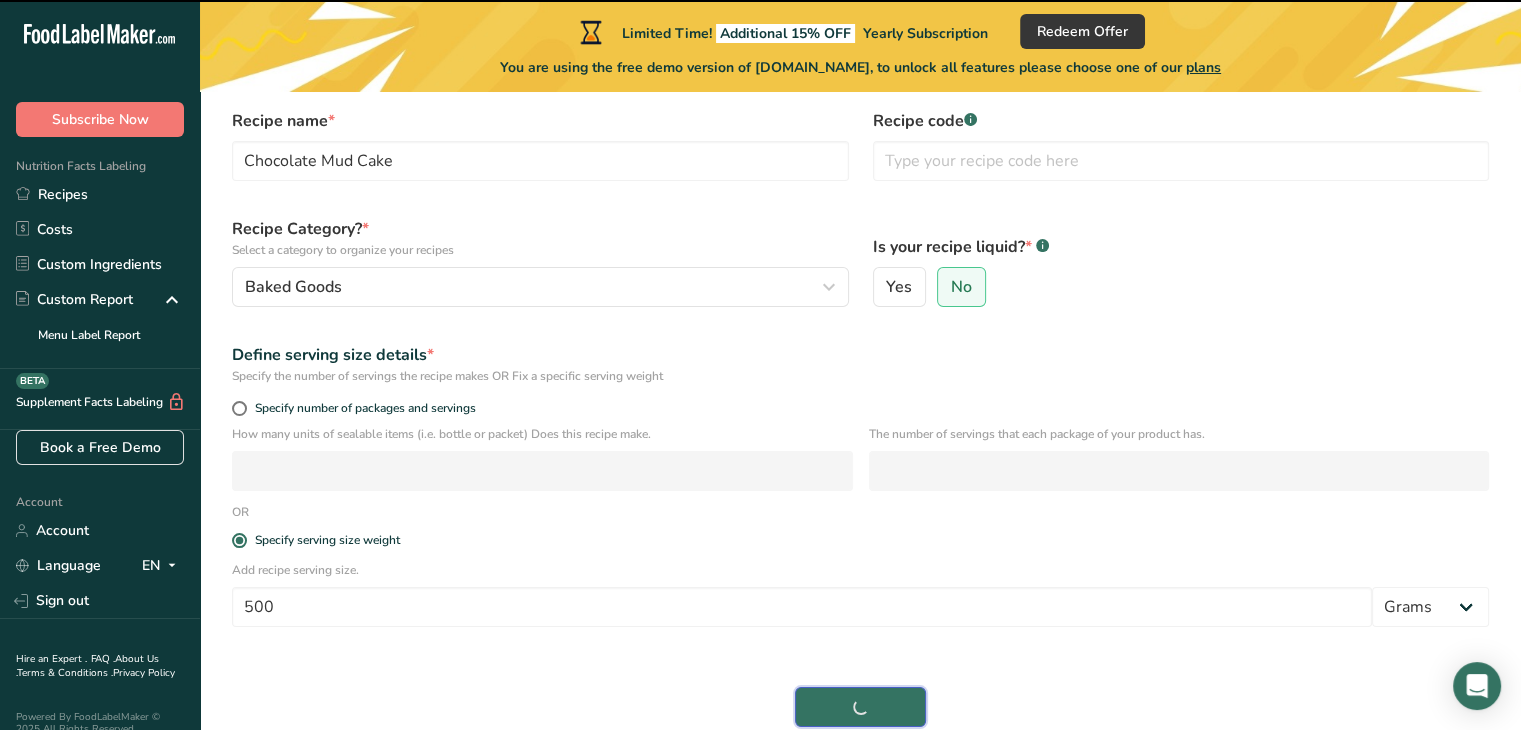 scroll, scrollTop: 86, scrollLeft: 0, axis: vertical 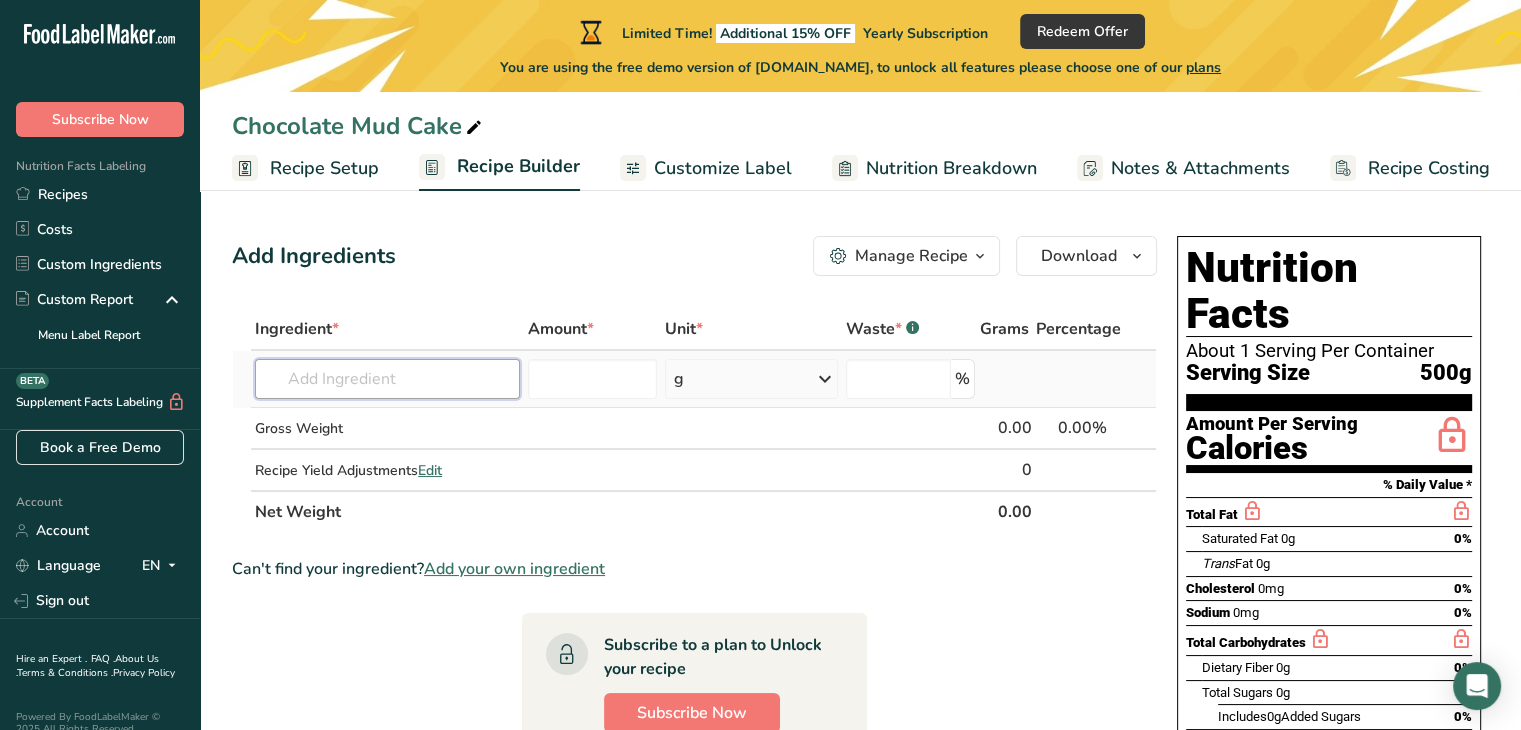click at bounding box center (387, 379) 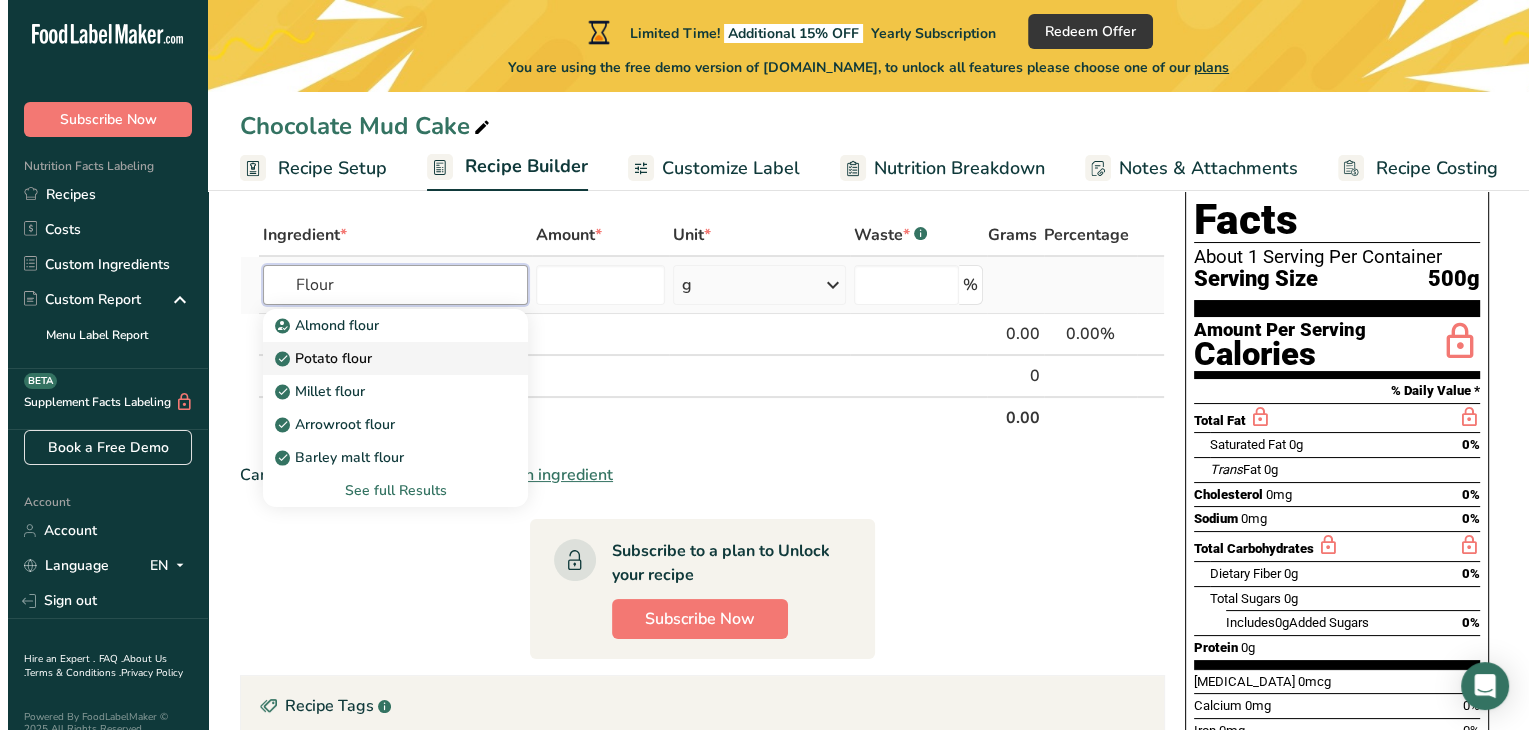 scroll, scrollTop: 95, scrollLeft: 0, axis: vertical 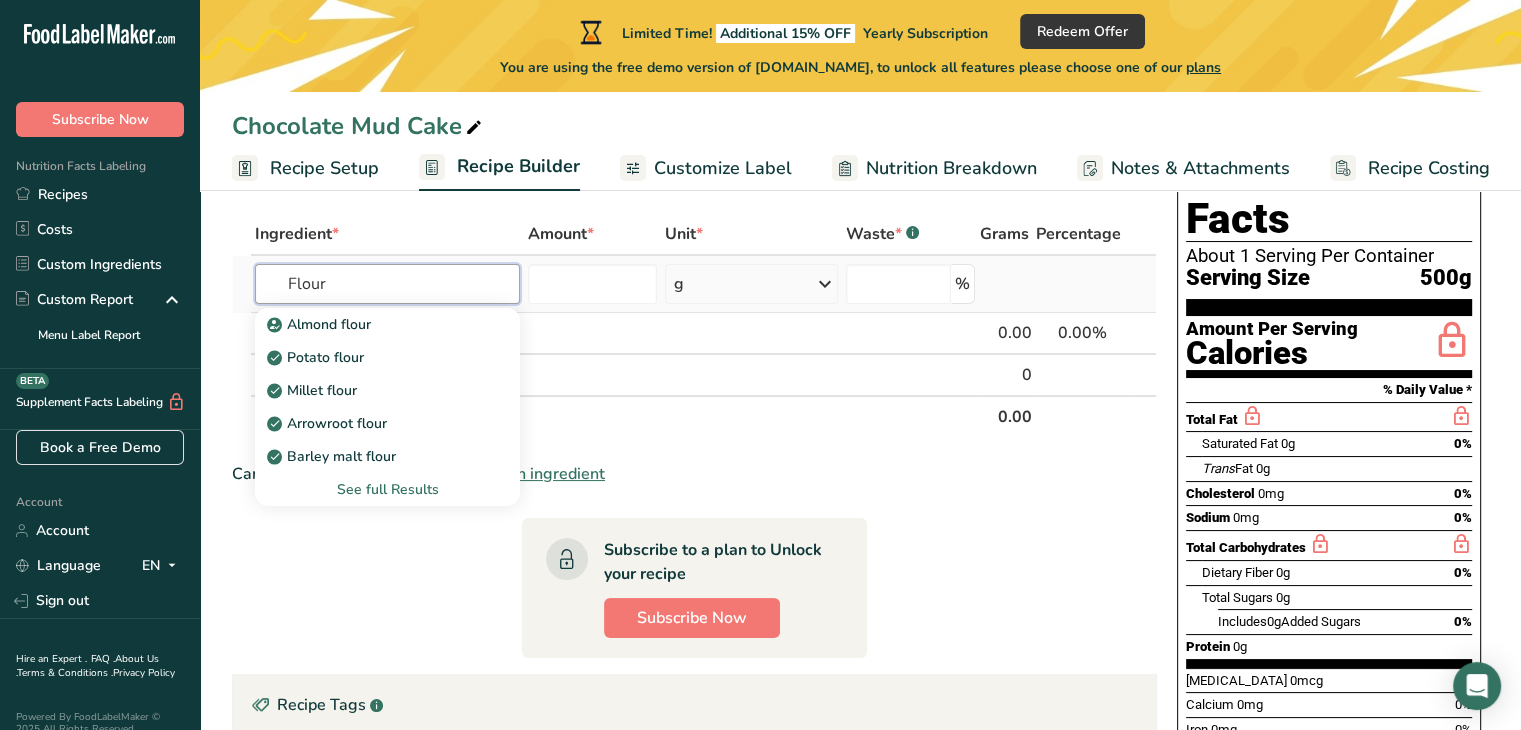 type on "Flour" 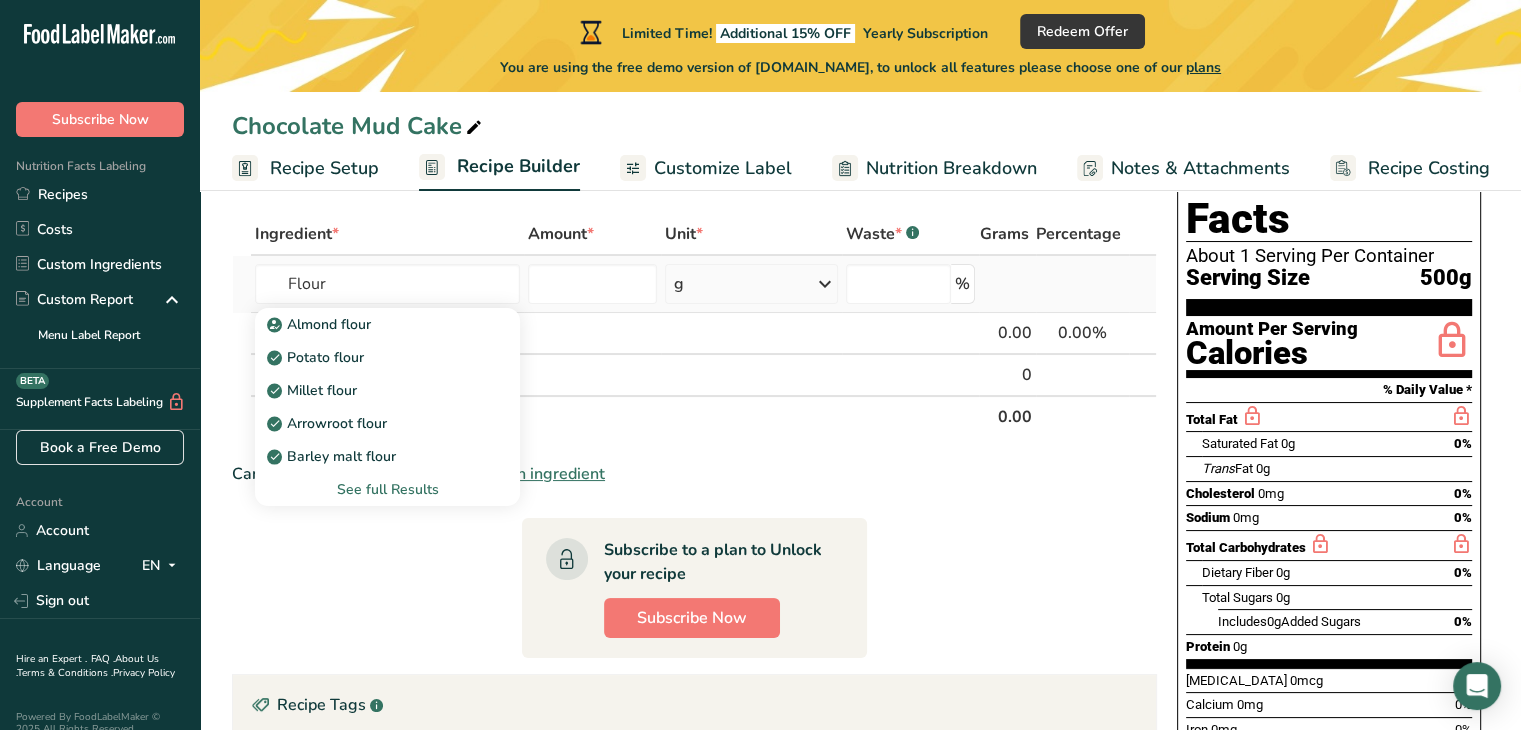 type 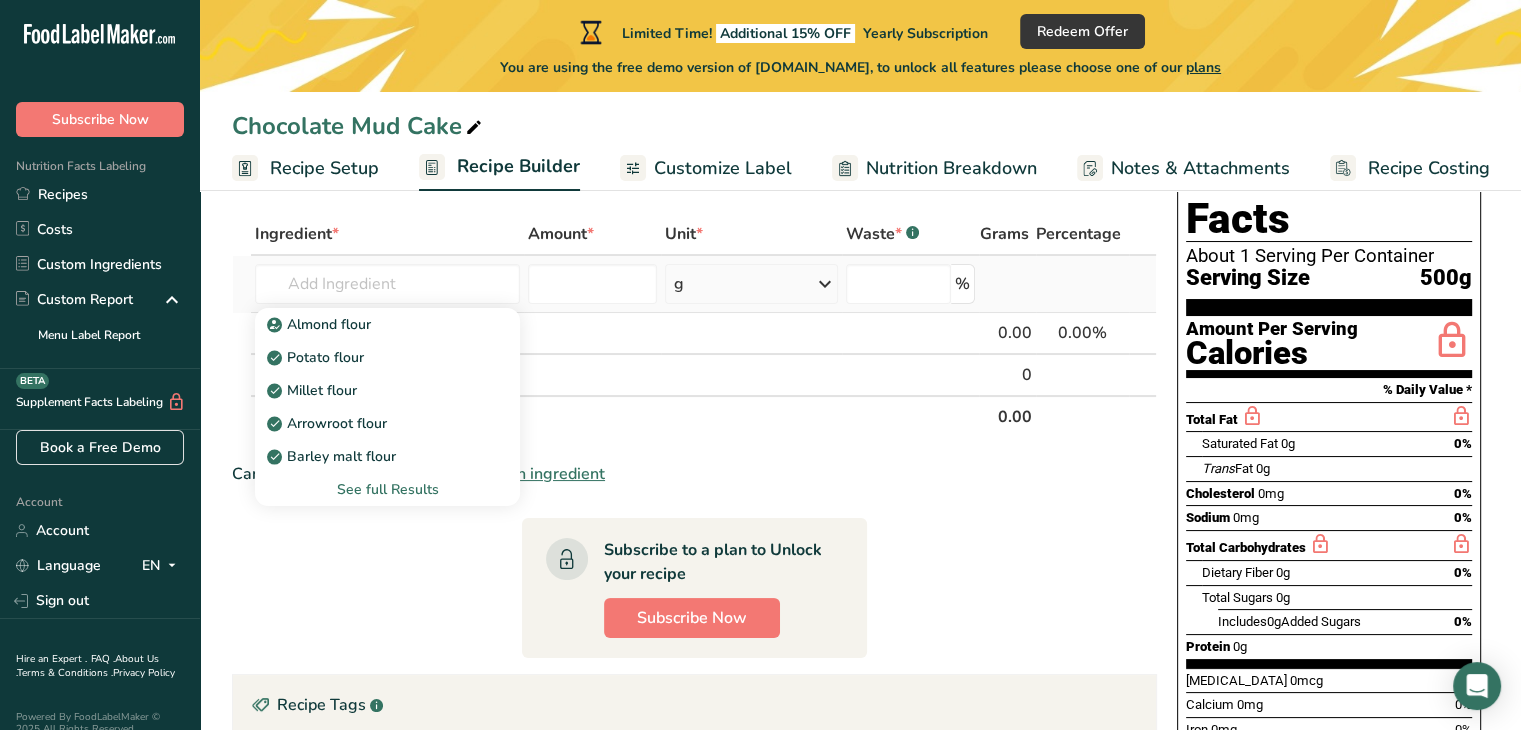 click on "See full Results" at bounding box center [387, 489] 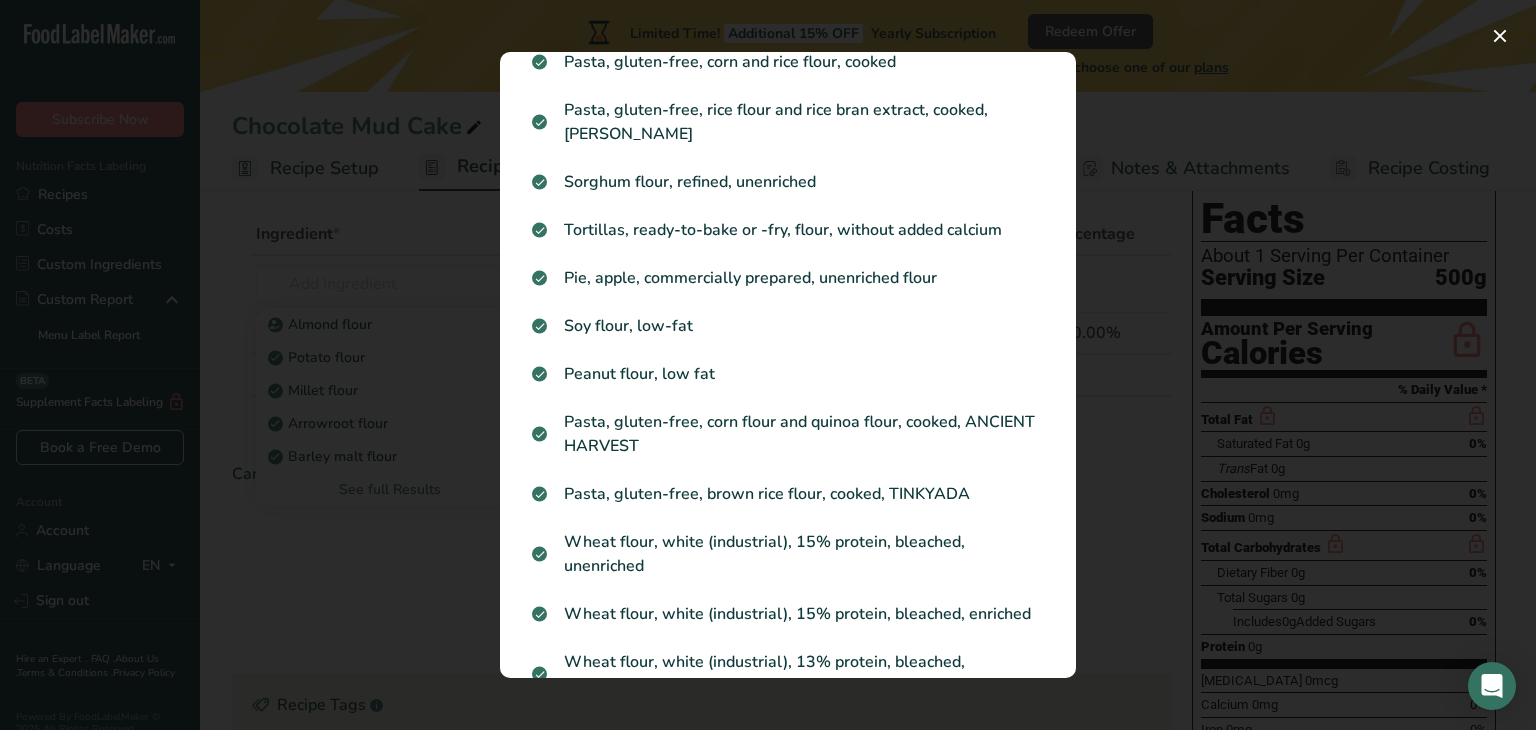 scroll, scrollTop: 1947, scrollLeft: 0, axis: vertical 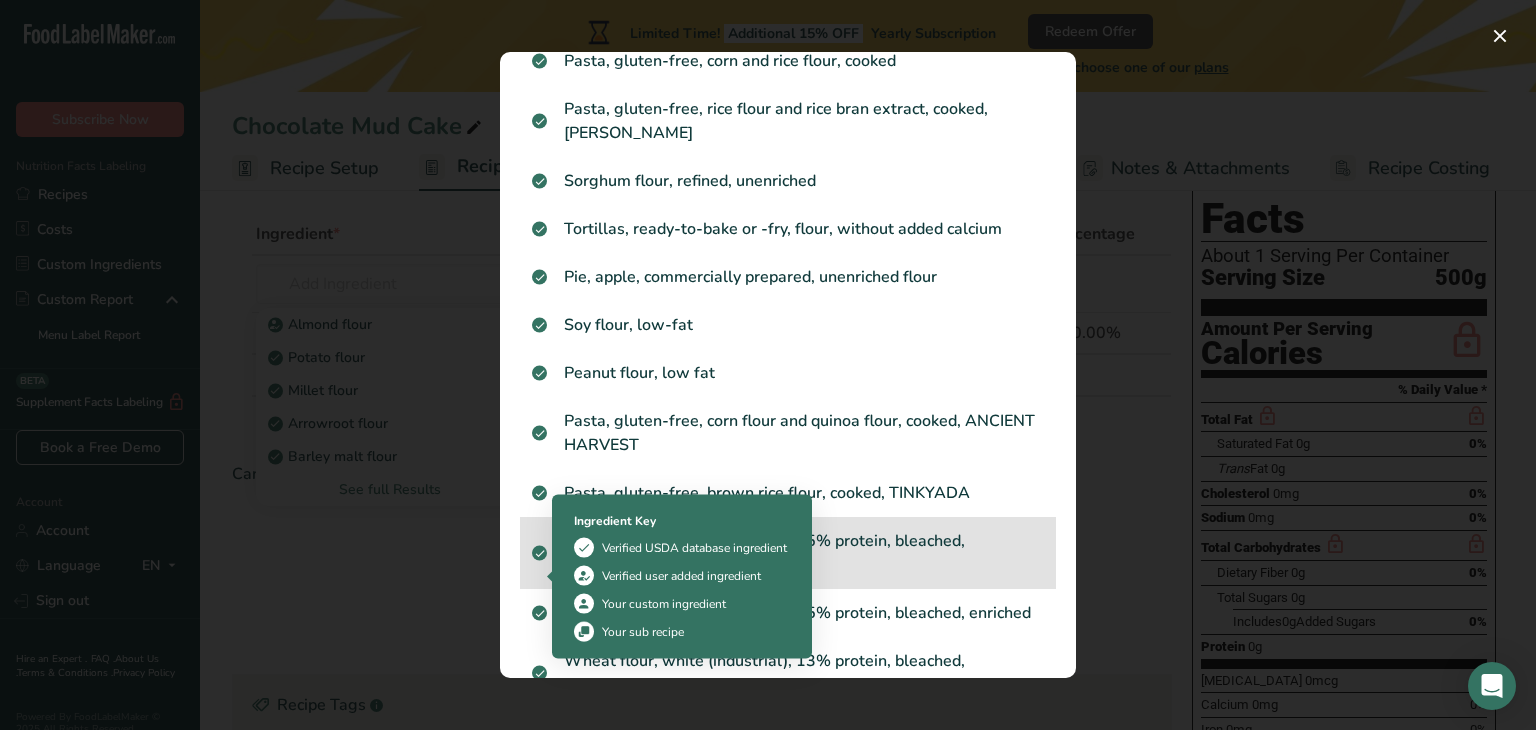 click at bounding box center [540, 553] 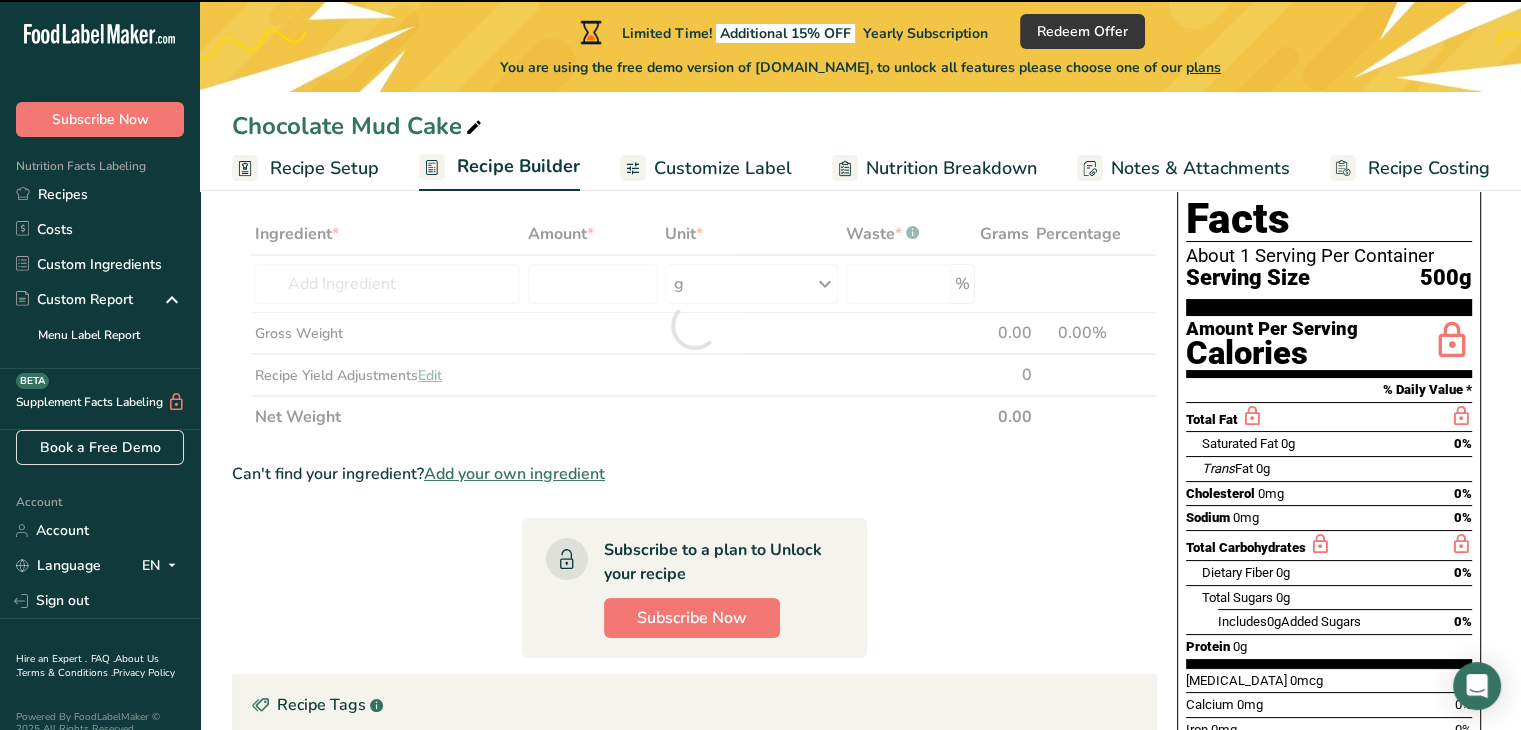 type on "0" 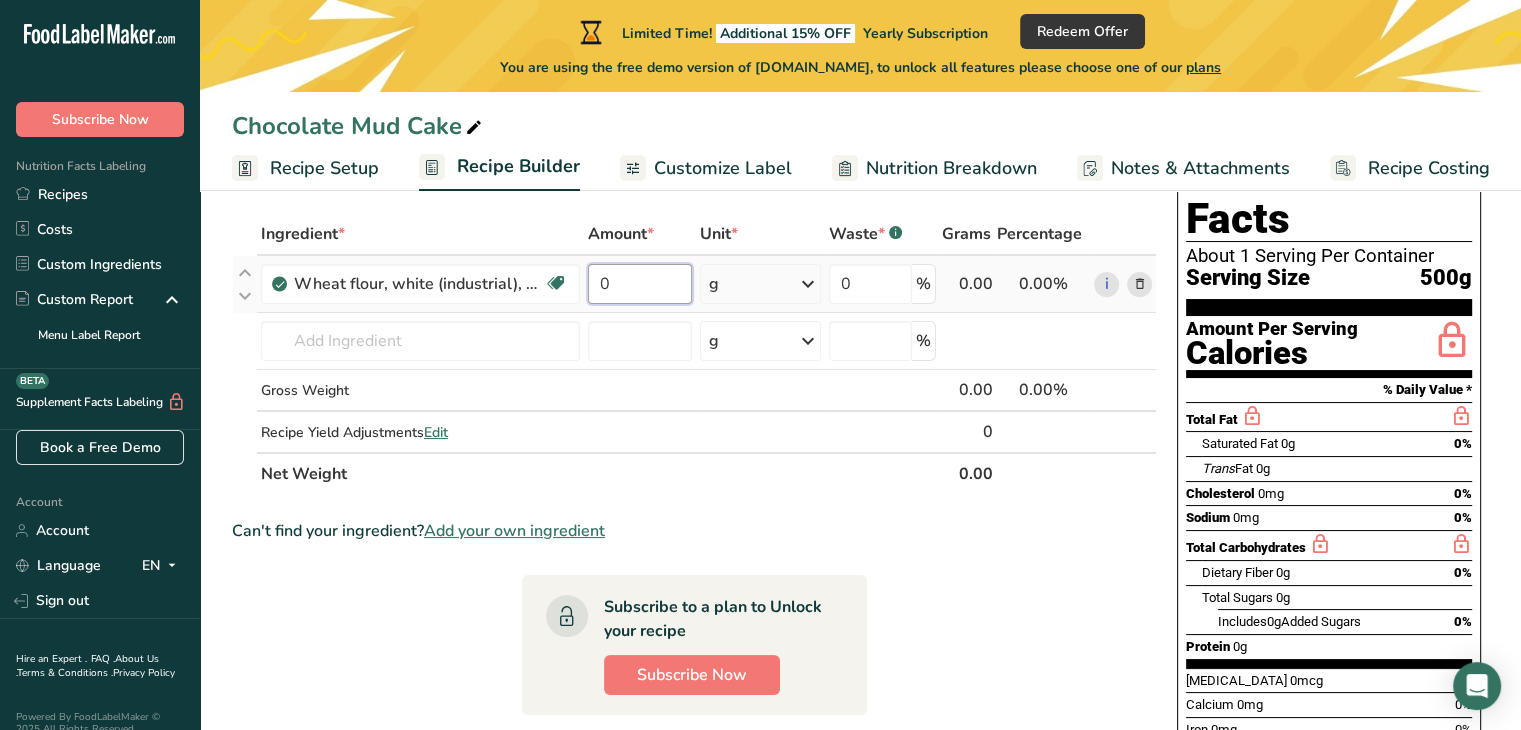 click on "0" at bounding box center (640, 284) 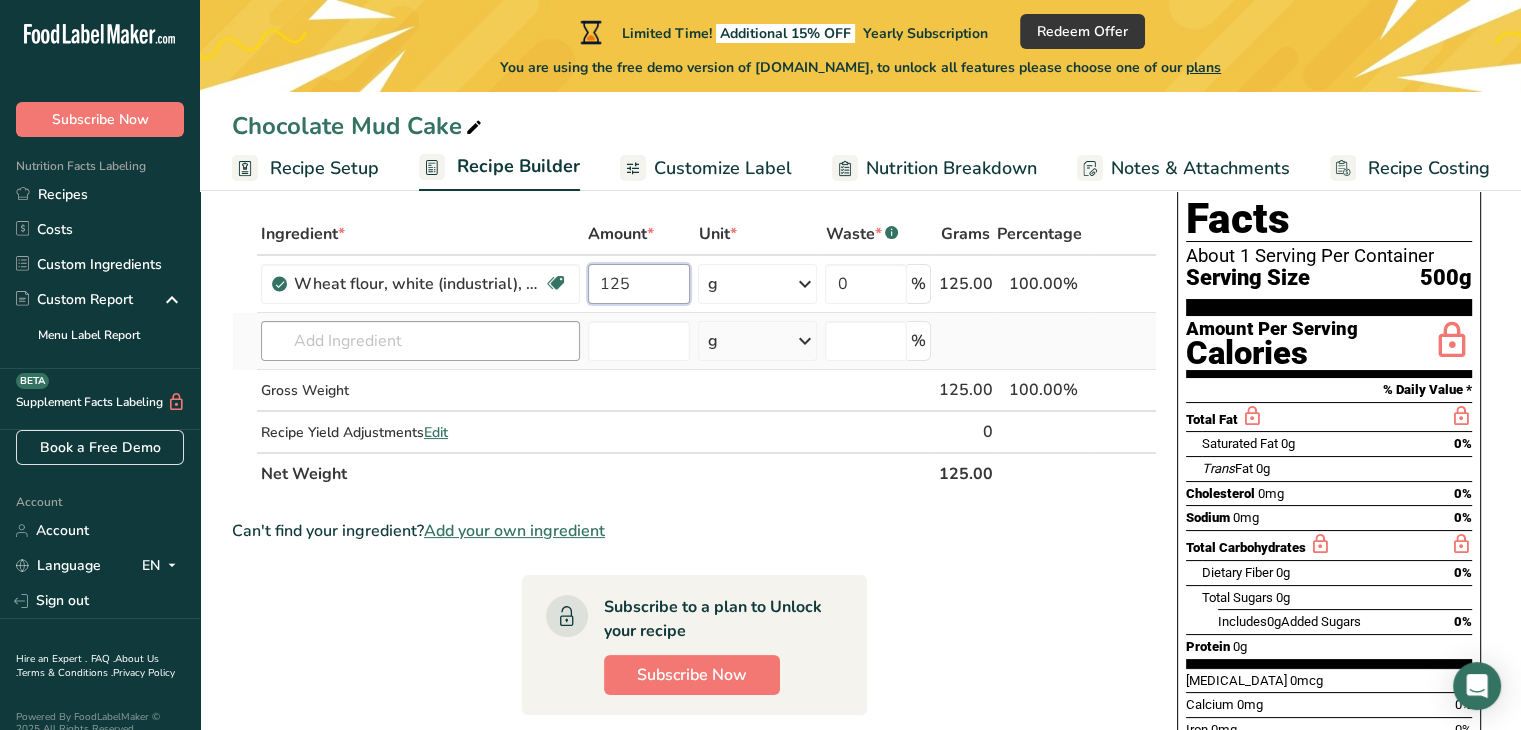 type on "125" 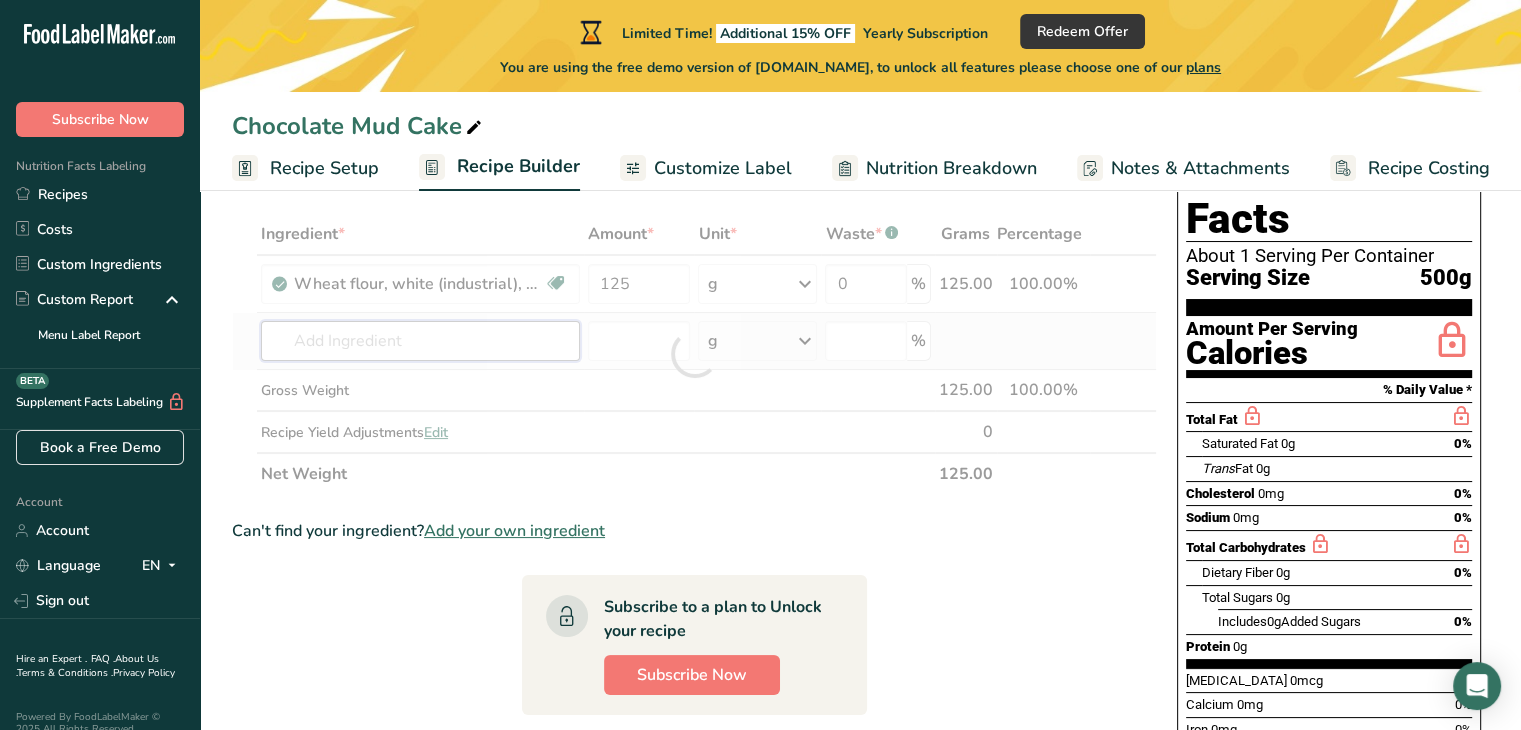 click on "Ingredient *
Amount *
Unit *
Waste *   .a-a{fill:#347362;}.b-a{fill:#fff;}          Grams
Percentage
Wheat flour, white (industrial), 15% protein, bleached, unenriched
Dairy free
Vegan
Vegetarian
Soy free
125
g
Weight Units
g
kg
mg
See more
Volume Units
l
Volume units require a density conversion. If you know your ingredient's density enter it below. Otherwise, click on "RIA" our AI Regulatory bot - she will be able to help you
lb/ft3
g/cm3
Confirm
mL
lb/ft3
g/cm3" at bounding box center [694, 354] 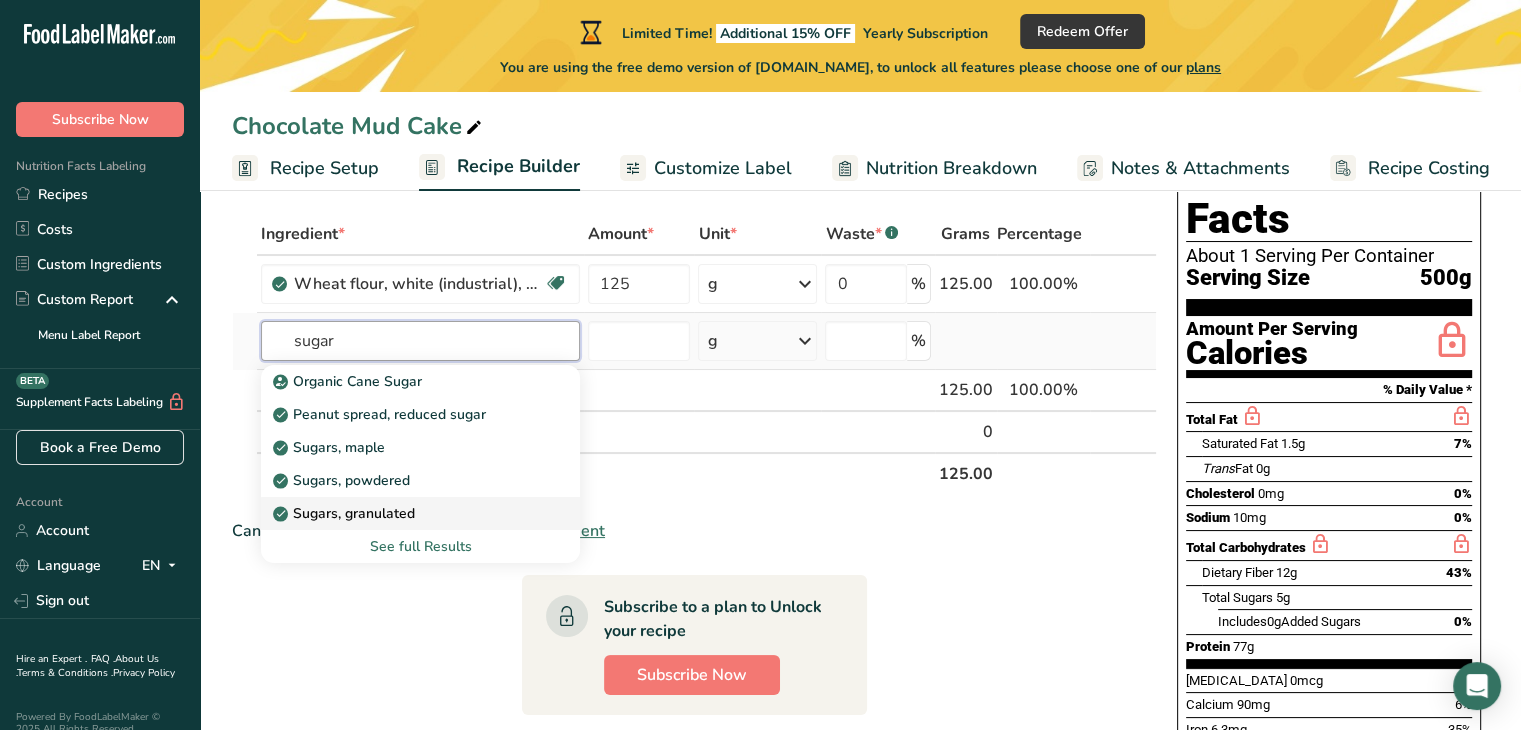 type on "sugar" 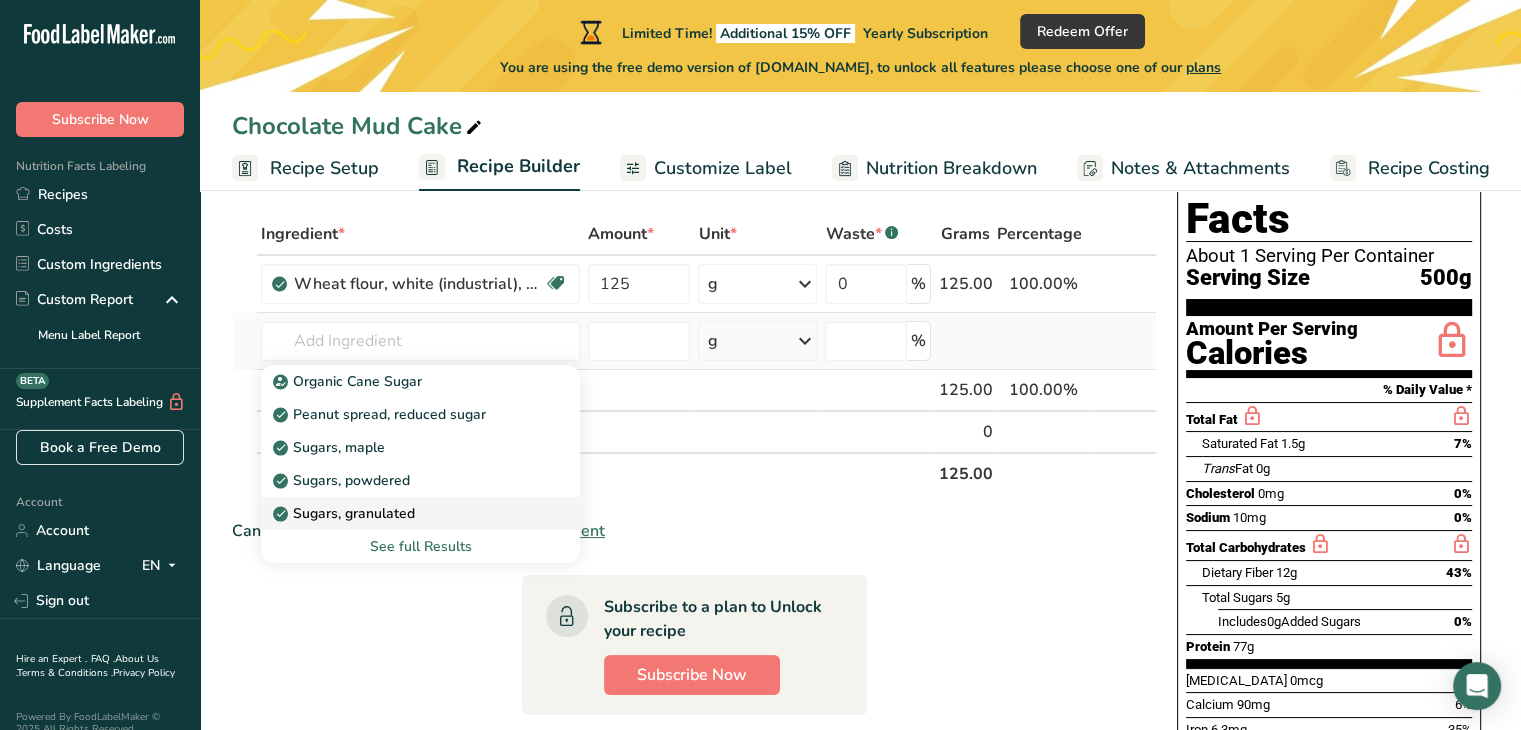 click on "Sugars, granulated" at bounding box center [346, 513] 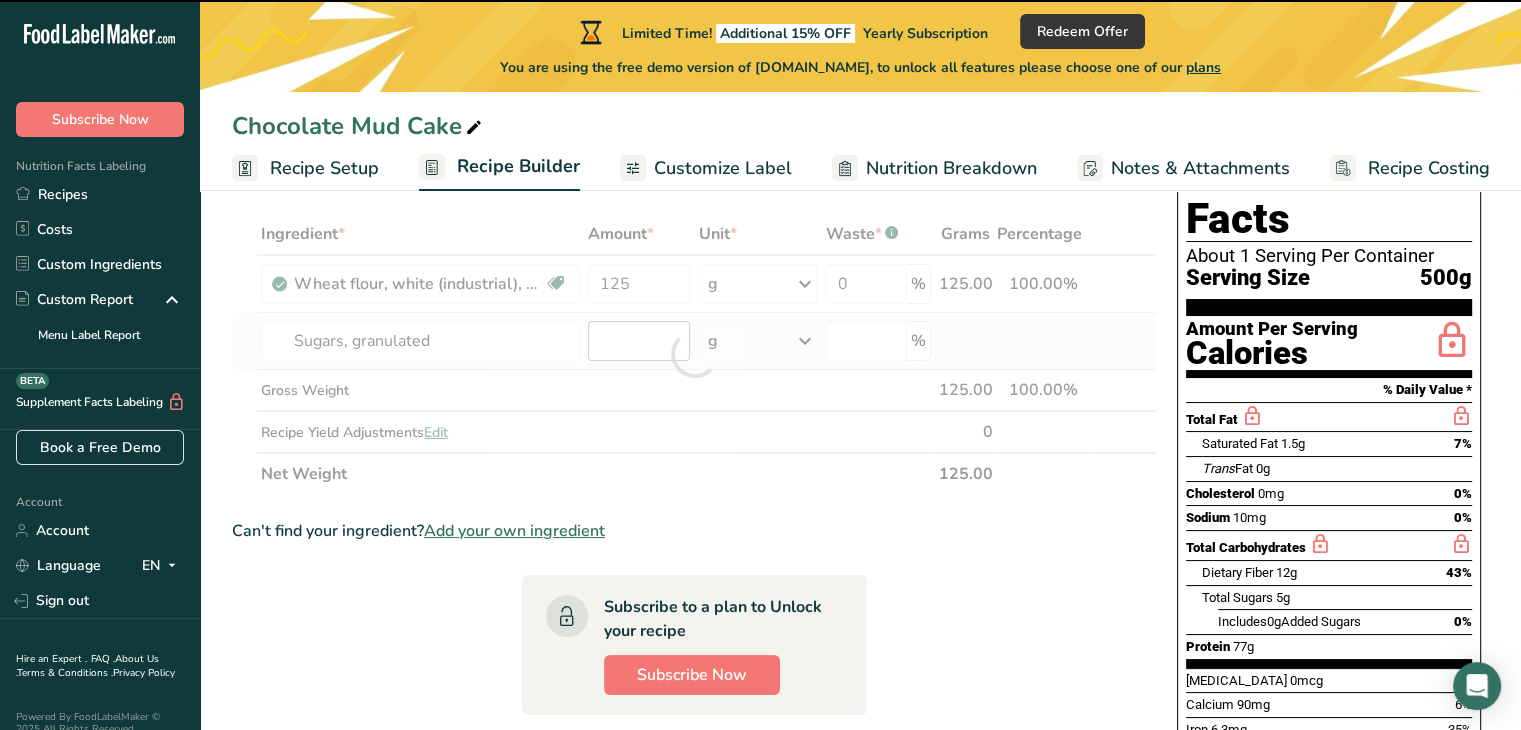 type on "0" 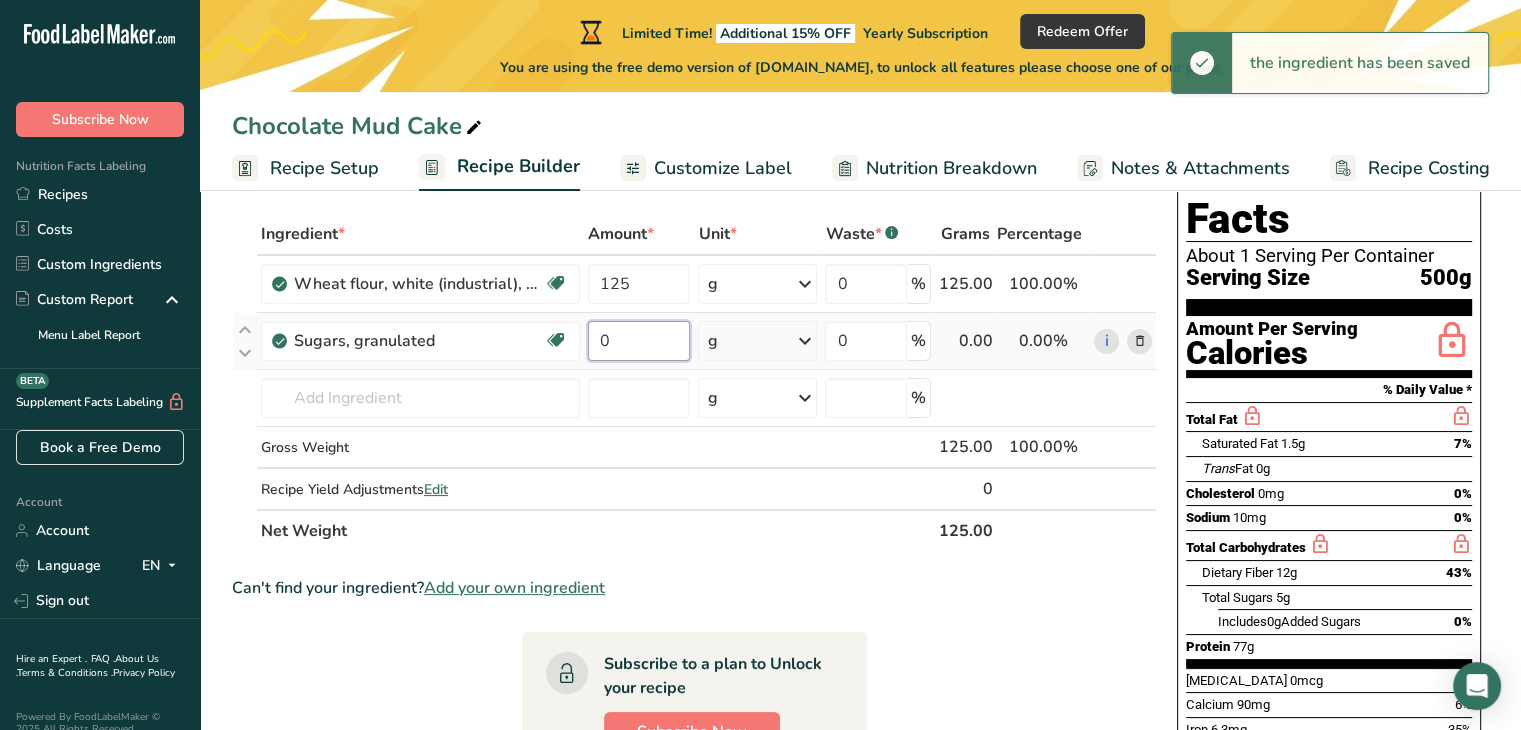 click on "0" at bounding box center (639, 341) 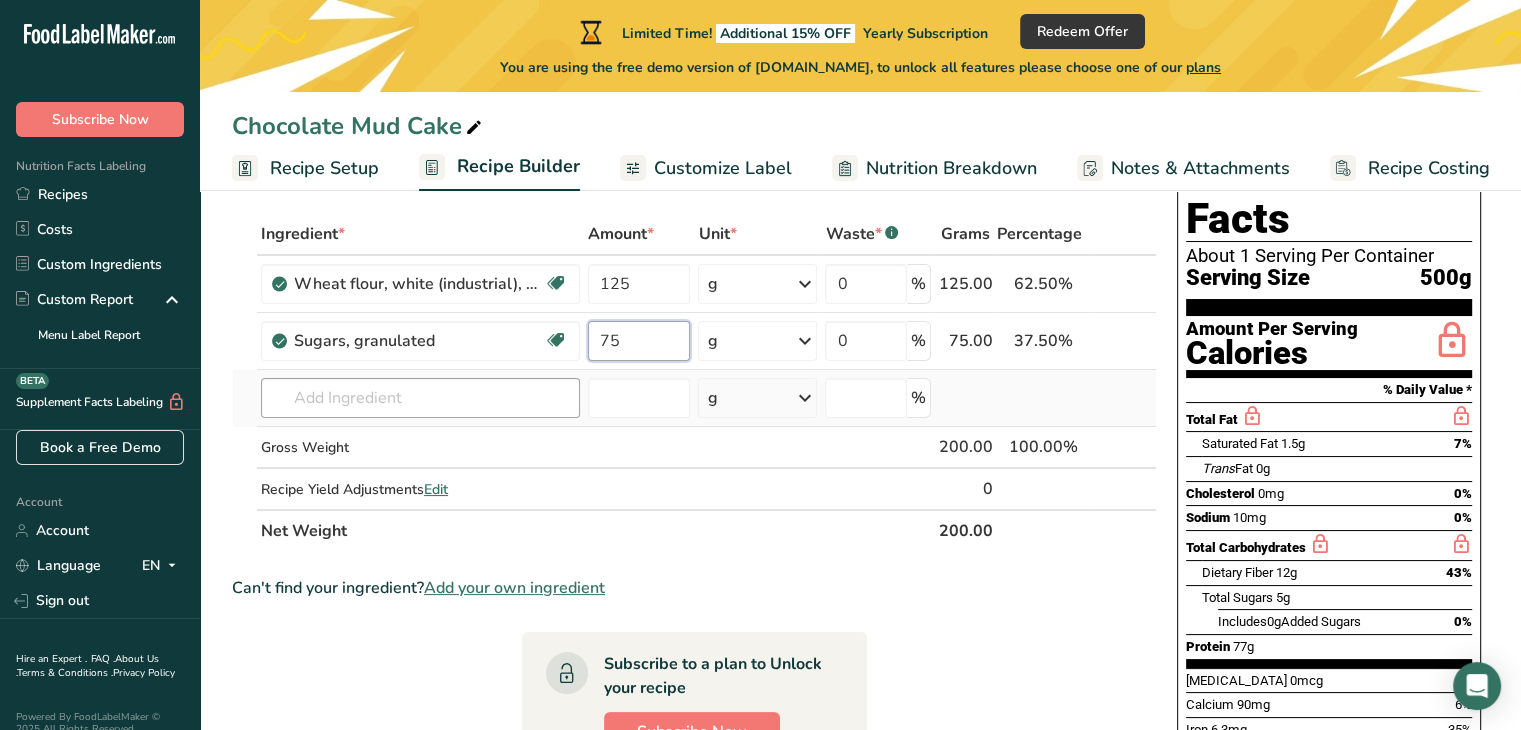 type on "75" 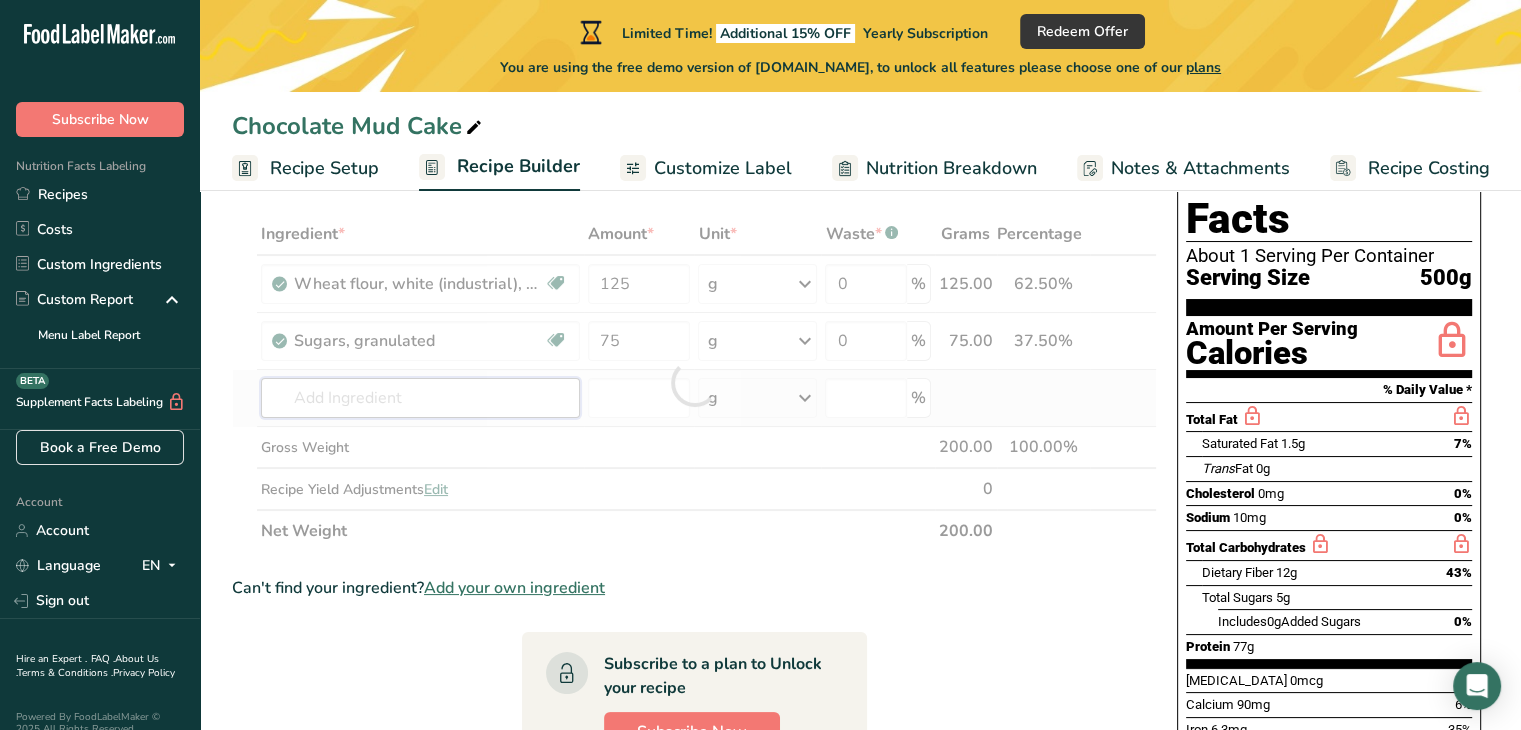 click on "Ingredient *
Amount *
Unit *
Waste *   .a-a{fill:#347362;}.b-a{fill:#fff;}          Grams
Percentage
Wheat flour, white (industrial), 15% protein, bleached, unenriched
Dairy free
Vegan
Vegetarian
Soy free
125
g
Weight Units
g
kg
mg
See more
Volume Units
l
Volume units require a density conversion. If you know your ingredient's density enter it below. Otherwise, click on "RIA" our AI Regulatory bot - she will be able to help you
lb/ft3
g/cm3
Confirm
mL
lb/ft3
g/cm3" at bounding box center [694, 382] 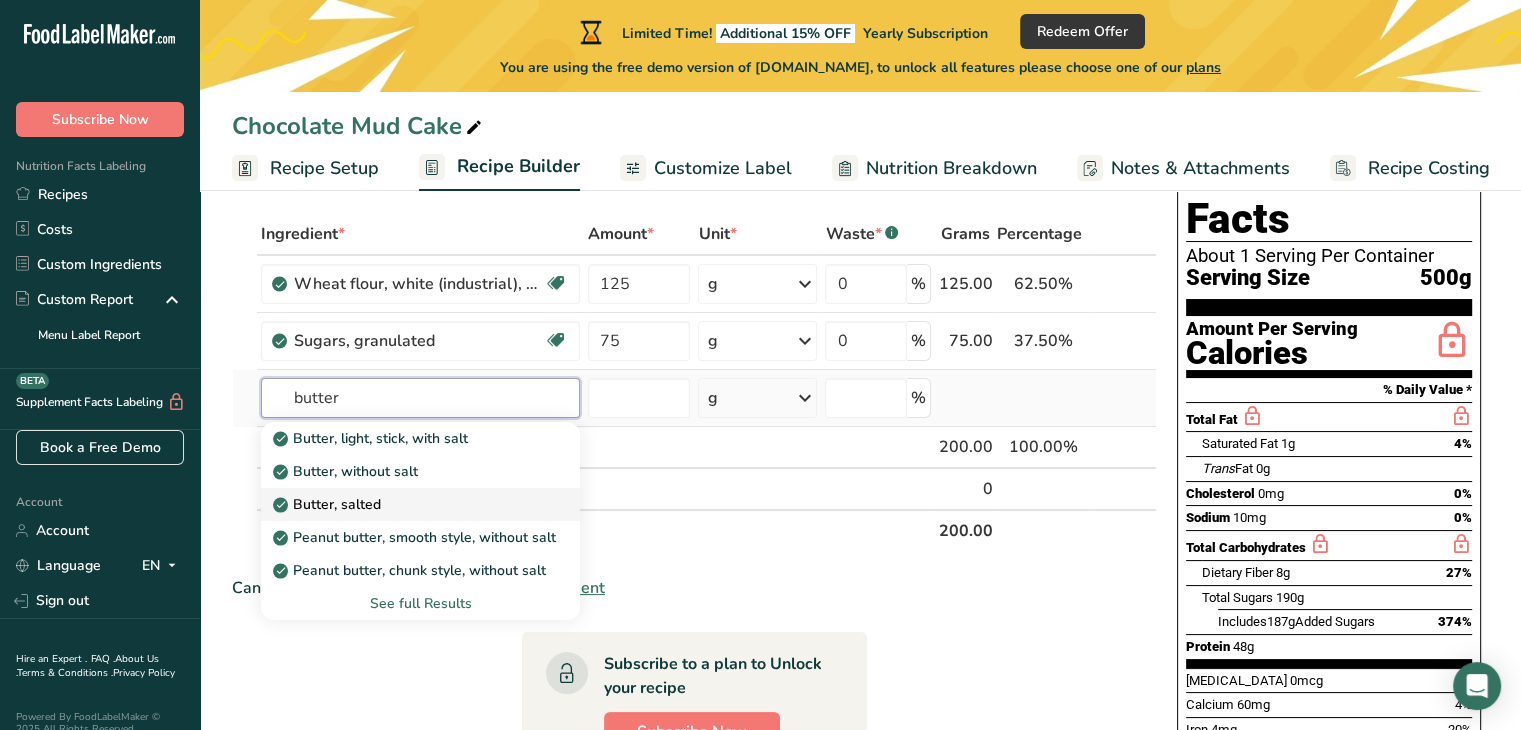 type on "butter" 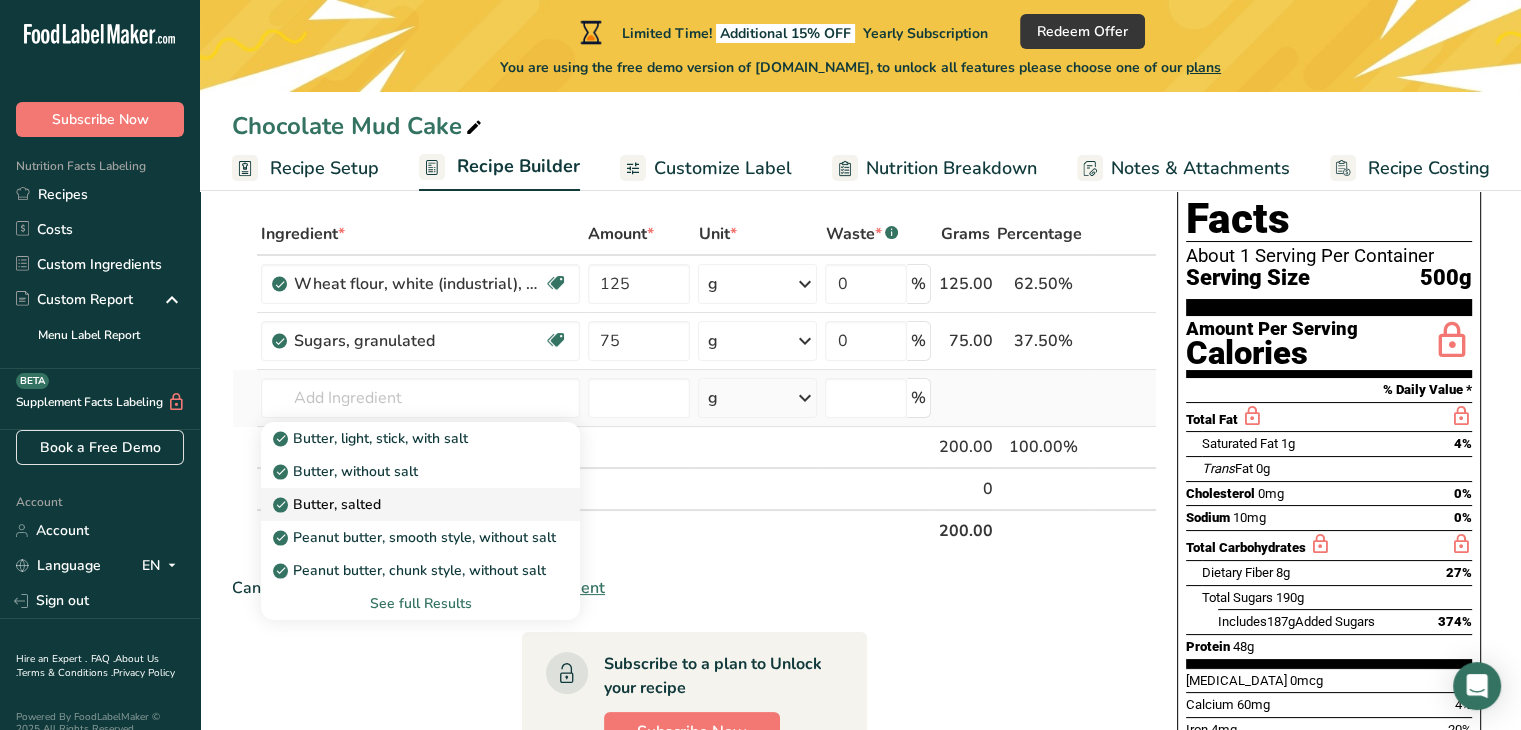 click on "Butter, salted" at bounding box center [404, 504] 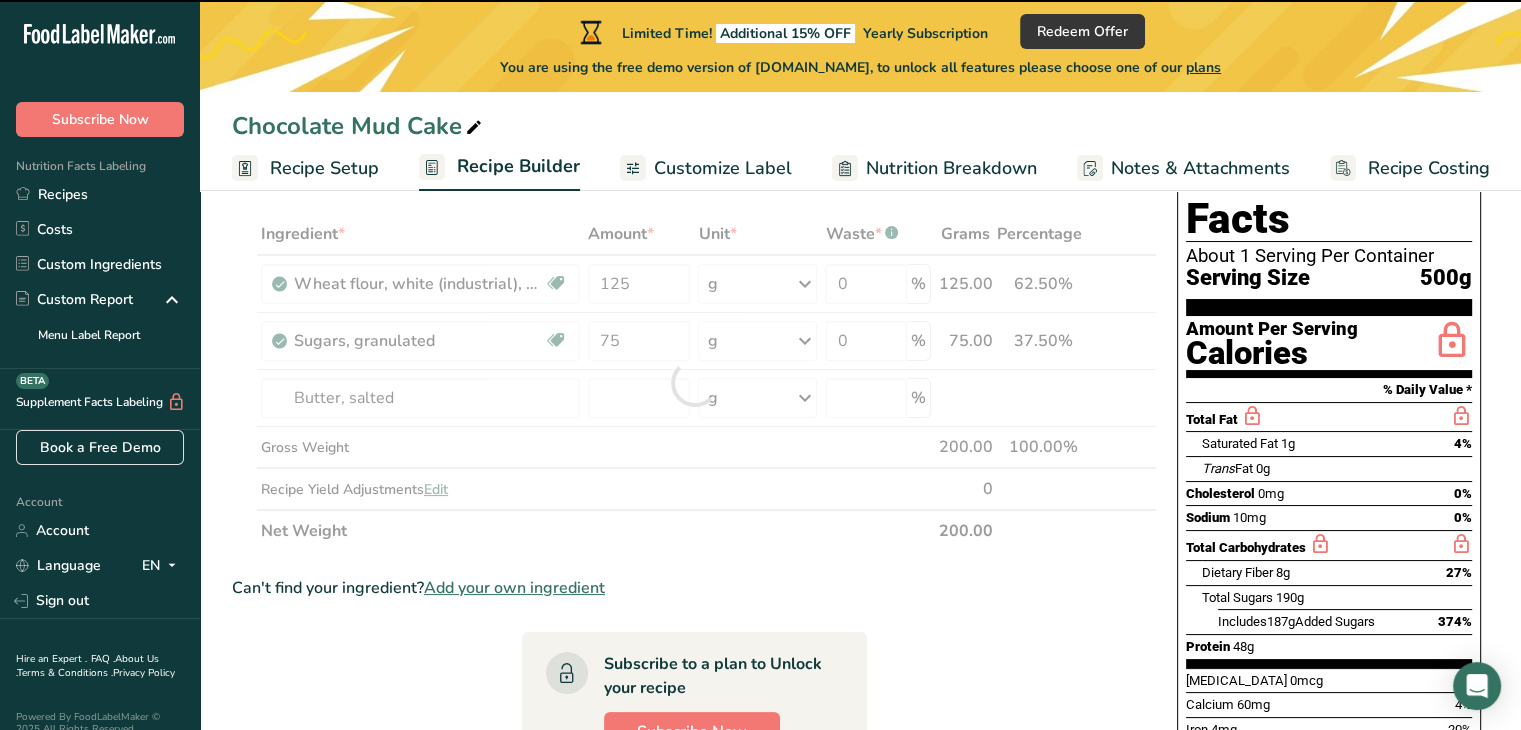 type on "0" 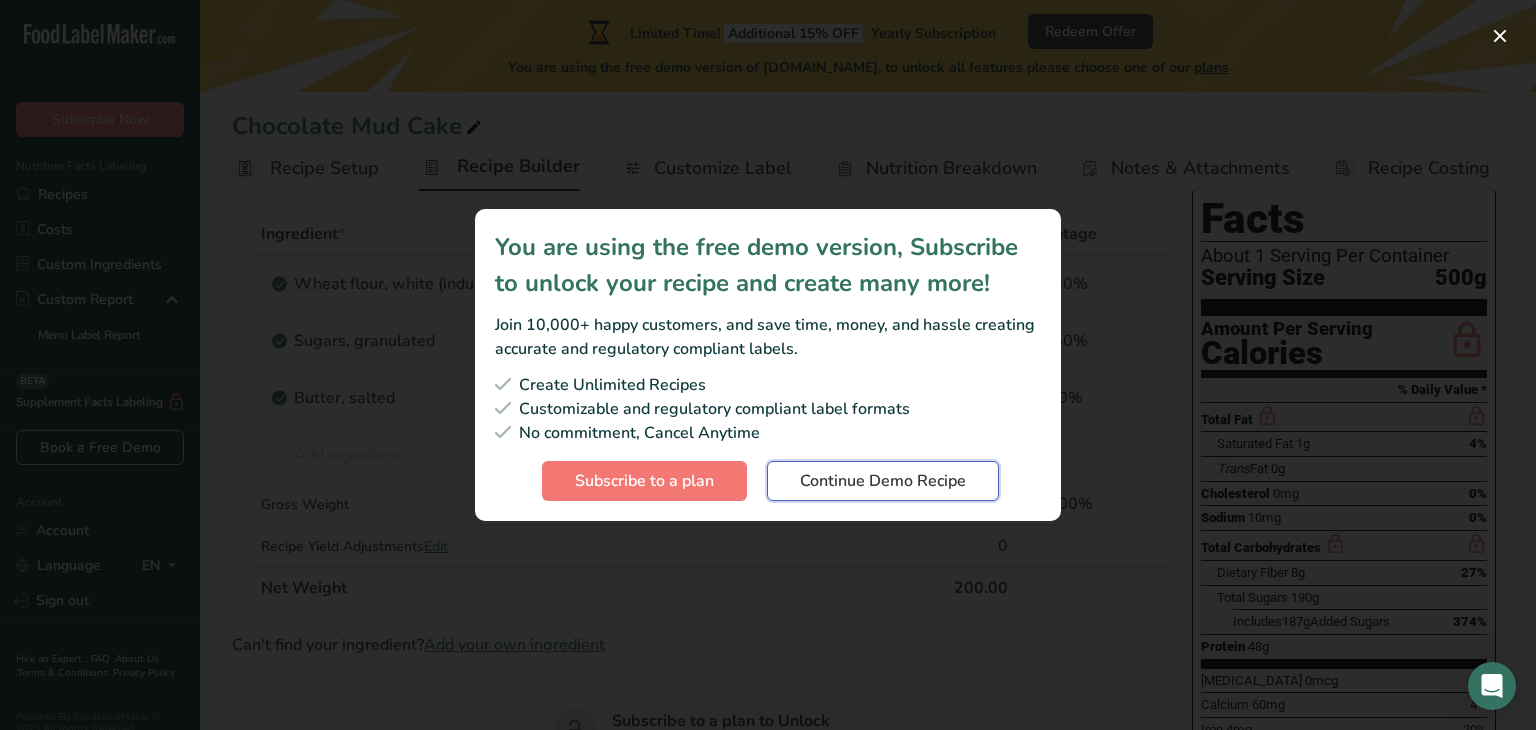 click on "Continue Demo Recipe" at bounding box center [883, 481] 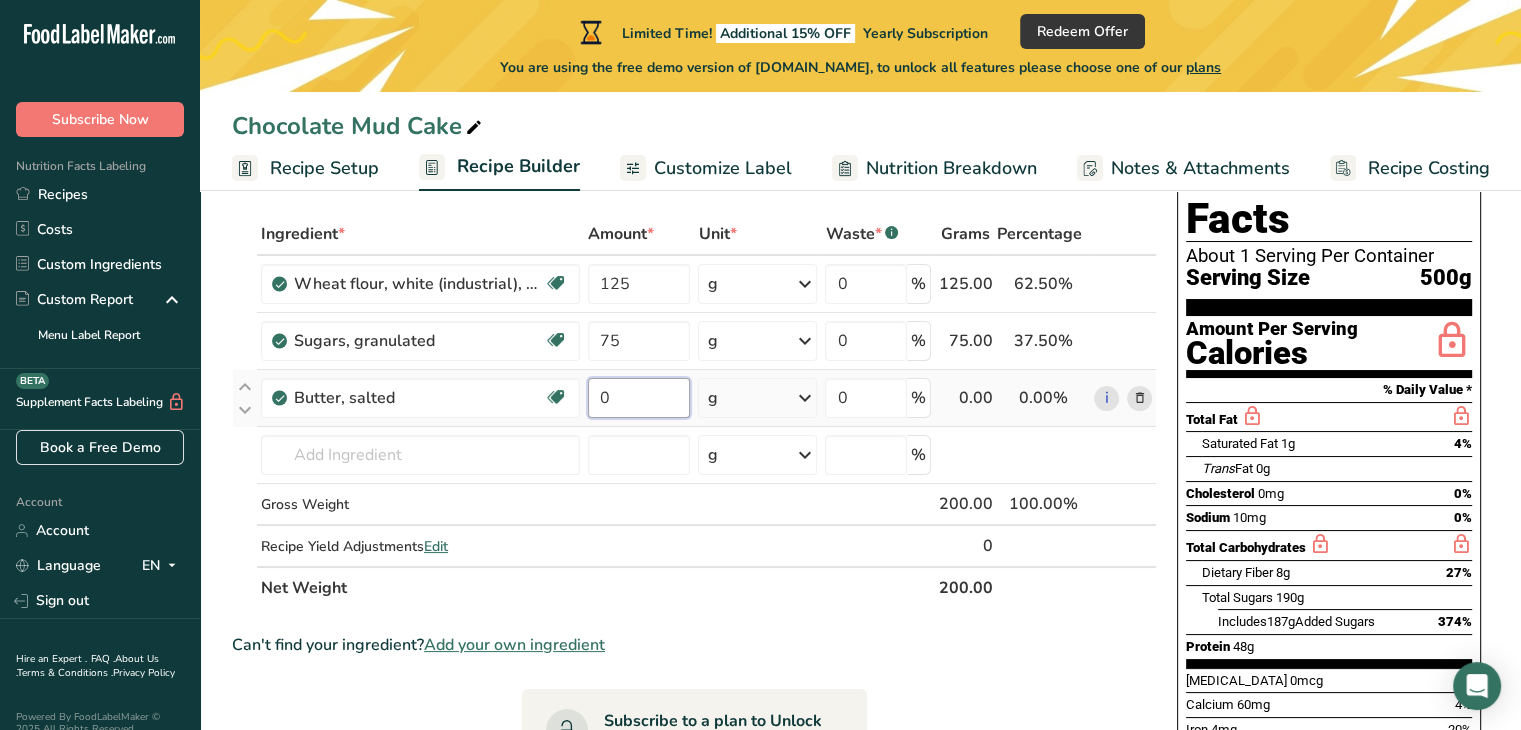 click on "0" at bounding box center [639, 398] 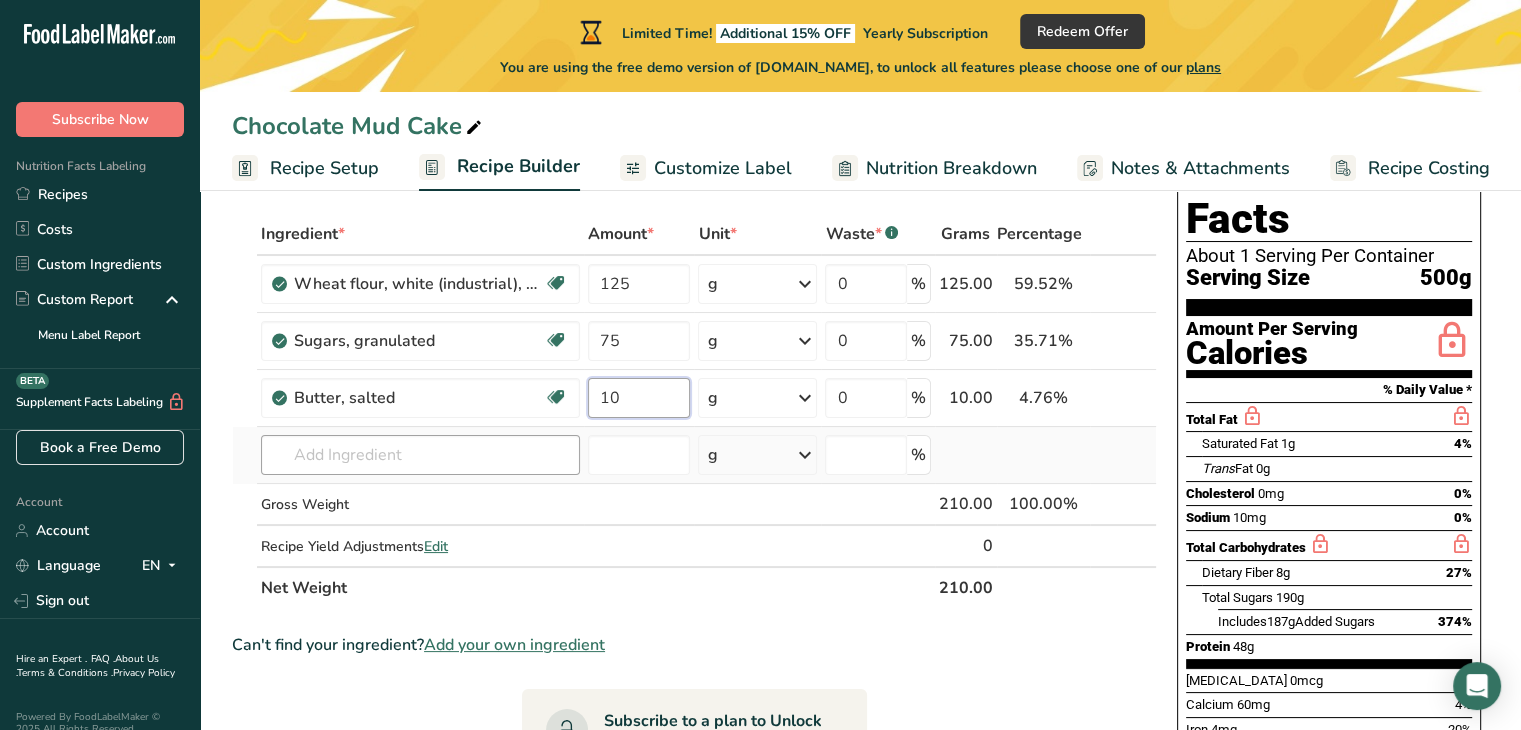 type on "10" 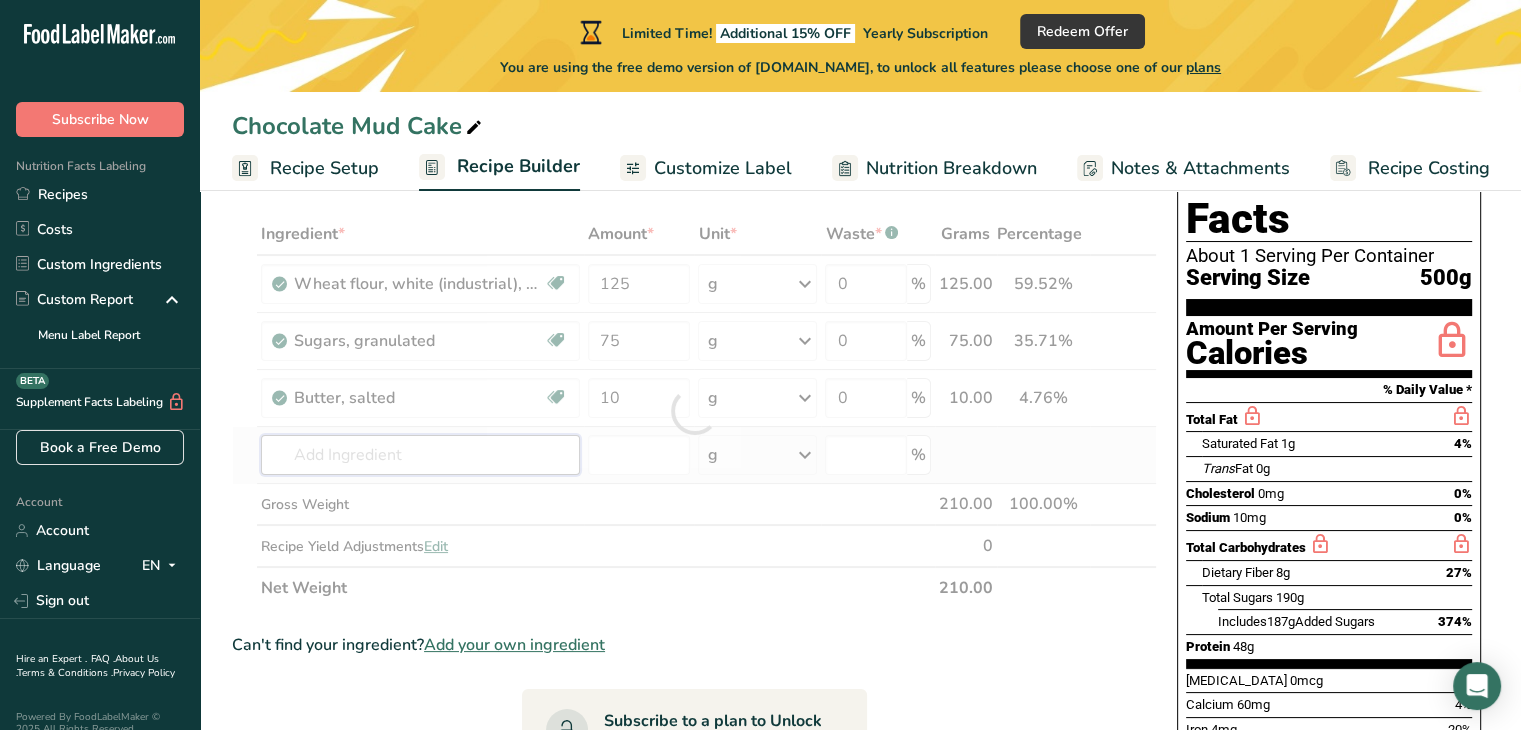 click on "Ingredient *
Amount *
Unit *
Waste *   .a-a{fill:#347362;}.b-a{fill:#fff;}          Grams
Percentage
Wheat flour, white (industrial), 15% protein, bleached, unenriched
Dairy free
Vegan
Vegetarian
Soy free
125
g
Weight Units
g
kg
mg
See more
Volume Units
l
Volume units require a density conversion. If you know your ingredient's density enter it below. Otherwise, click on "RIA" our AI Regulatory bot - she will be able to help you
lb/ft3
g/cm3
Confirm
mL
lb/ft3
g/cm3" at bounding box center [694, 411] 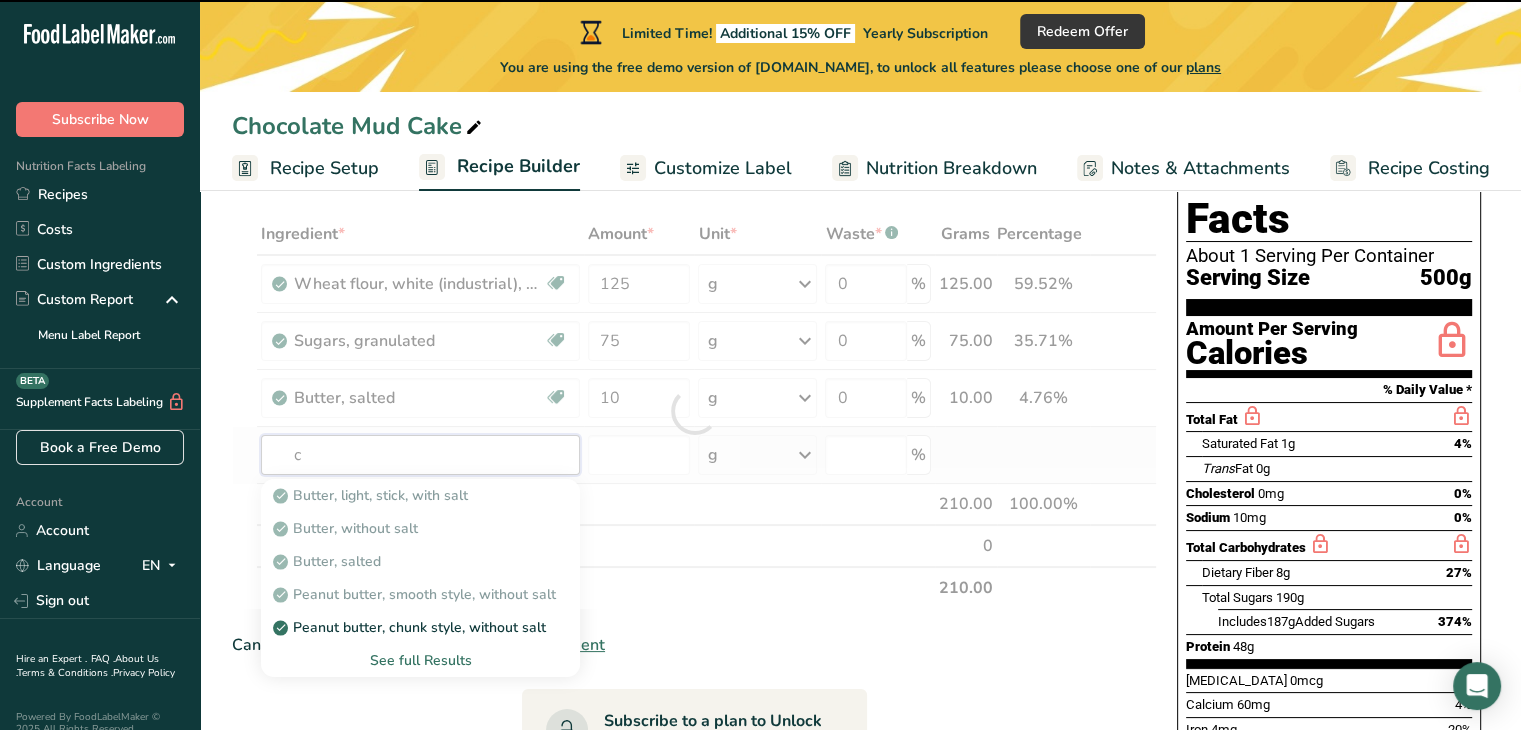 type on "co" 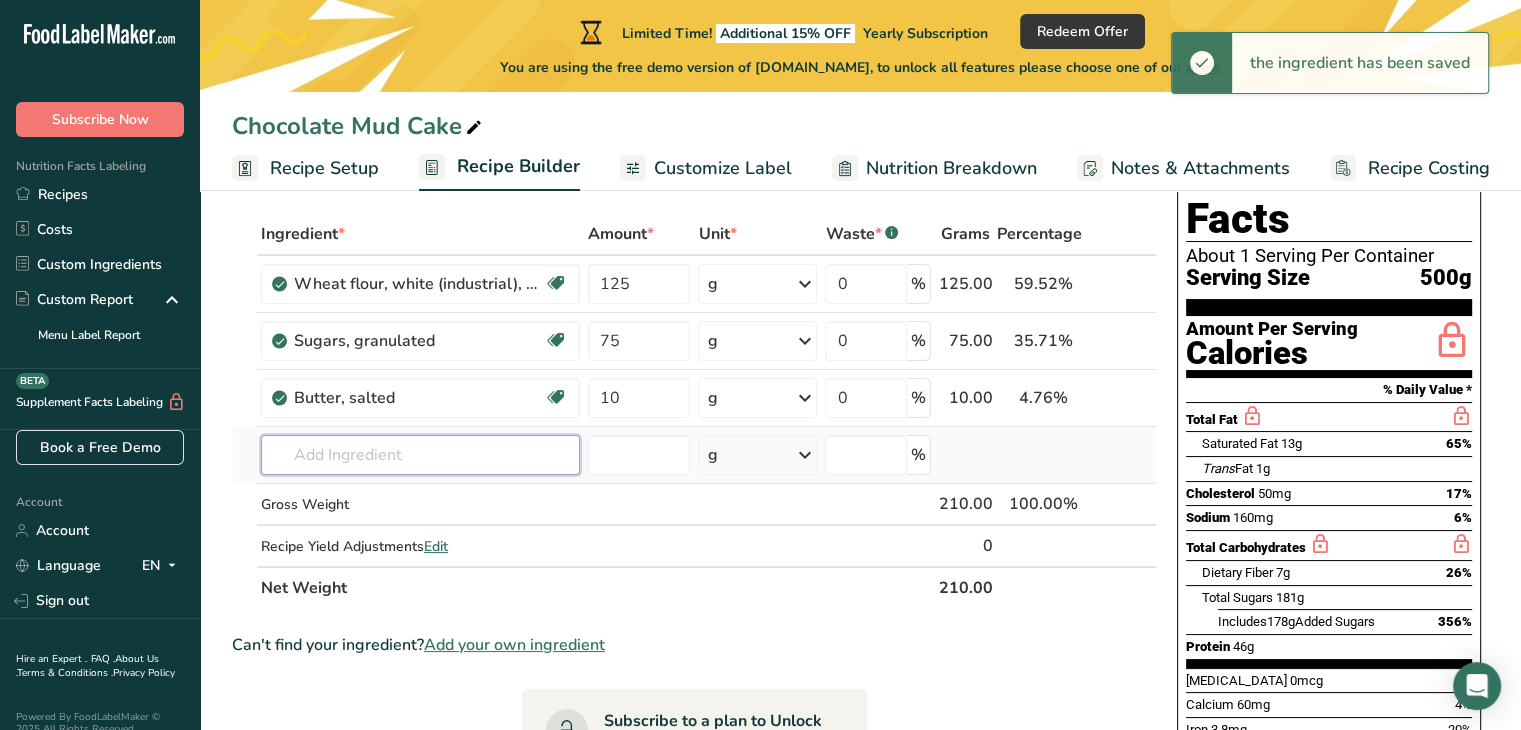 click at bounding box center [420, 455] 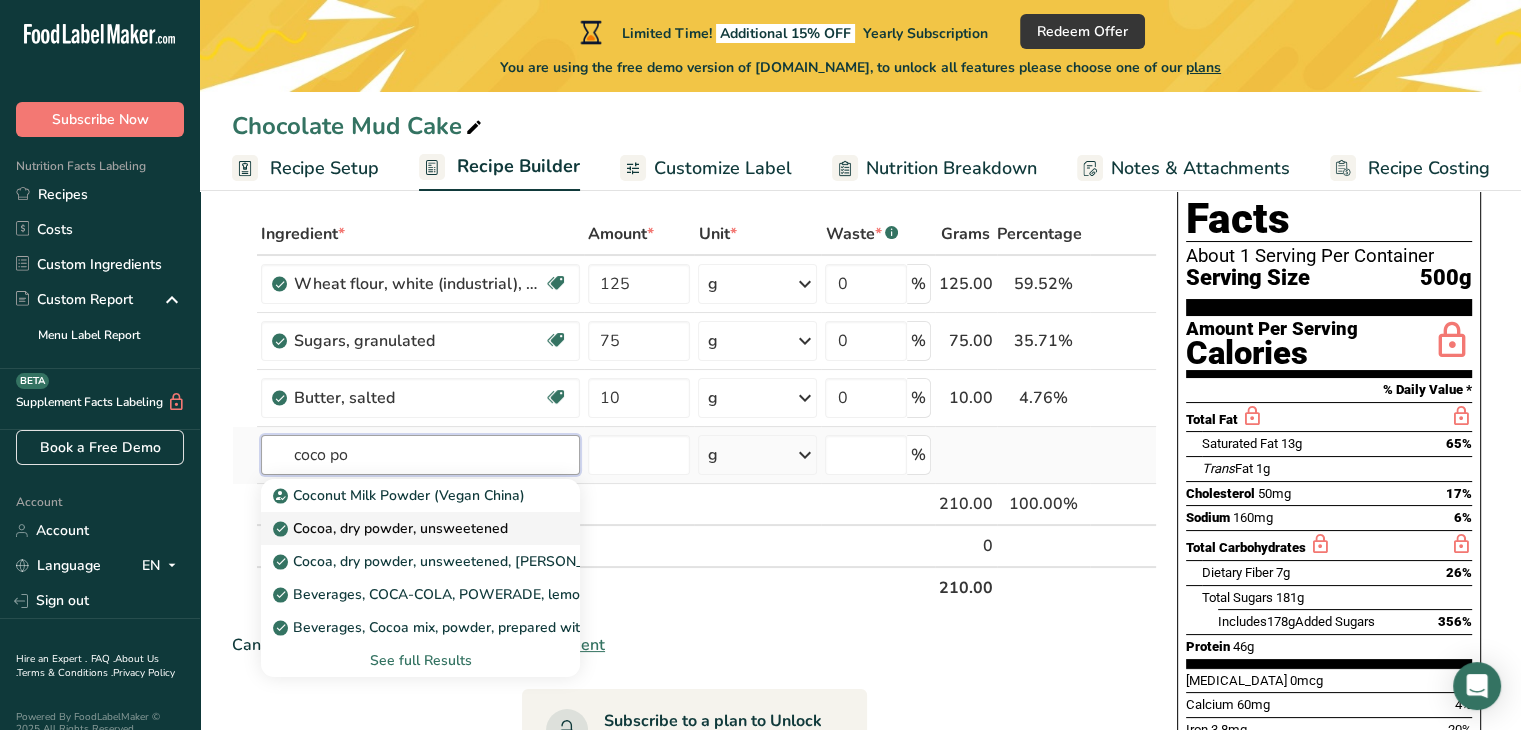 type on "coco po" 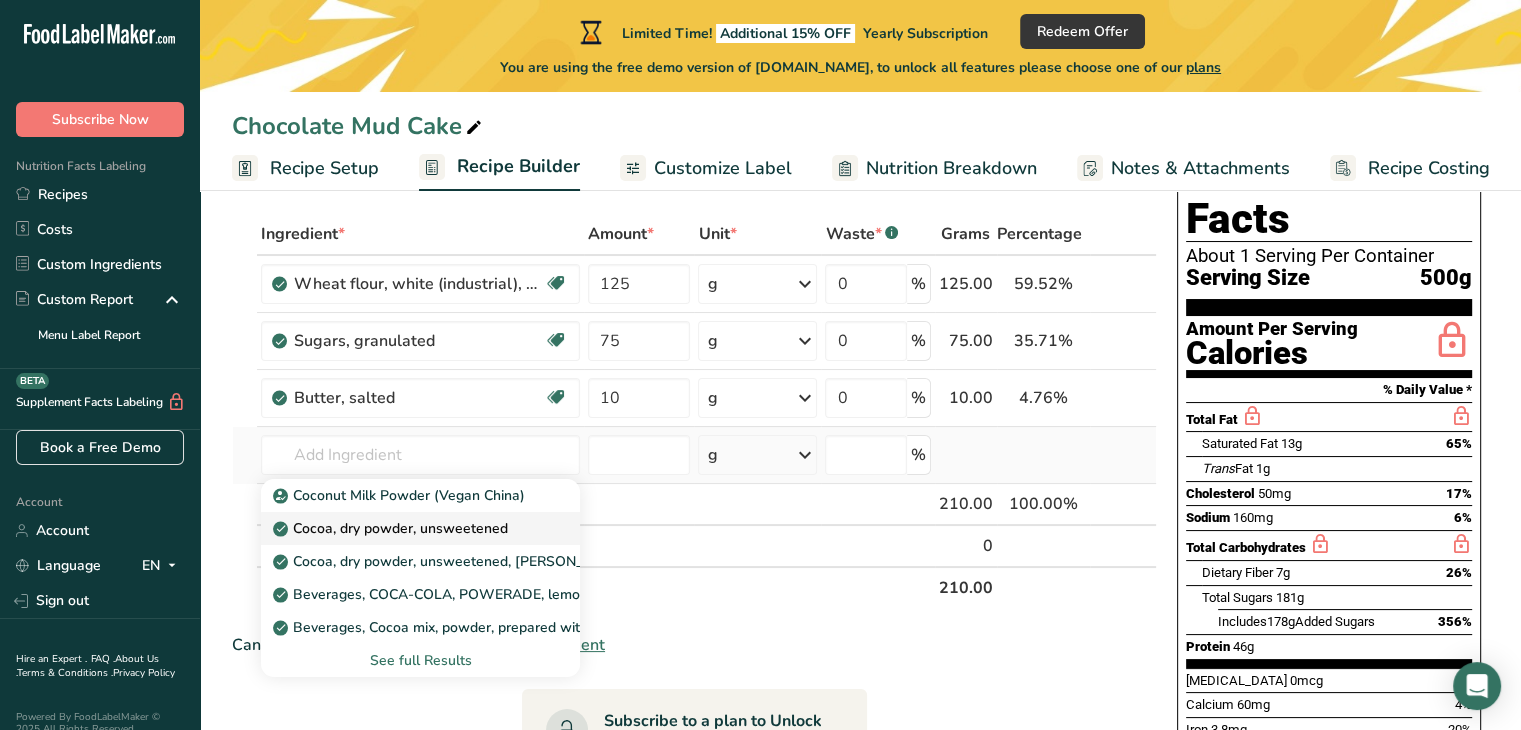 click on "Cocoa, dry powder, unsweetened" at bounding box center [392, 528] 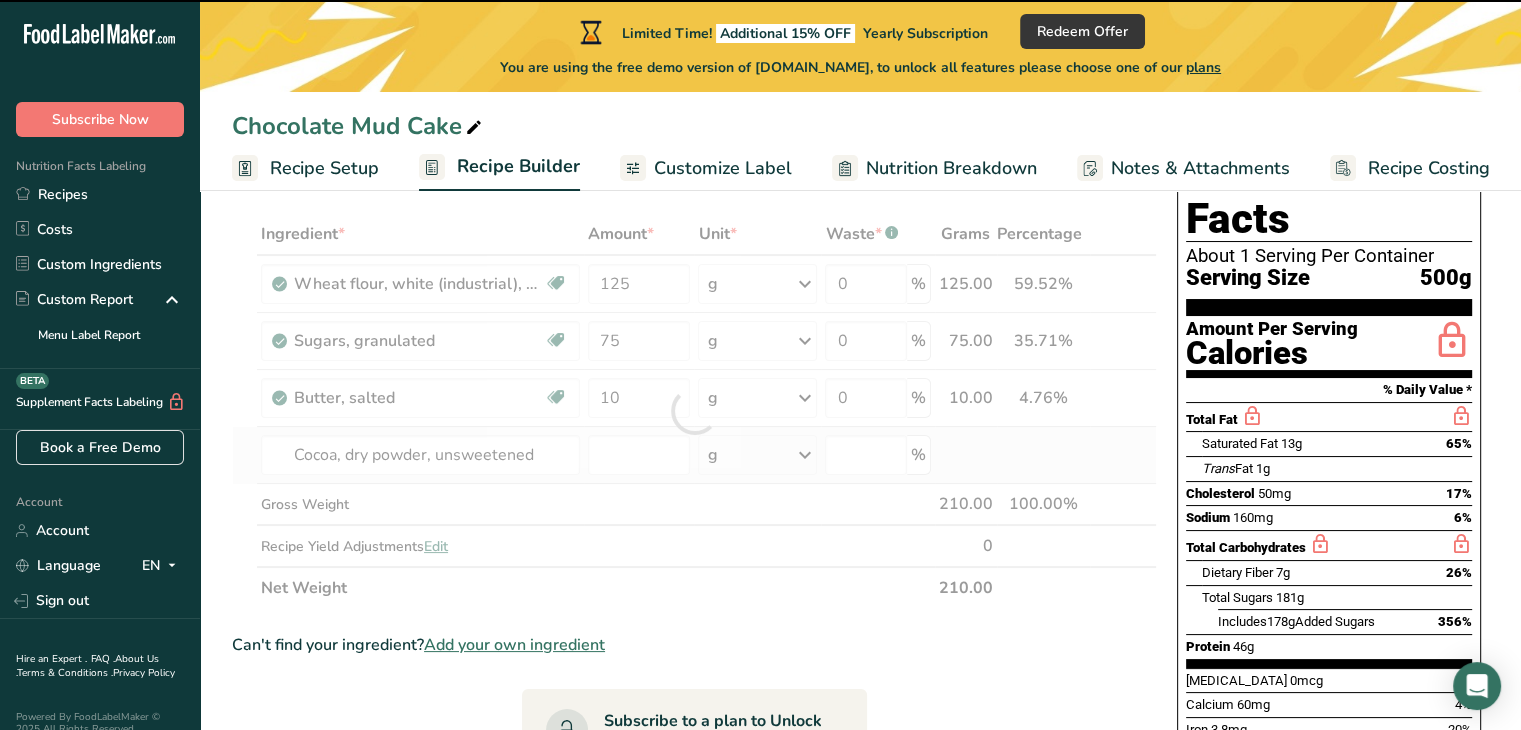 type on "0" 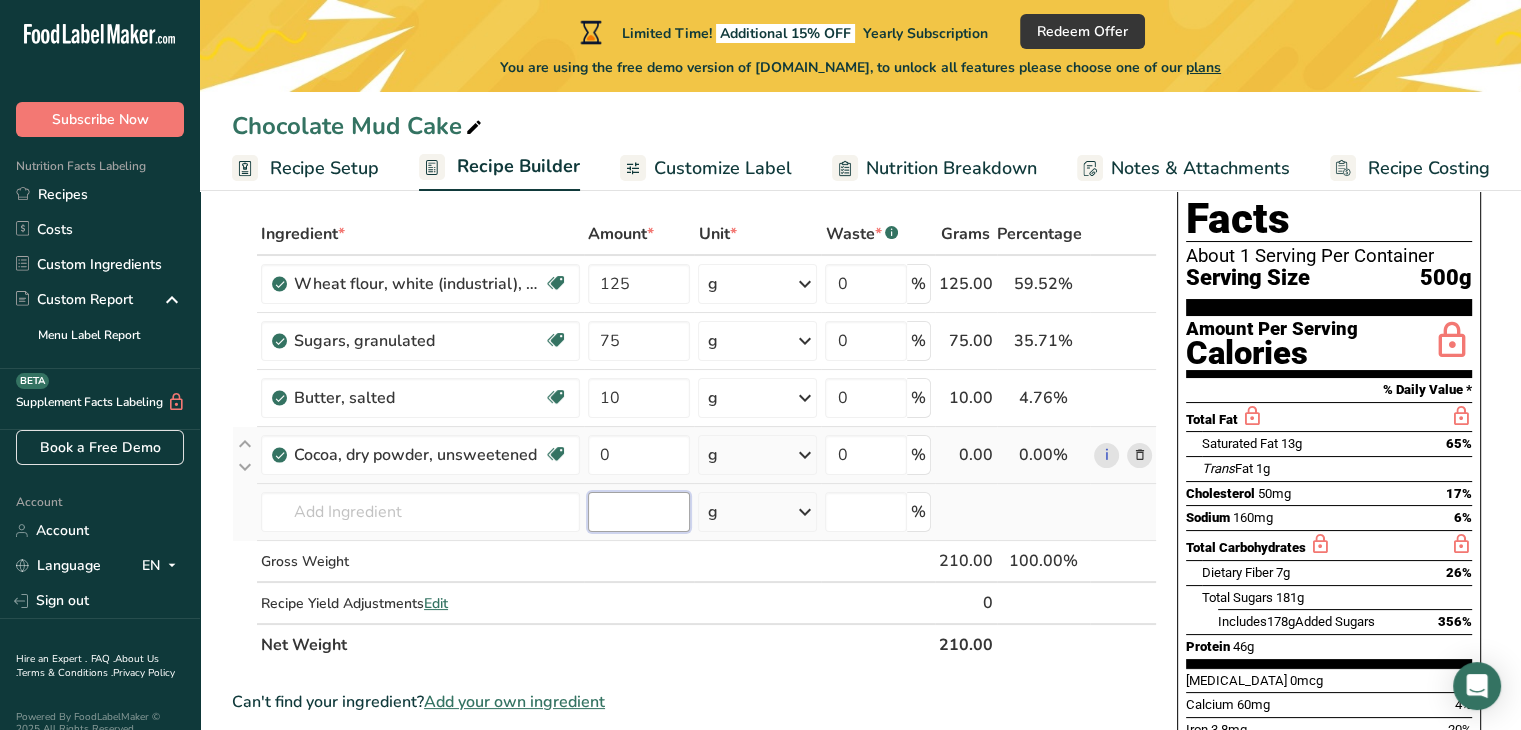 click at bounding box center (639, 512) 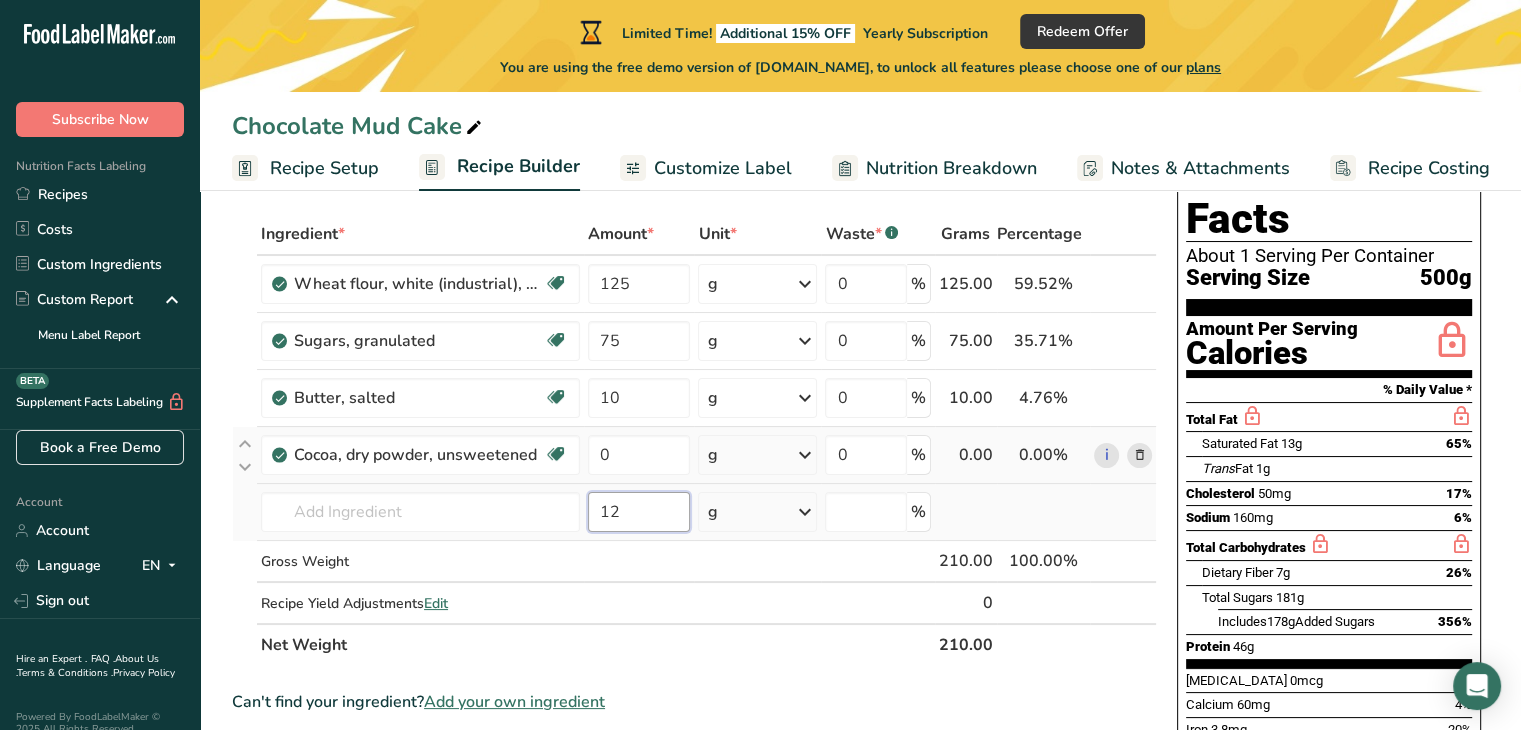 type on "1" 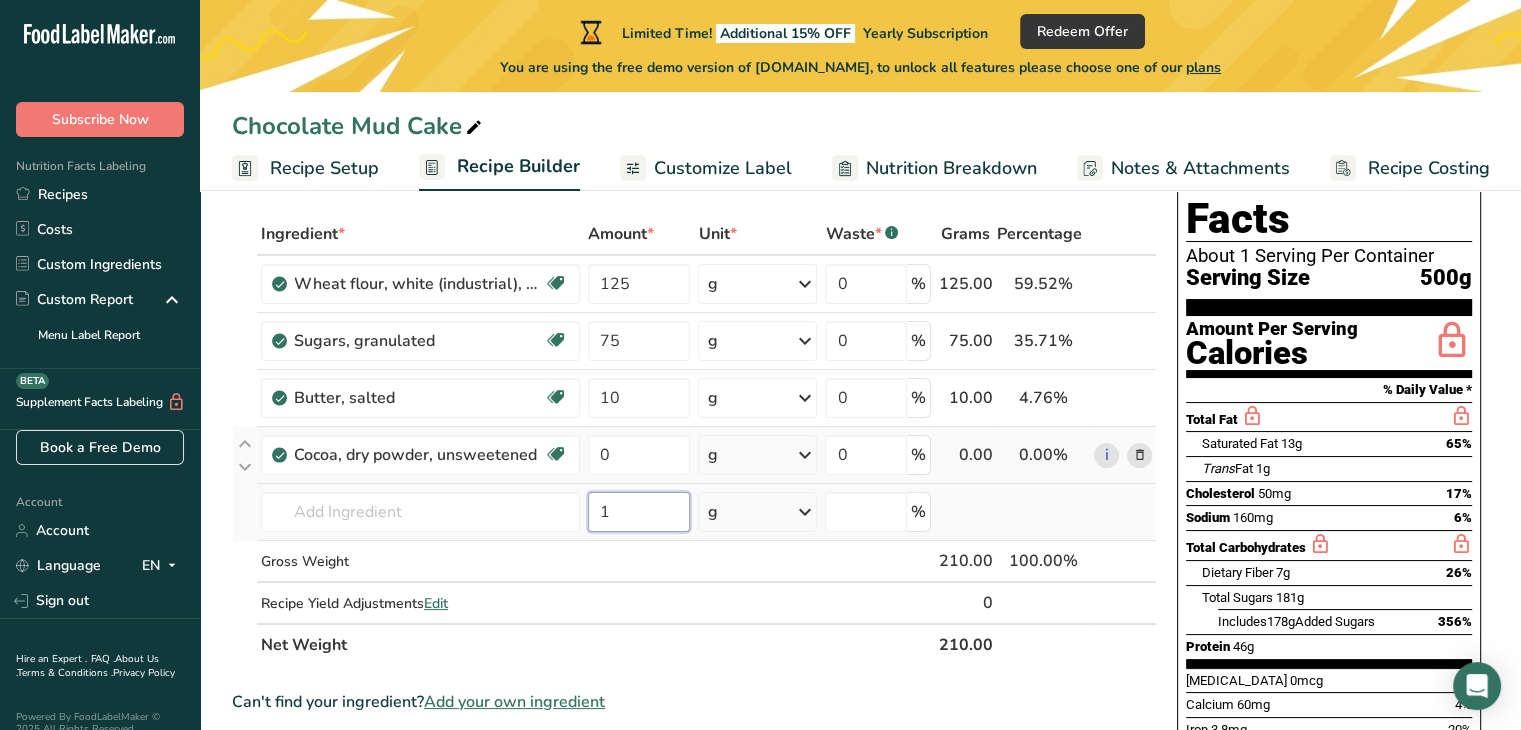 type 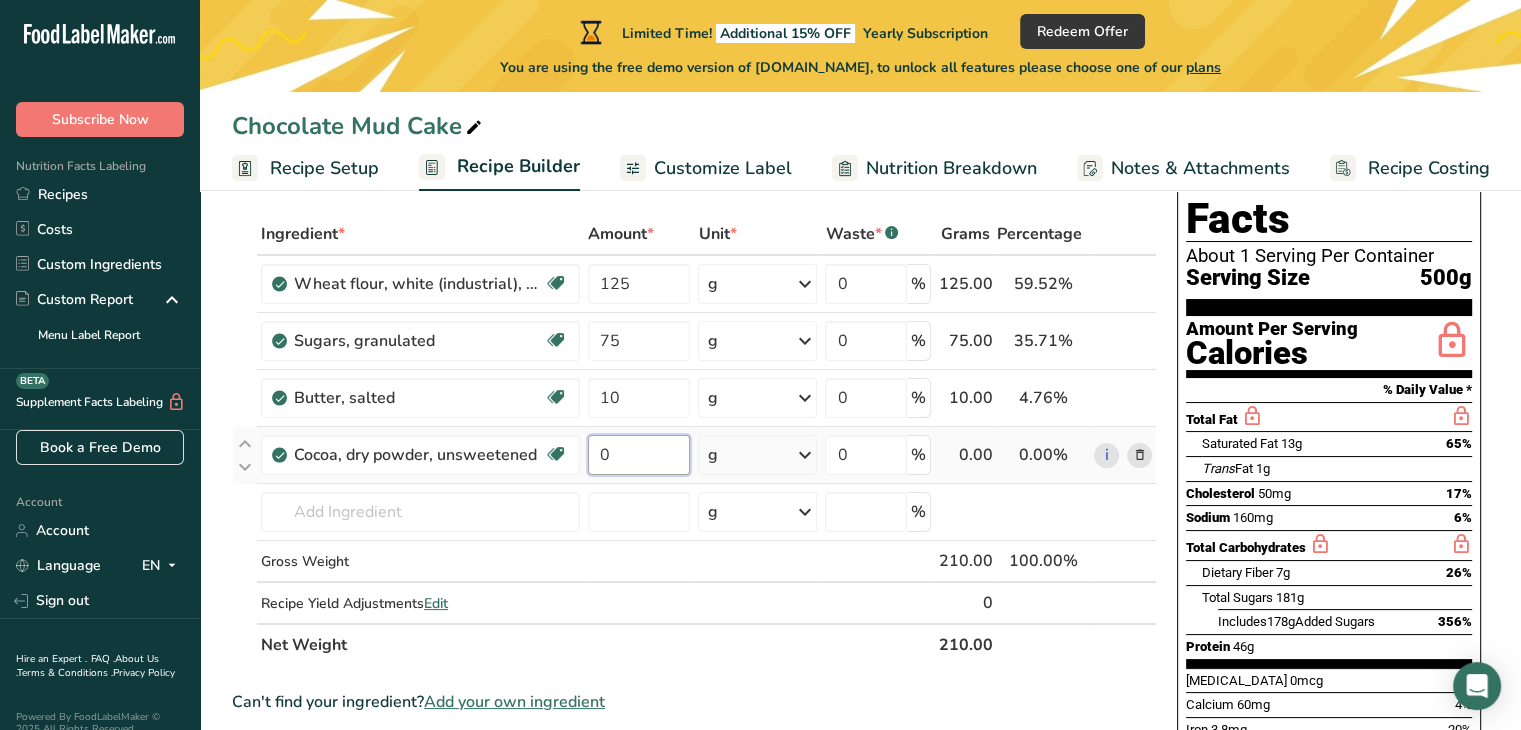 click on "0" at bounding box center [639, 455] 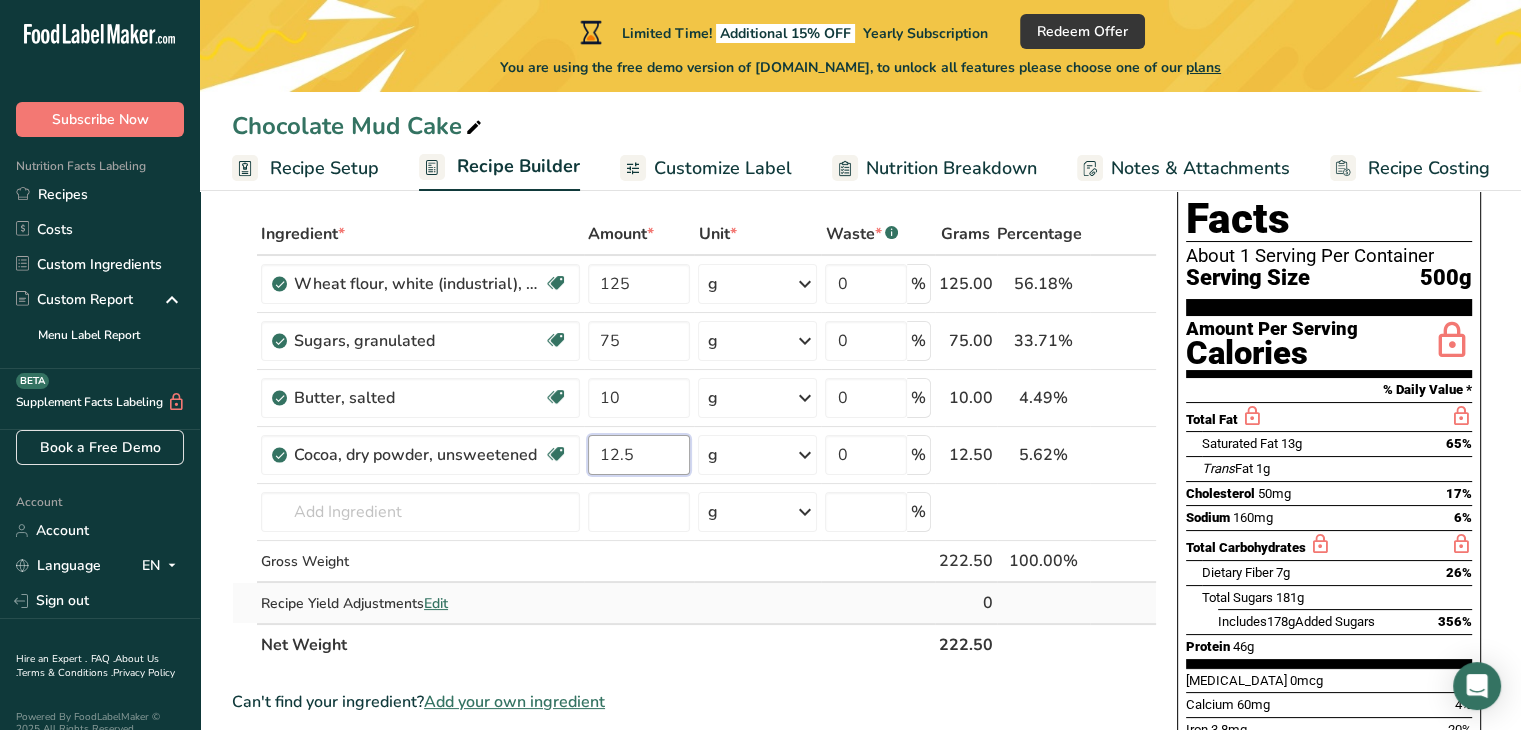 type on "12.5" 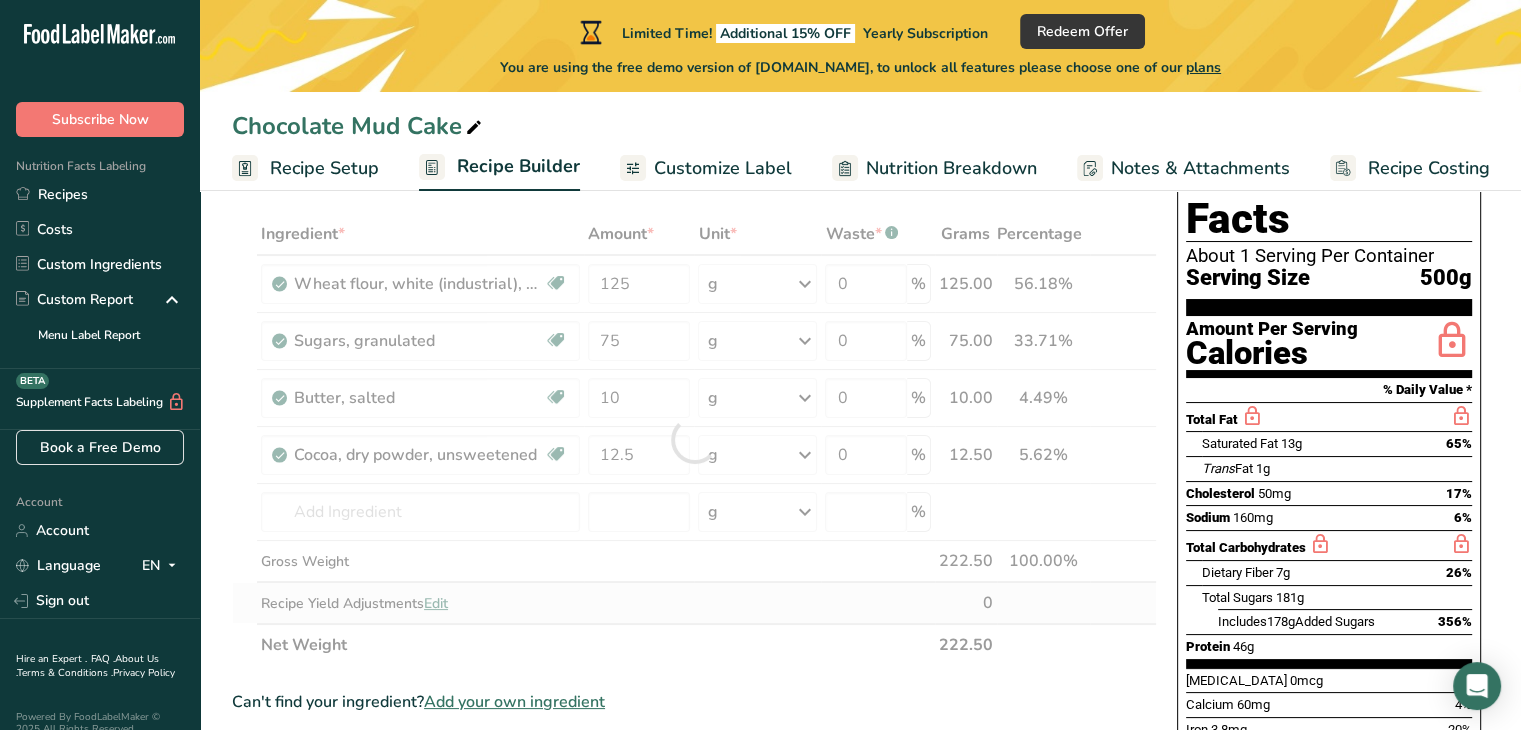 click on "Ingredient *
Amount *
Unit *
Waste *   .a-a{fill:#347362;}.b-a{fill:#fff;}          Grams
Percentage
Wheat flour, white (industrial), 15% protein, bleached, unenriched
Dairy free
Vegan
Vegetarian
Soy free
125
g
Weight Units
g
kg
mg
See more
Volume Units
l
Volume units require a density conversion. If you know your ingredient's density enter it below. Otherwise, click on "RIA" our AI Regulatory bot - she will be able to help you
lb/ft3
g/cm3
Confirm
mL
lb/ft3
g/cm3" at bounding box center [694, 439] 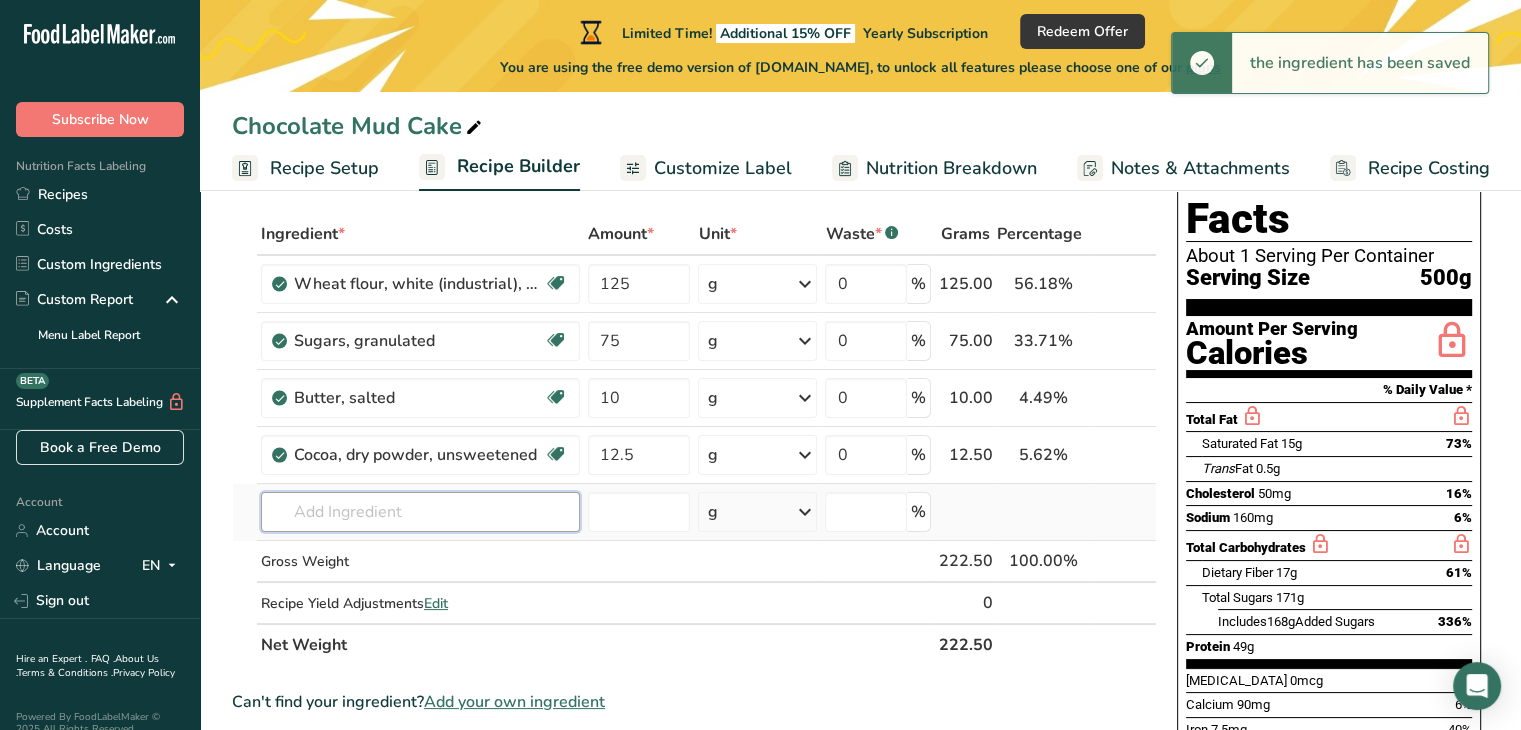 click at bounding box center (420, 512) 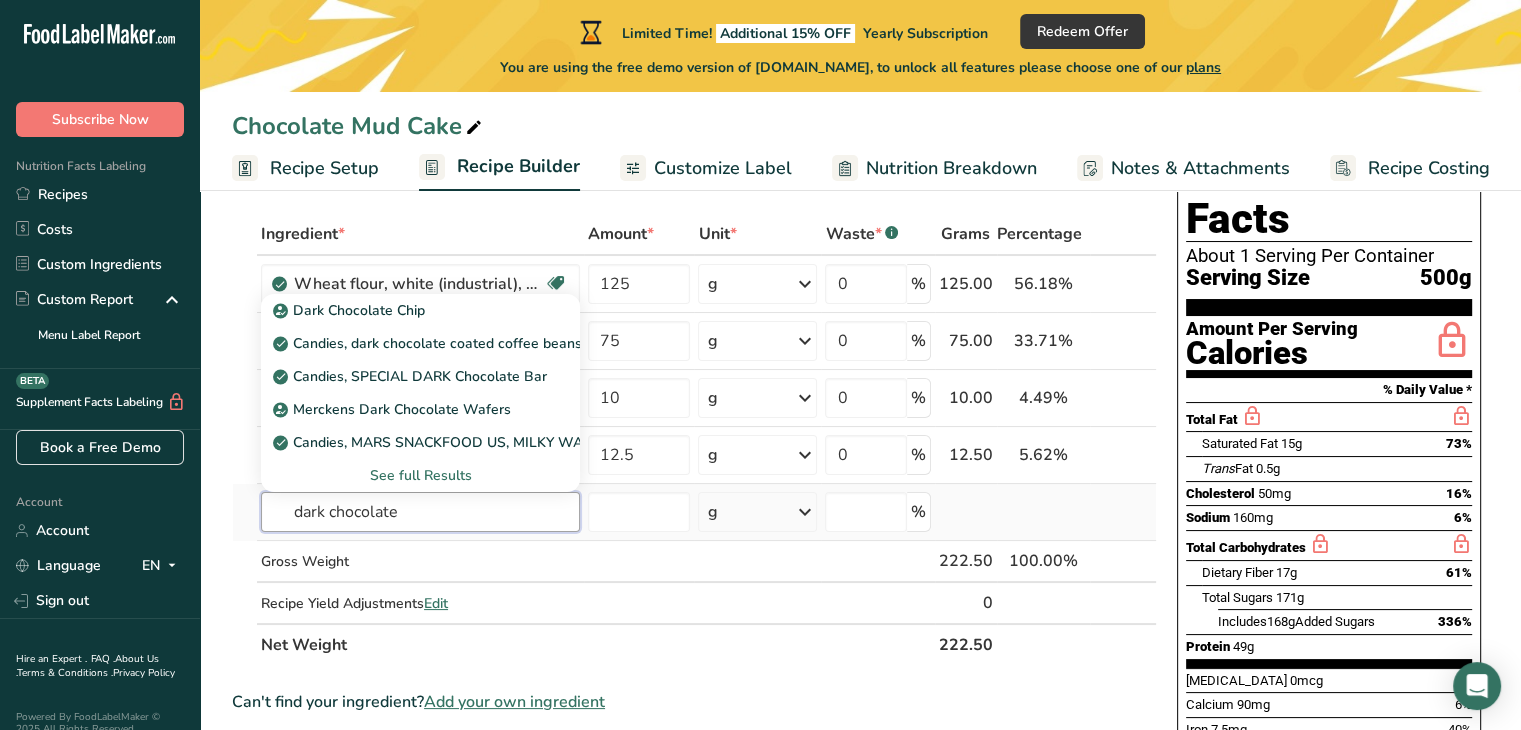 type on "dark chocolate" 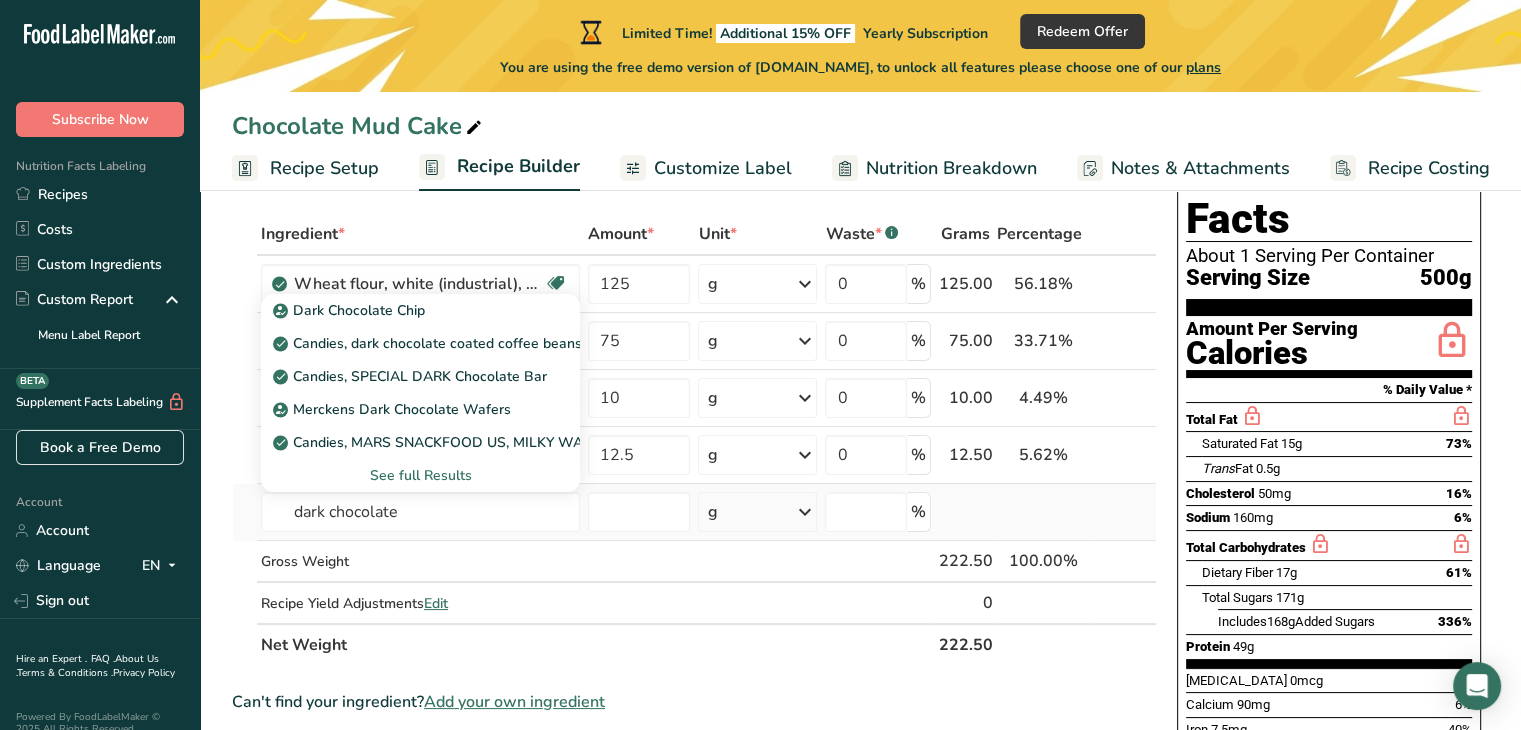 type 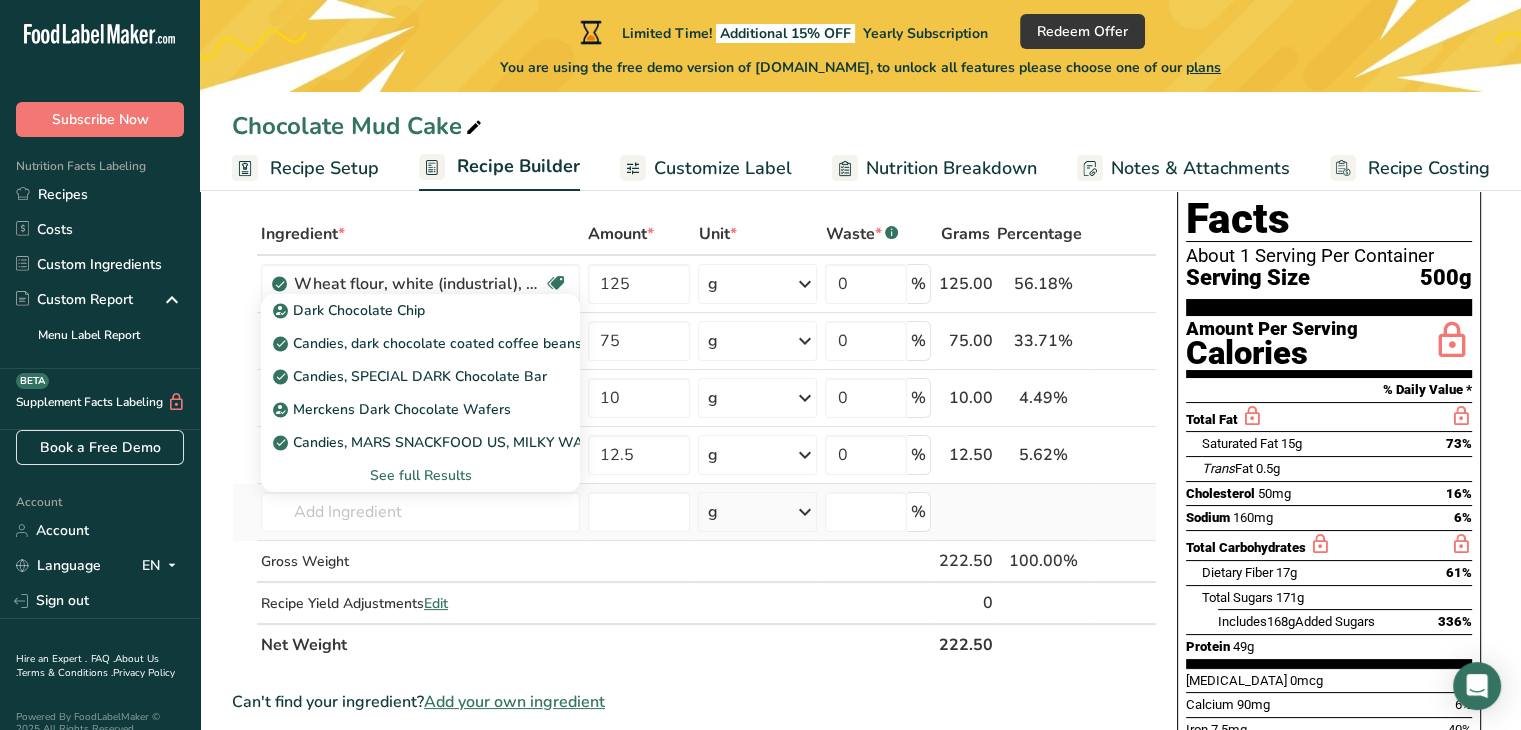 click on "See full Results" at bounding box center (420, 475) 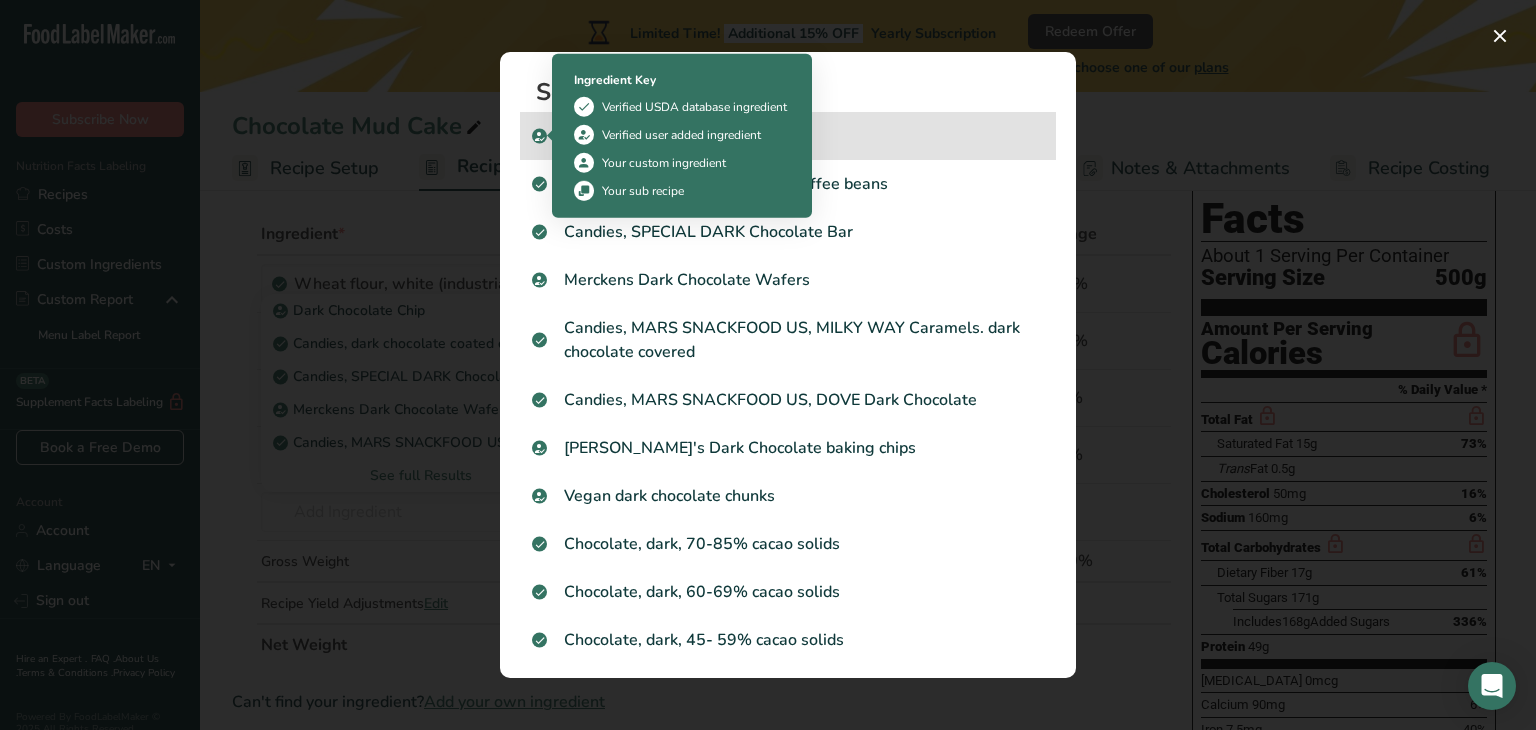 click at bounding box center (540, 136) 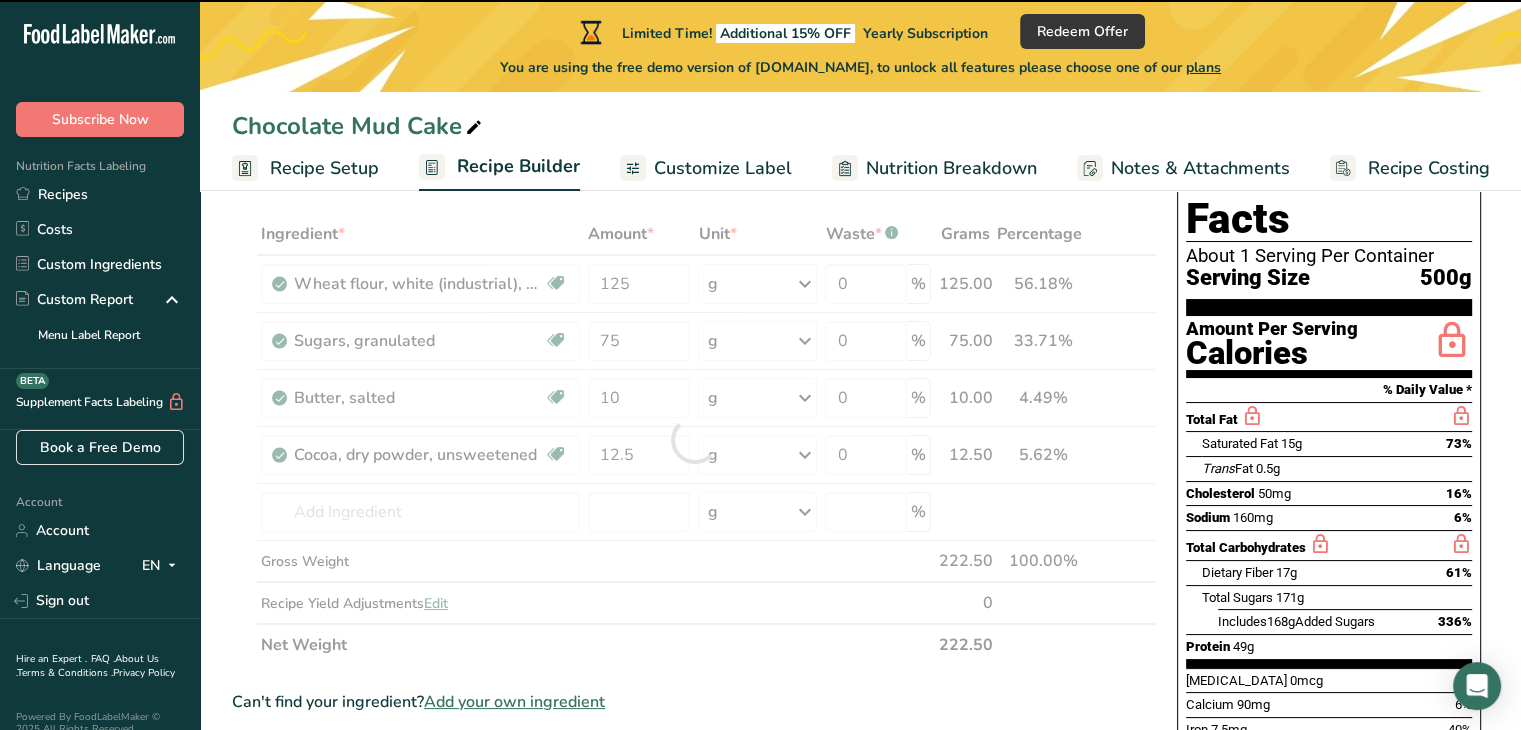 type on "0" 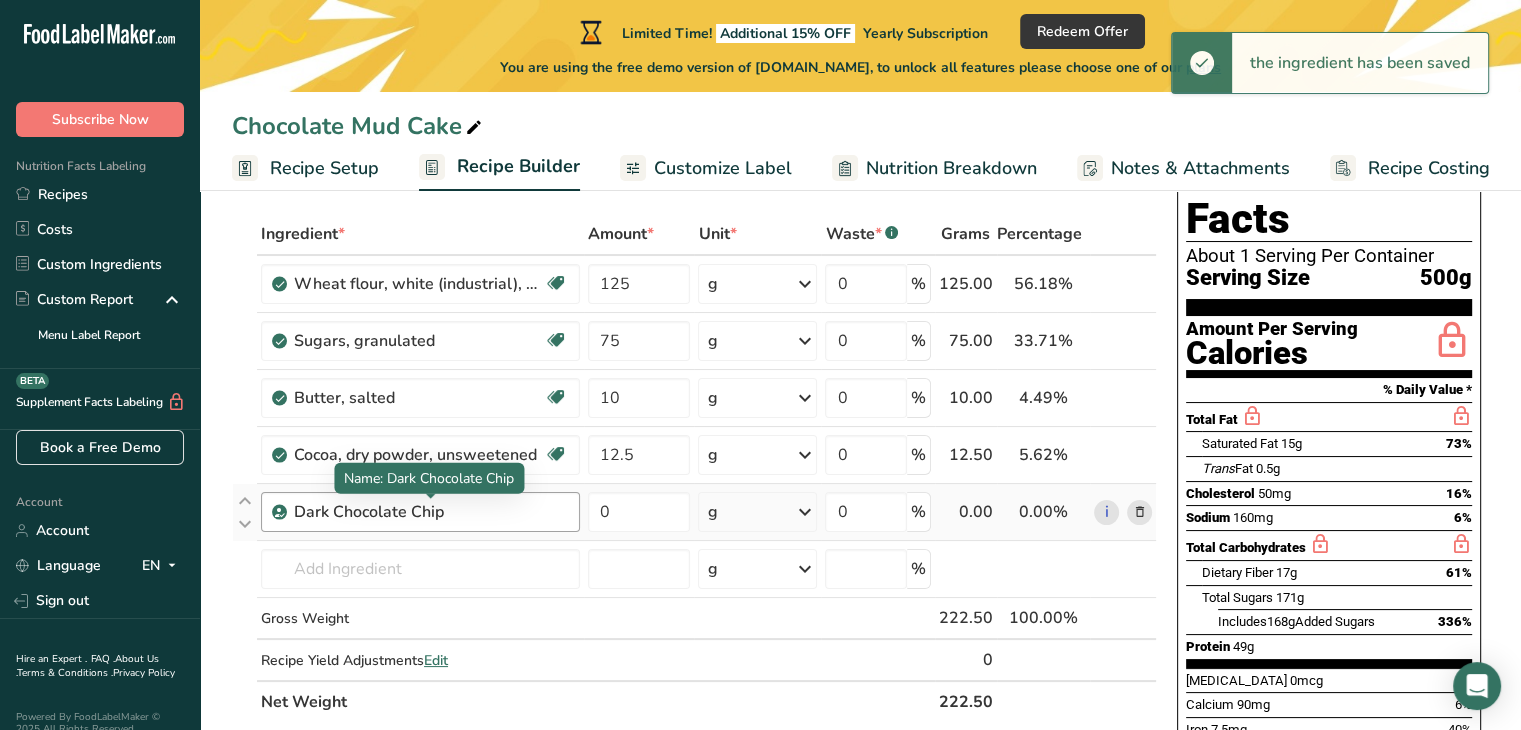 click on "Dark Chocolate Chip" at bounding box center (419, 512) 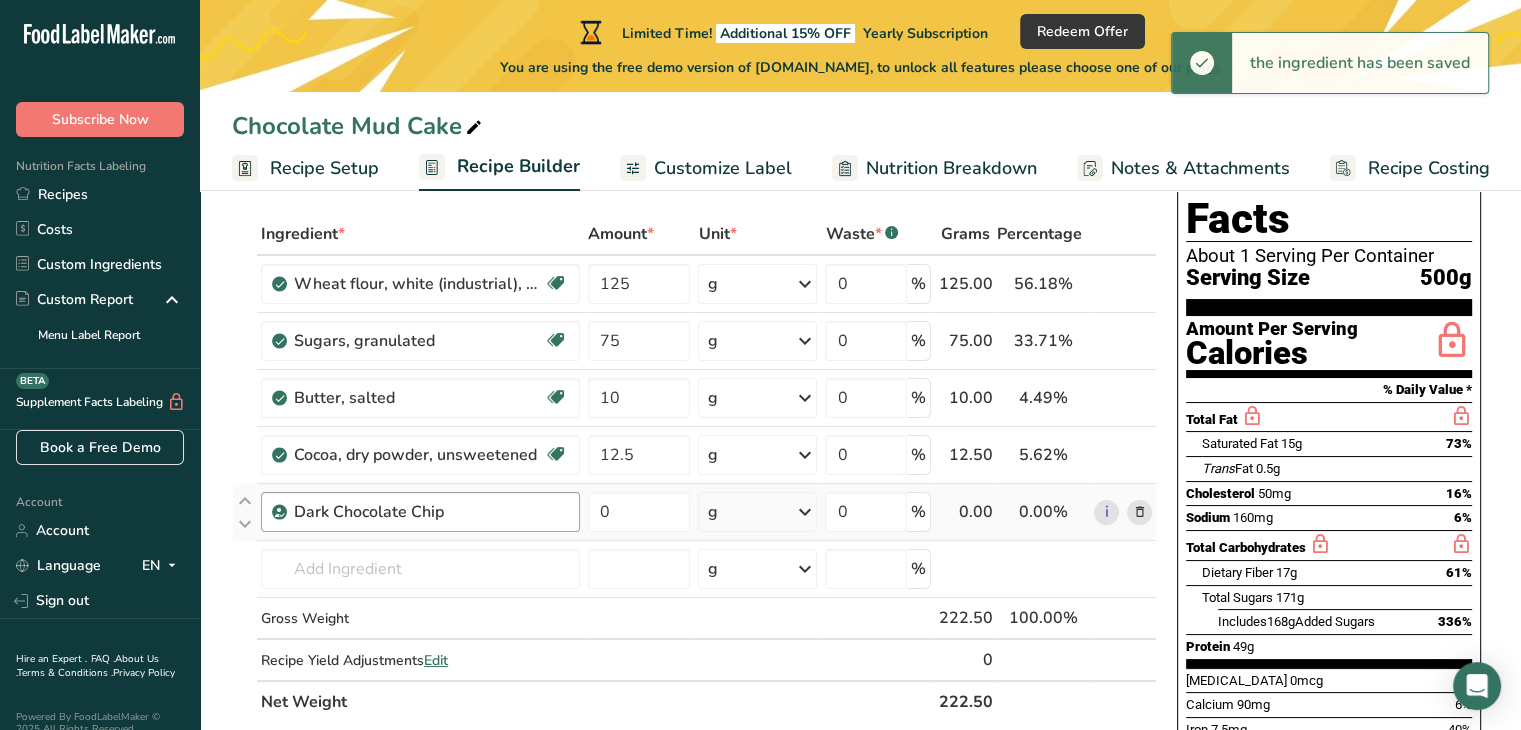 click on "Dark Chocolate Chip" at bounding box center (419, 512) 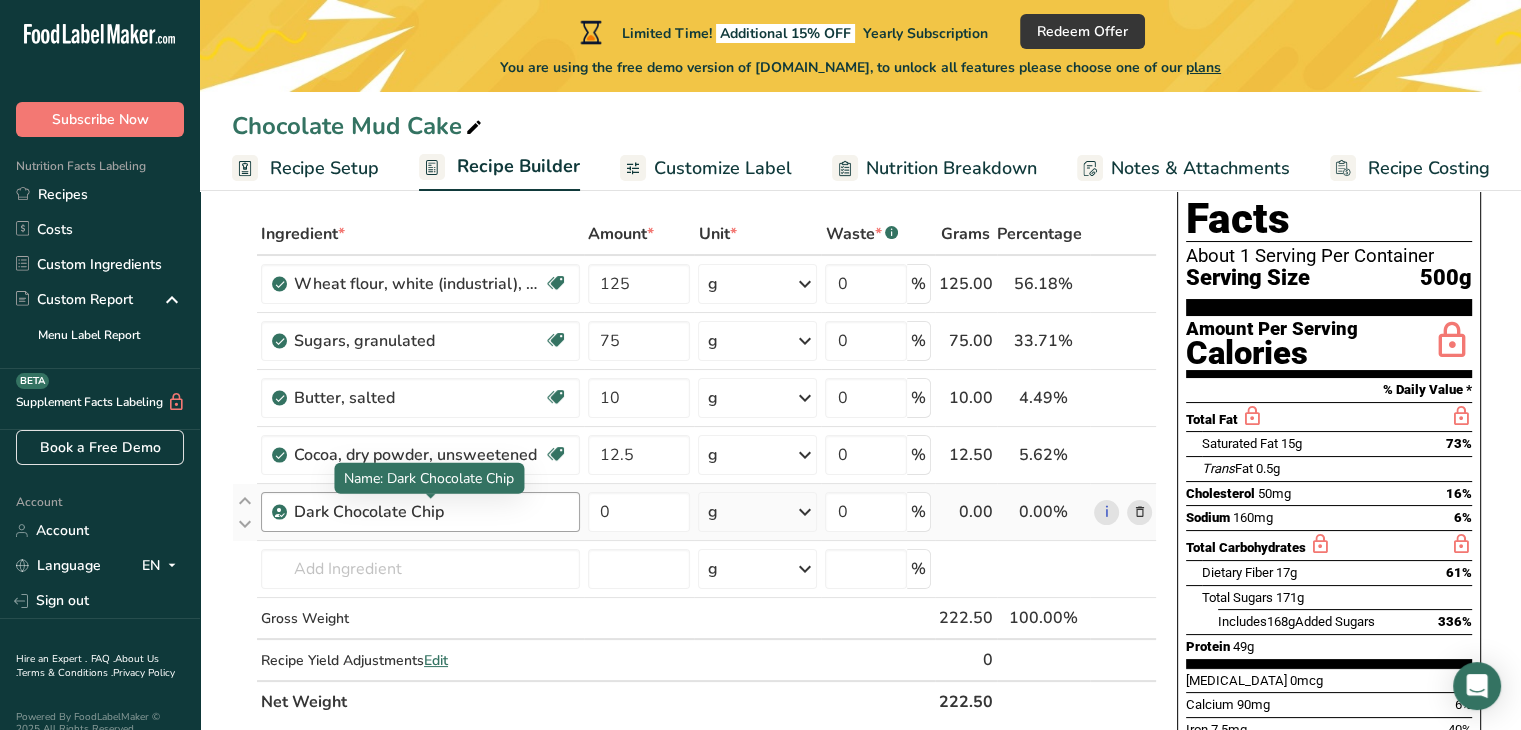 click on "Dark Chocolate Chip" at bounding box center [419, 512] 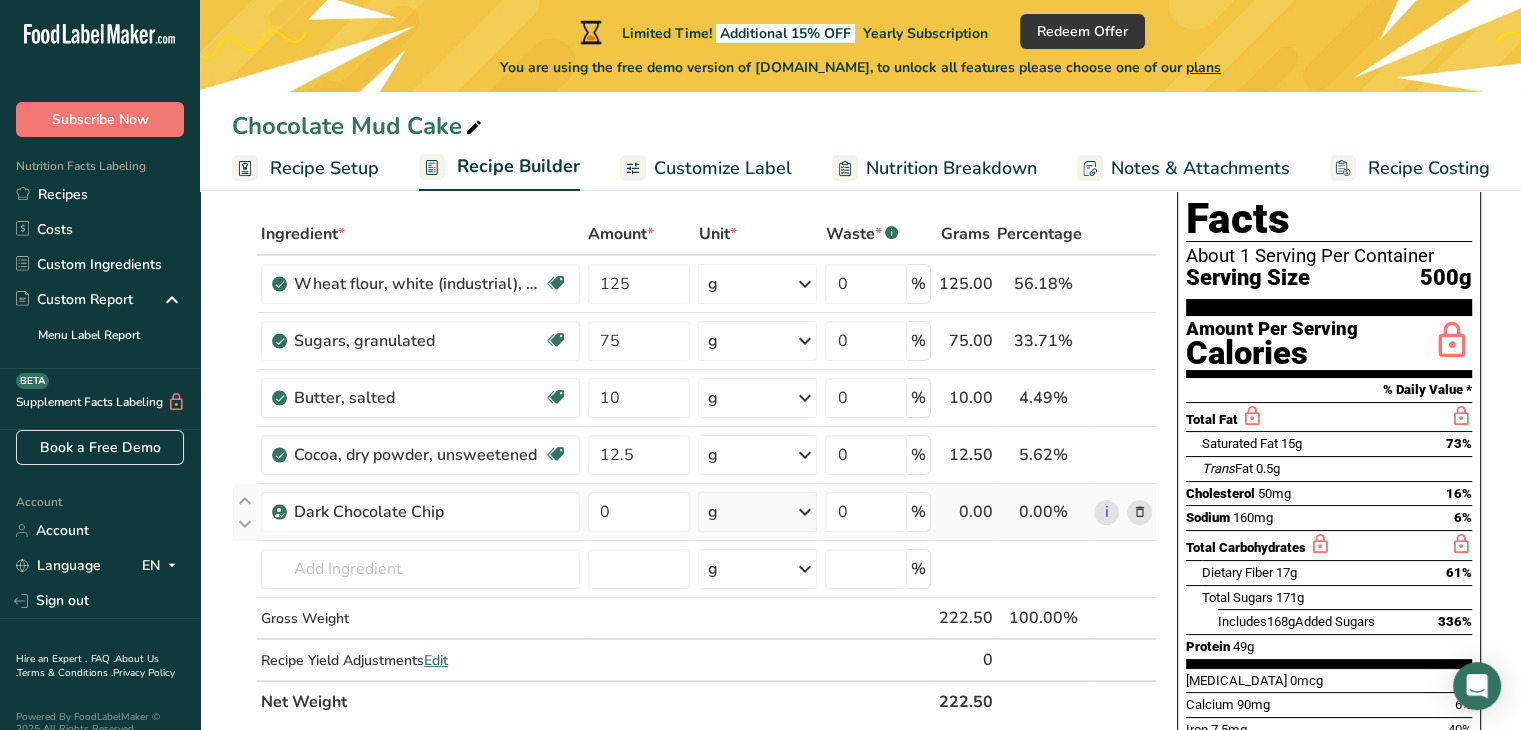 click at bounding box center [1139, 512] 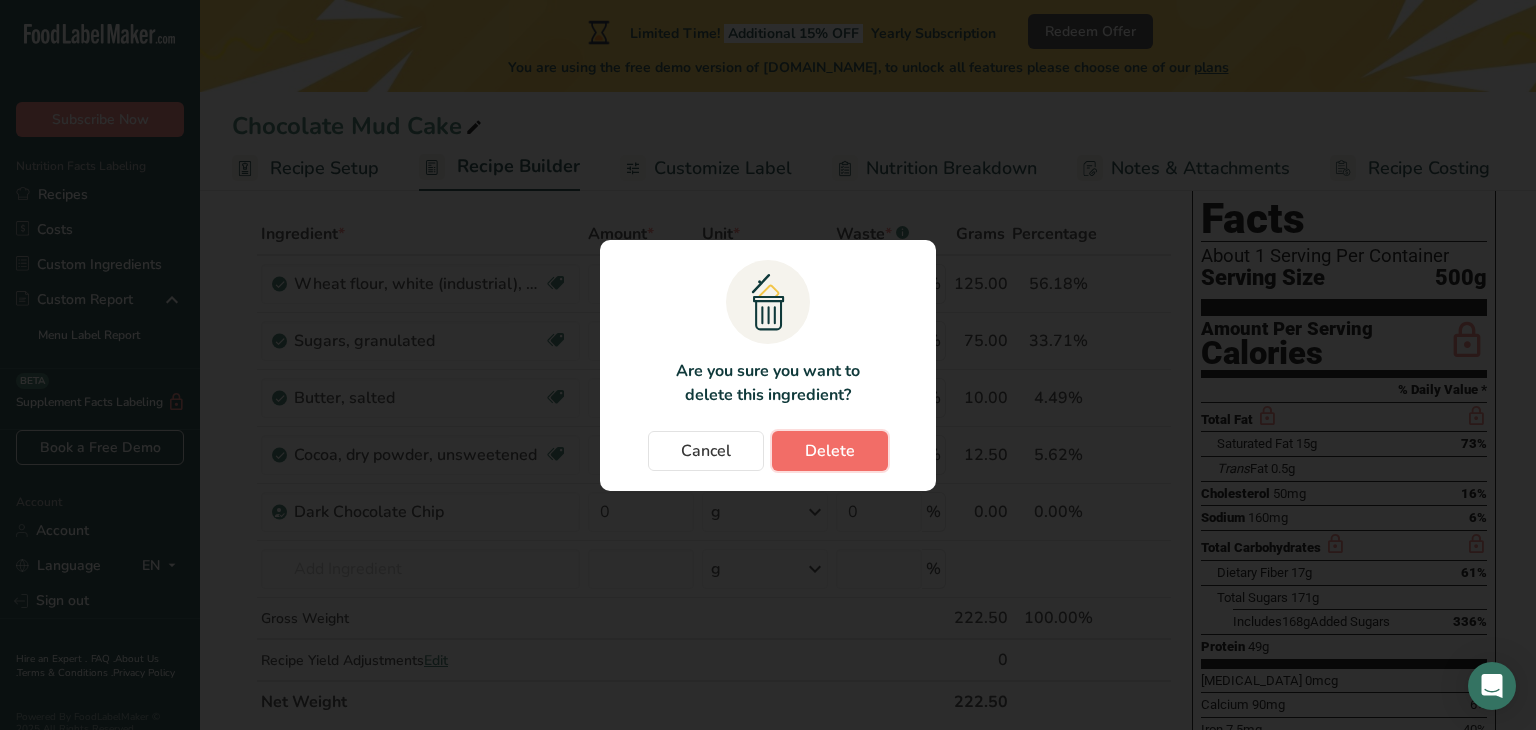 click on "Delete" at bounding box center (830, 451) 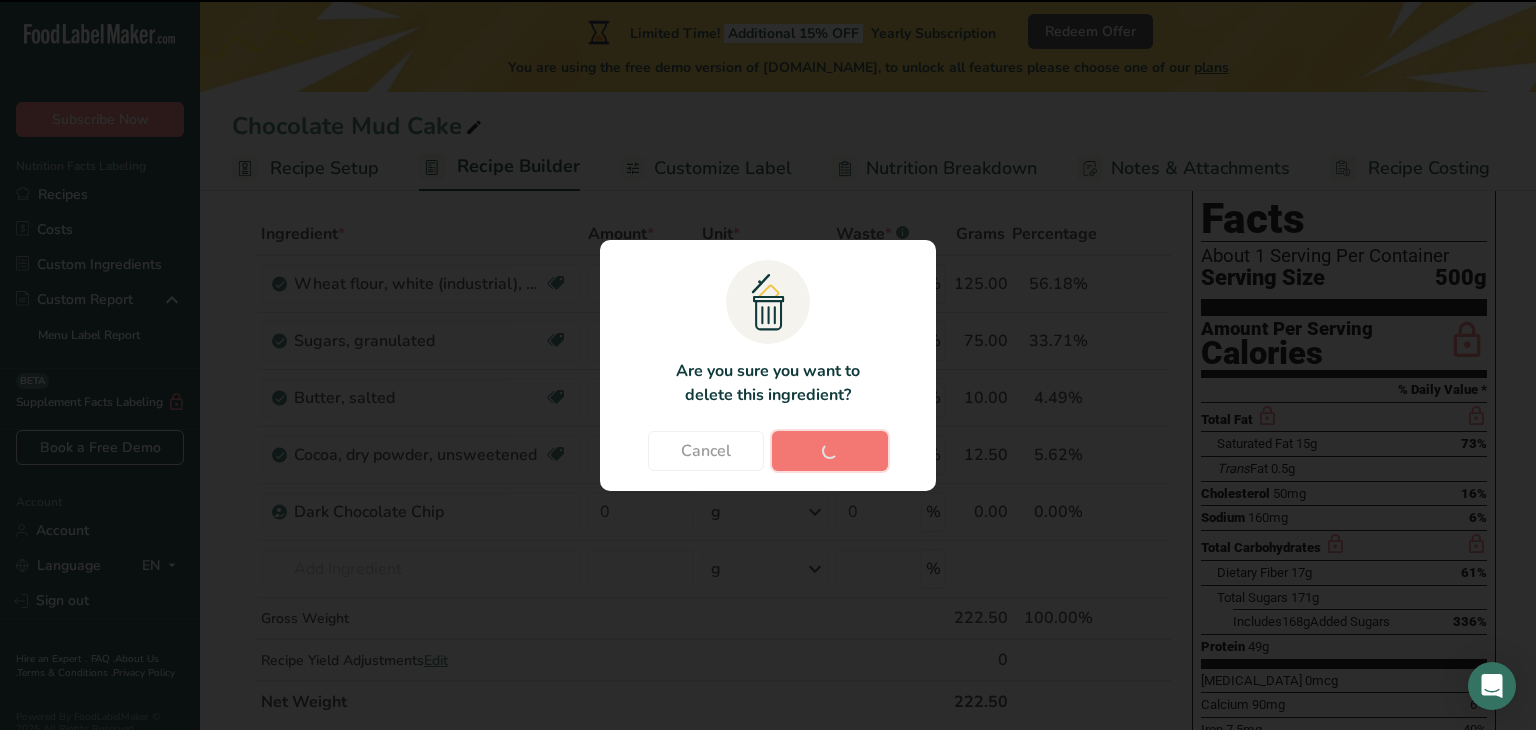 type 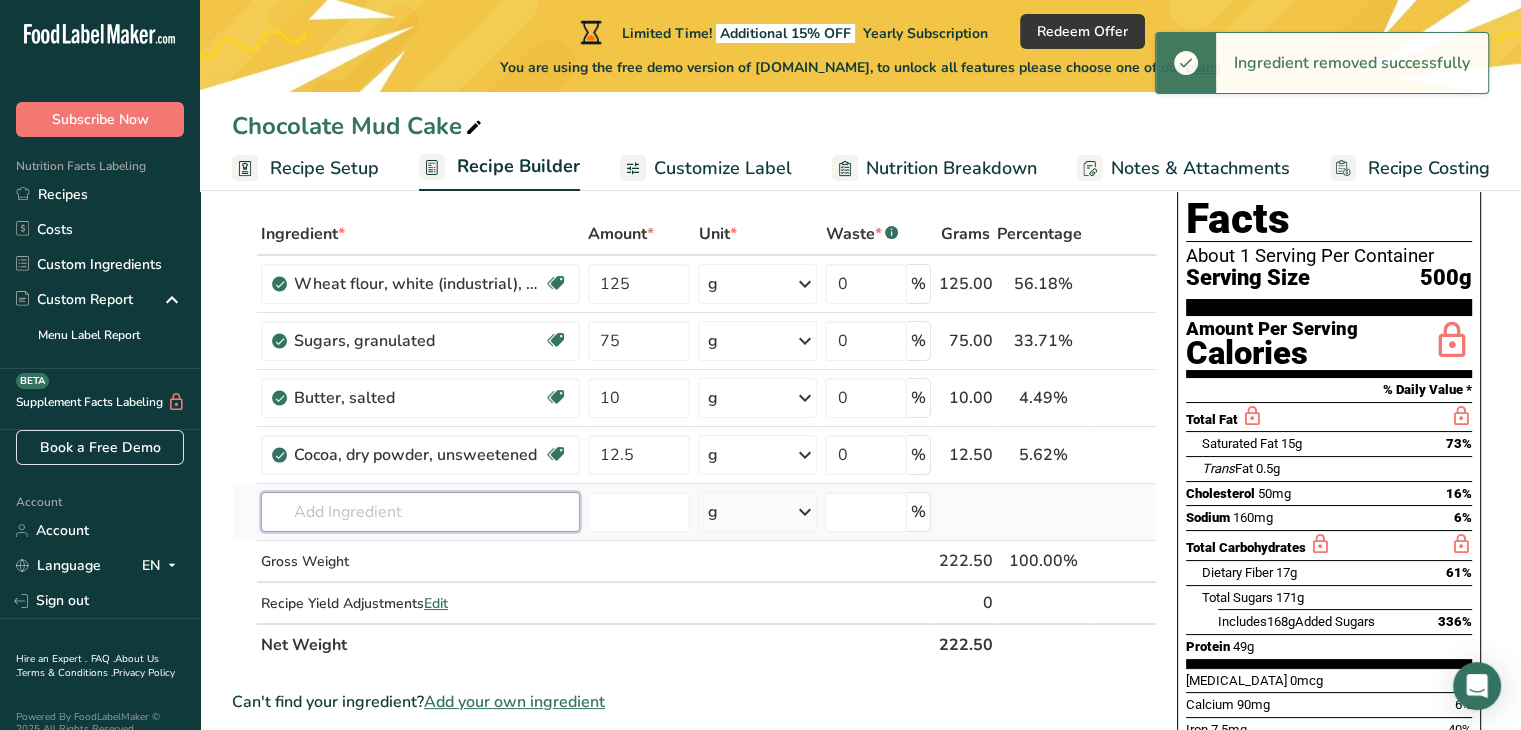 click at bounding box center (420, 512) 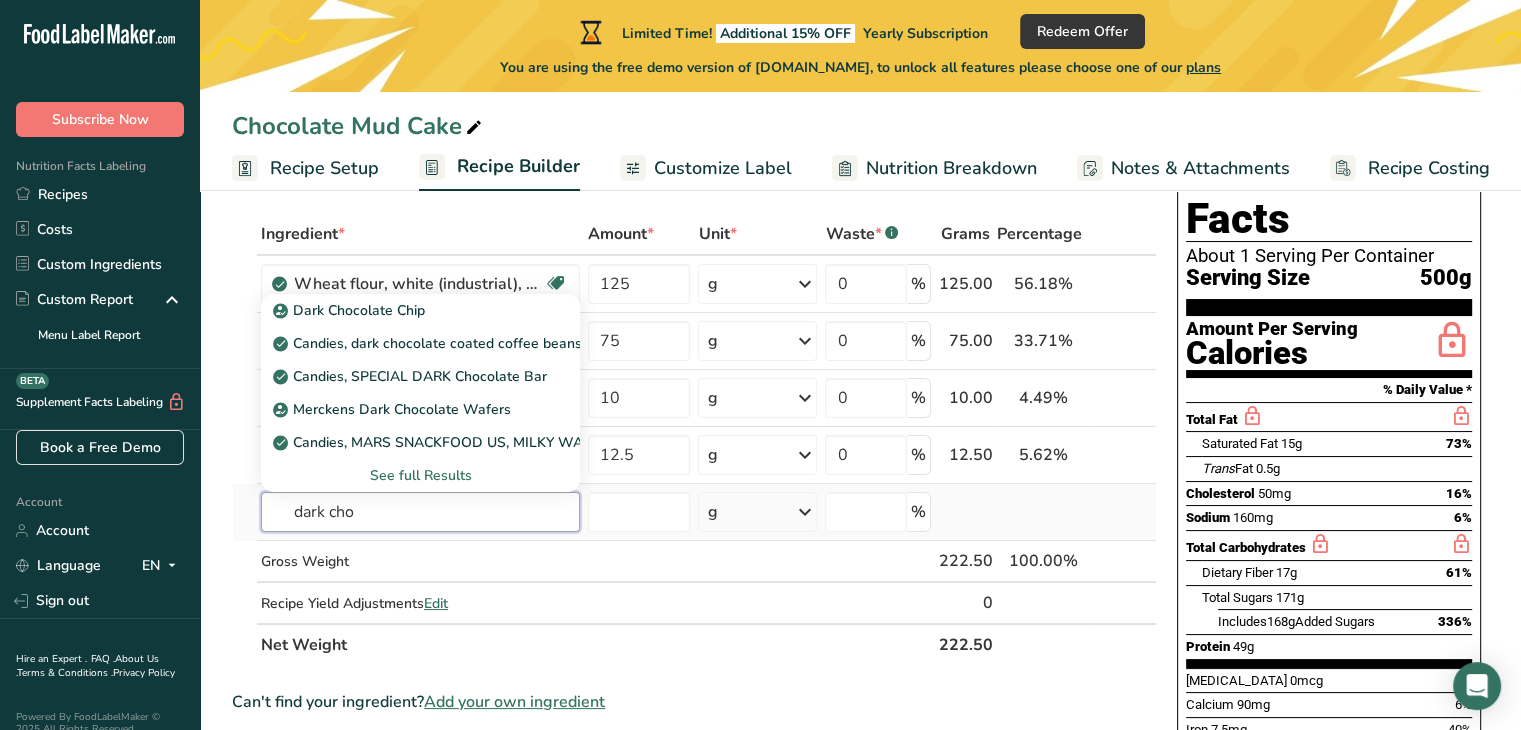 type on "dark cho" 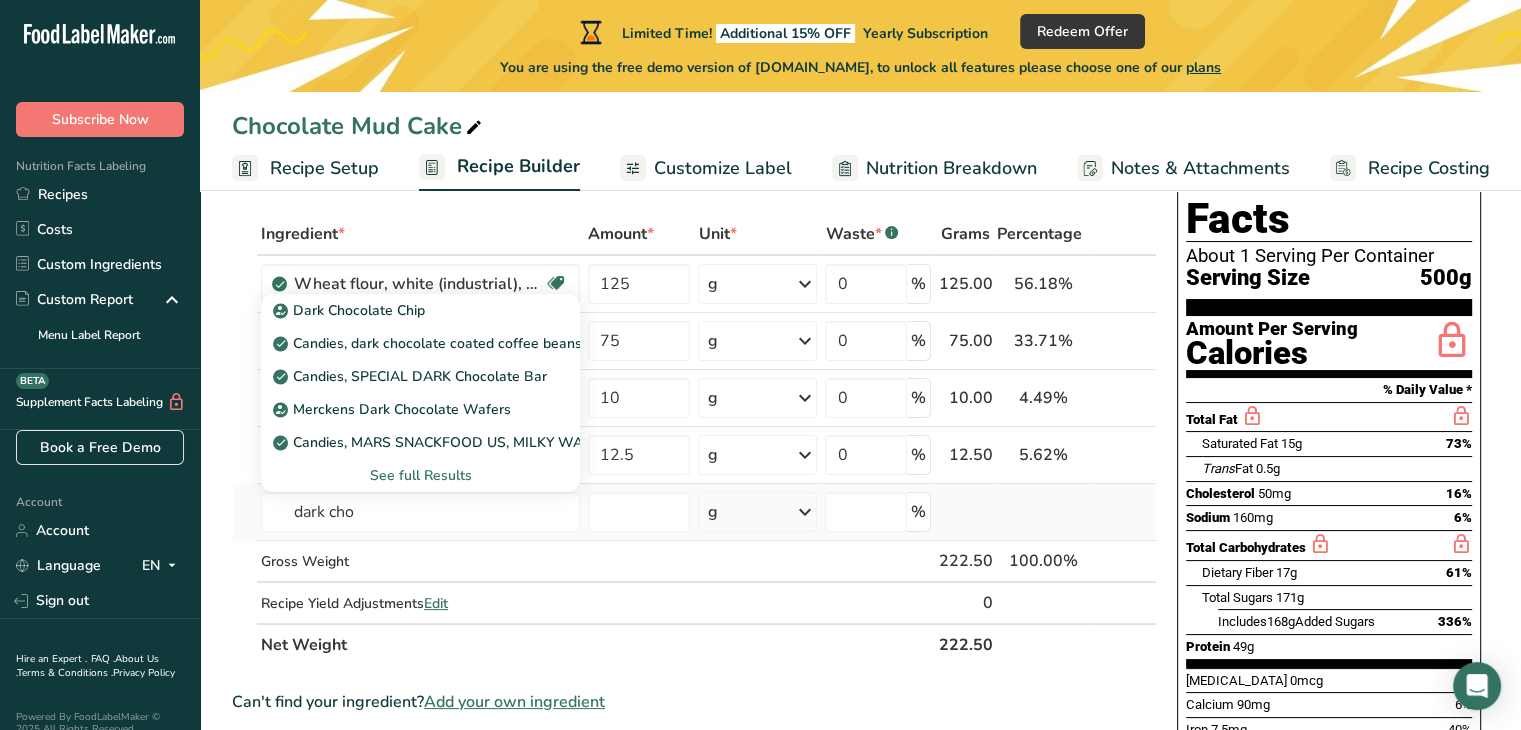 type 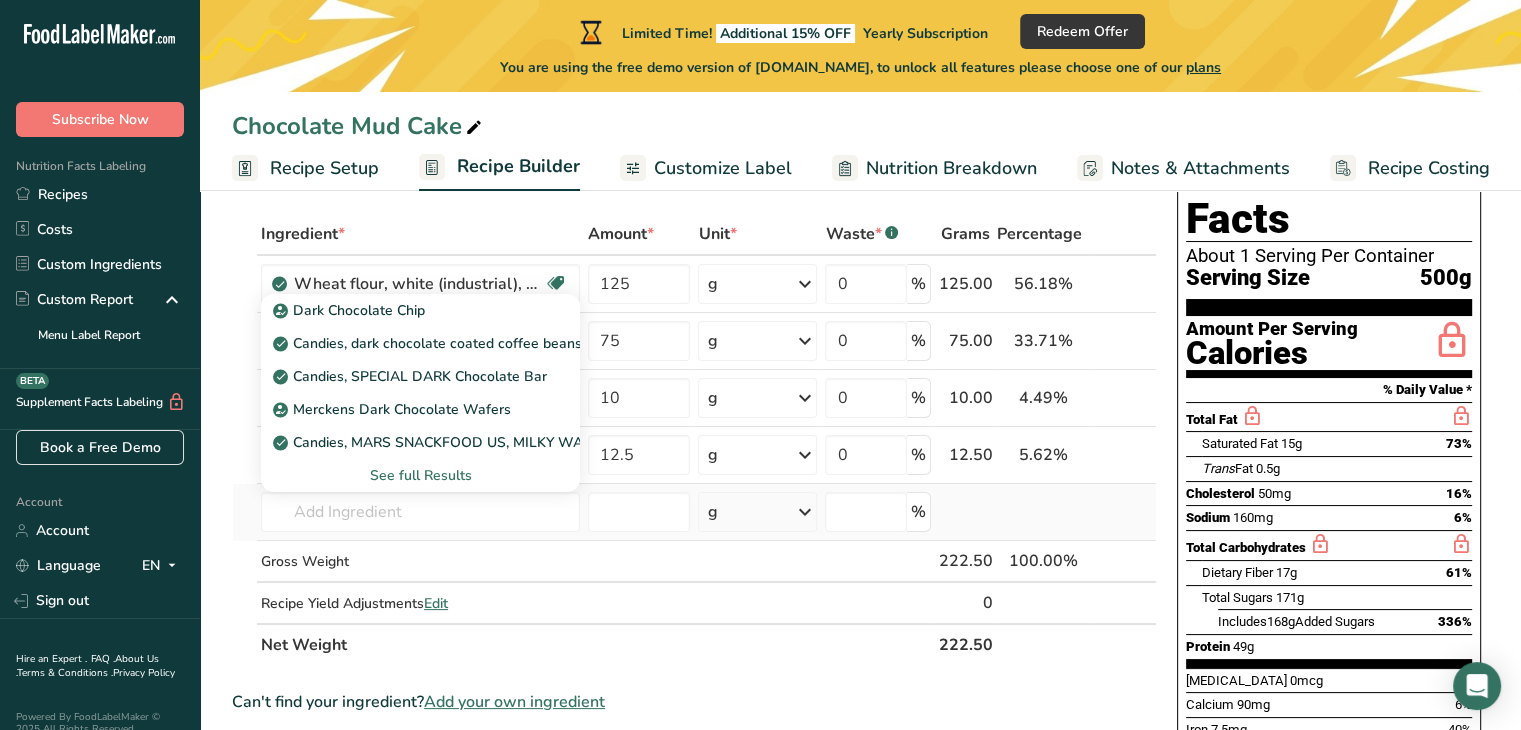 click on "See full Results" at bounding box center (420, 475) 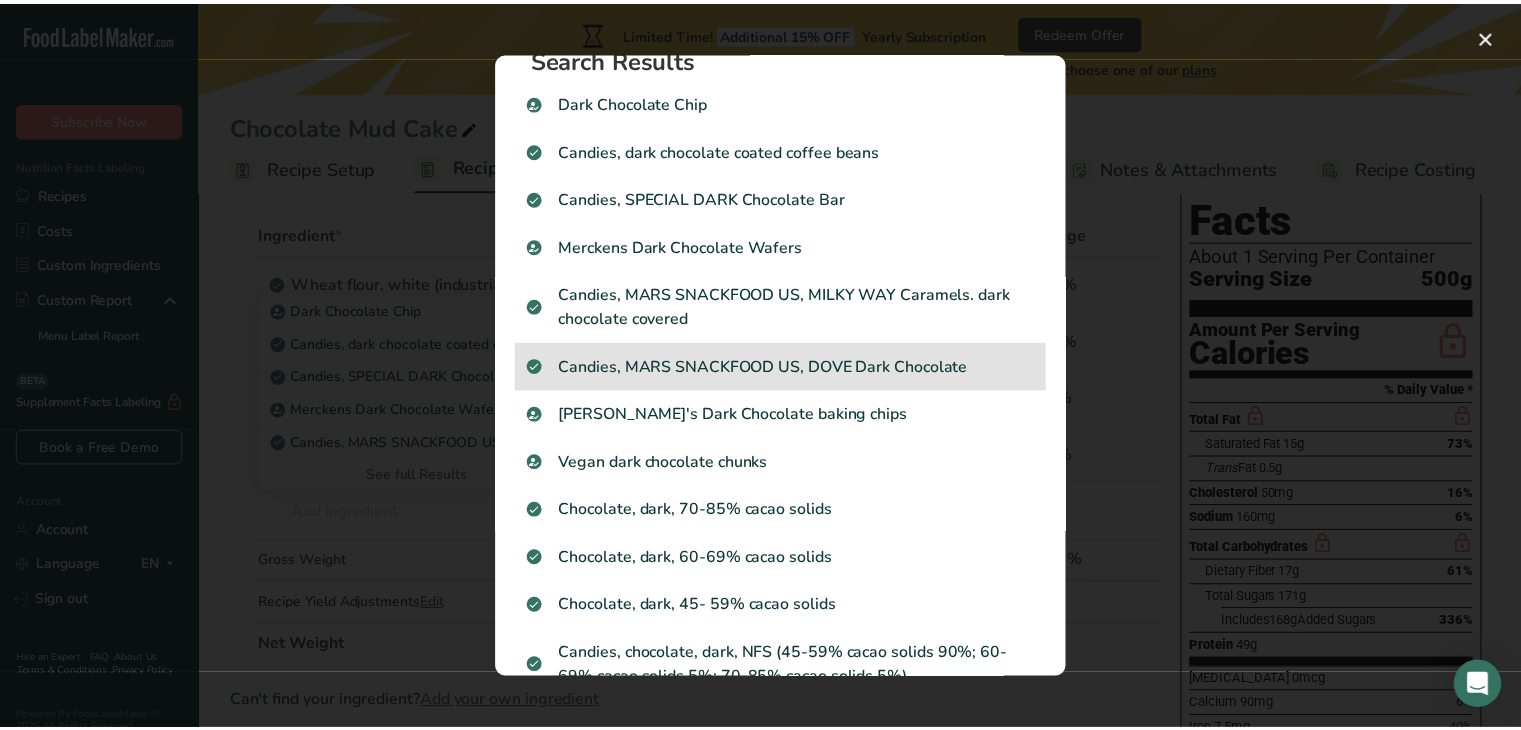 scroll, scrollTop: 0, scrollLeft: 0, axis: both 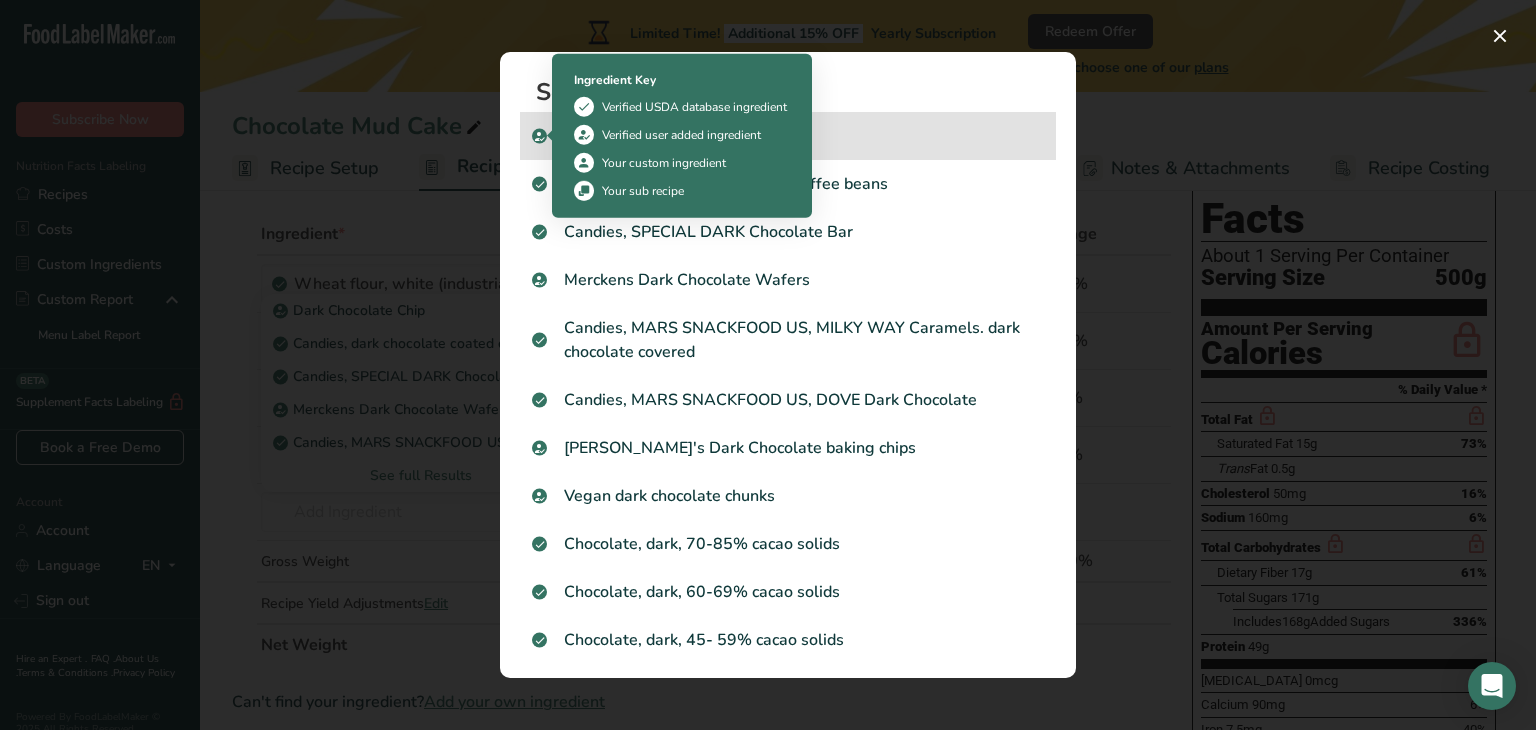 click at bounding box center (540, 136) 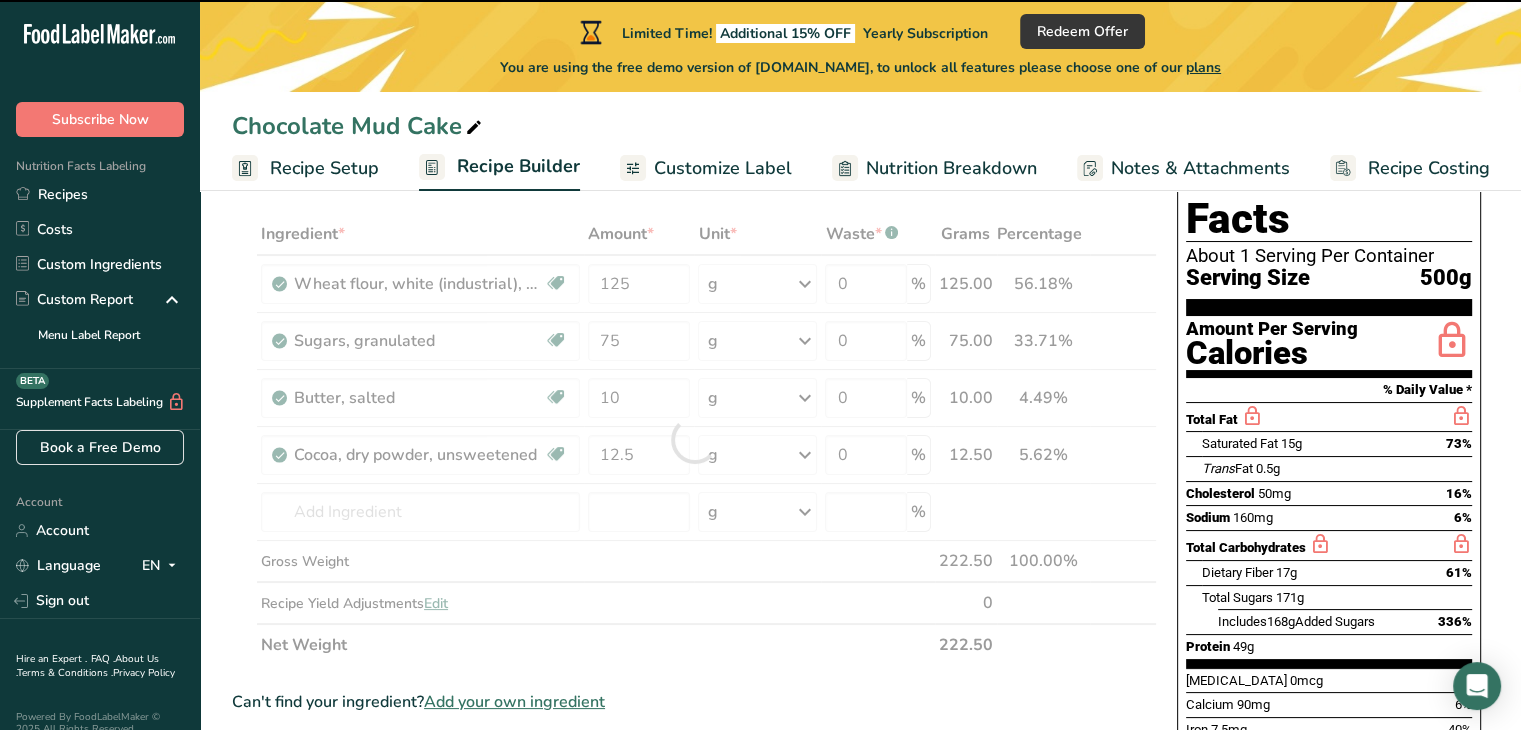 type on "0" 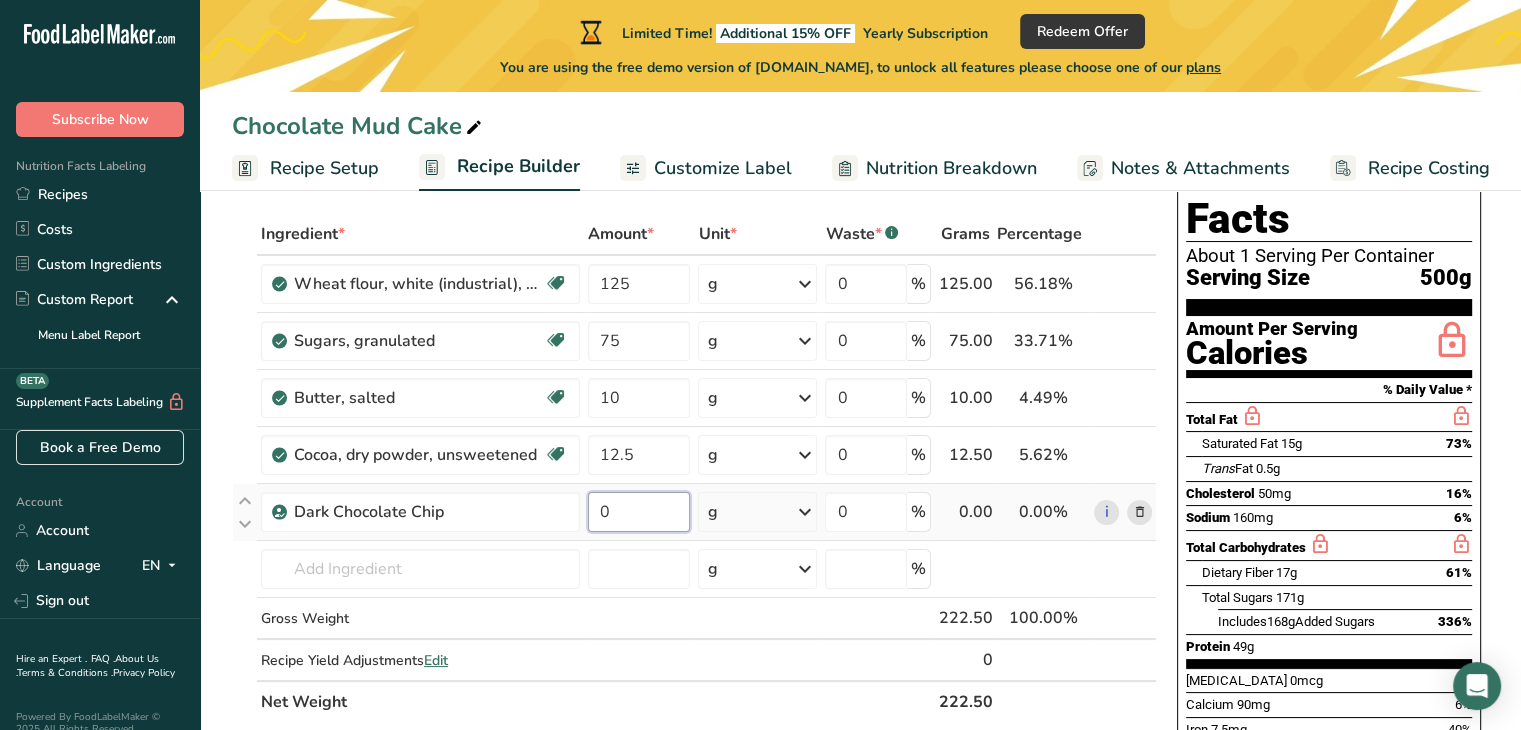 click on "0" at bounding box center (639, 512) 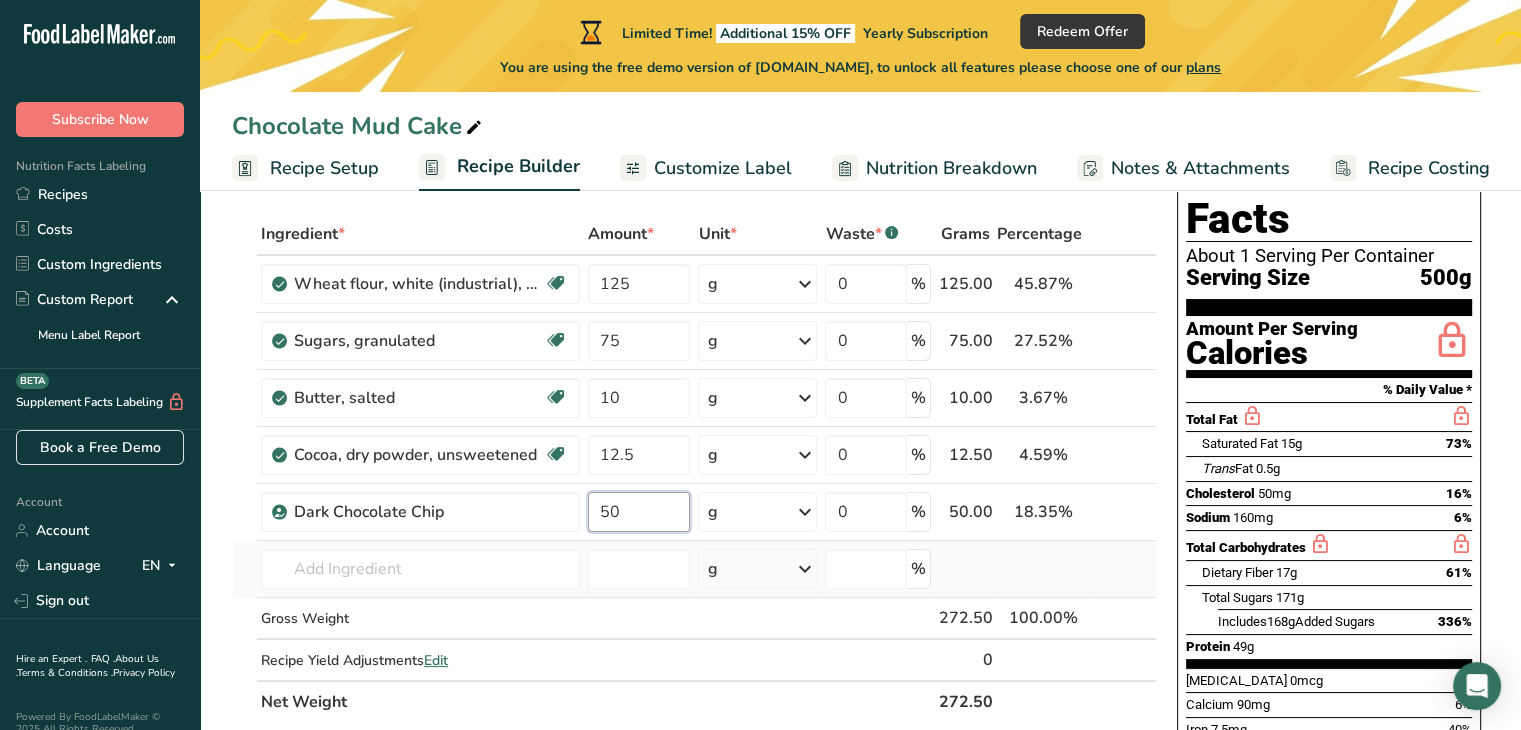 type on "50" 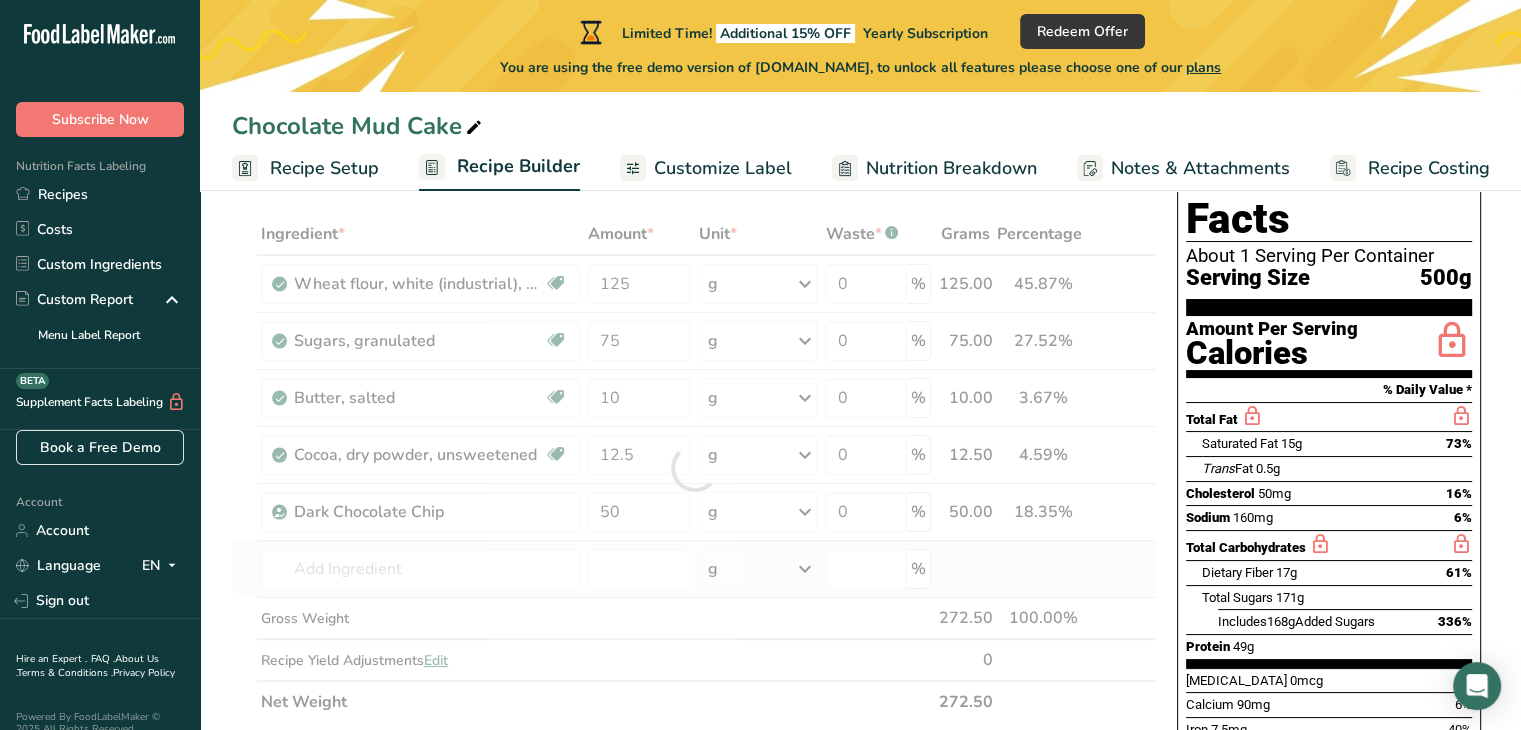 click on "Ingredient *
Amount *
Unit *
Waste *   .a-a{fill:#347362;}.b-a{fill:#fff;}          Grams
Percentage
Wheat flour, white (industrial), 15% protein, bleached, unenriched
Dairy free
Vegan
Vegetarian
Soy free
125
g
Weight Units
g
kg
mg
See more
Volume Units
l
Volume units require a density conversion. If you know your ingredient's density enter it below. Otherwise, click on "RIA" our AI Regulatory bot - she will be able to help you
lb/ft3
g/cm3
Confirm
mL
lb/ft3
g/cm3" at bounding box center (694, 468) 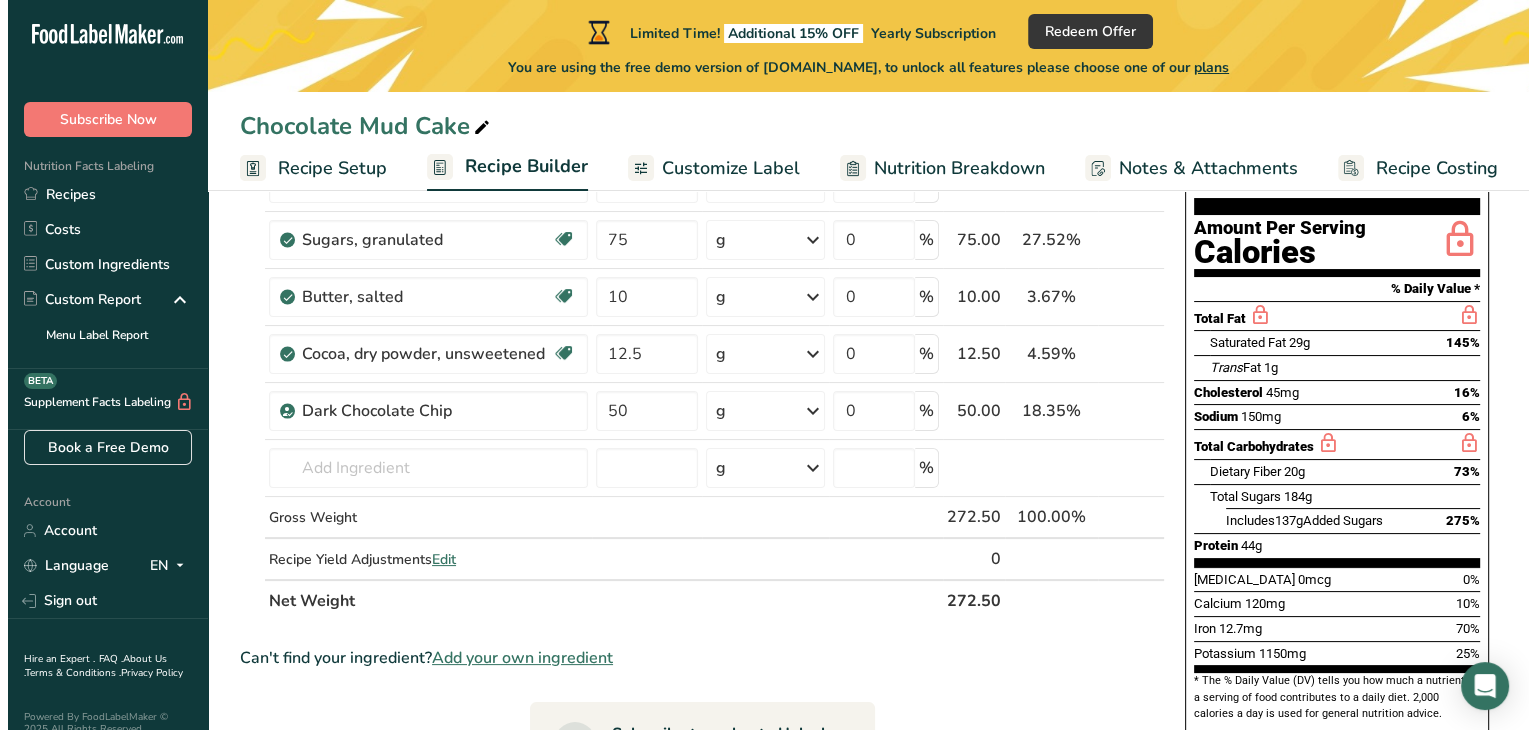 scroll, scrollTop: 199, scrollLeft: 0, axis: vertical 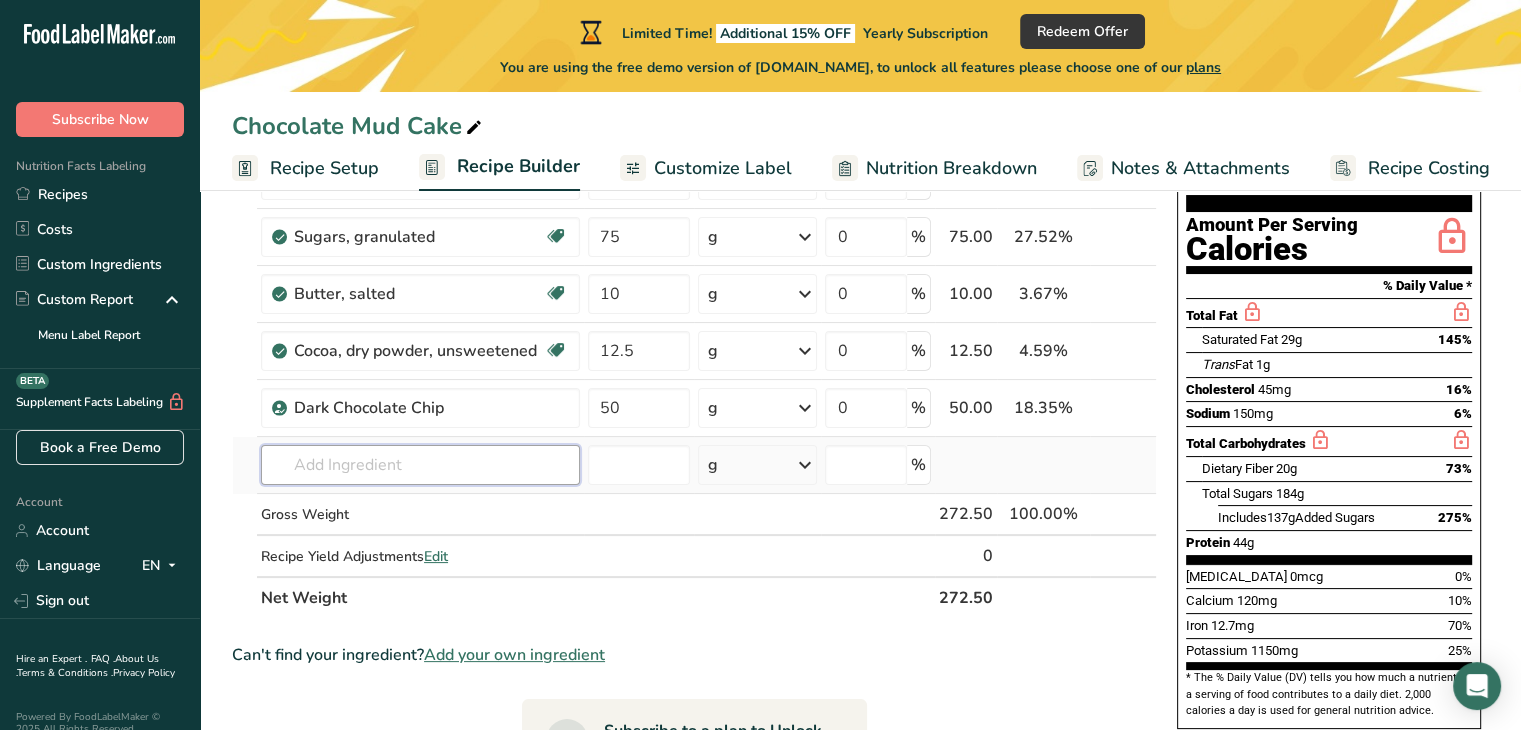 click at bounding box center (420, 465) 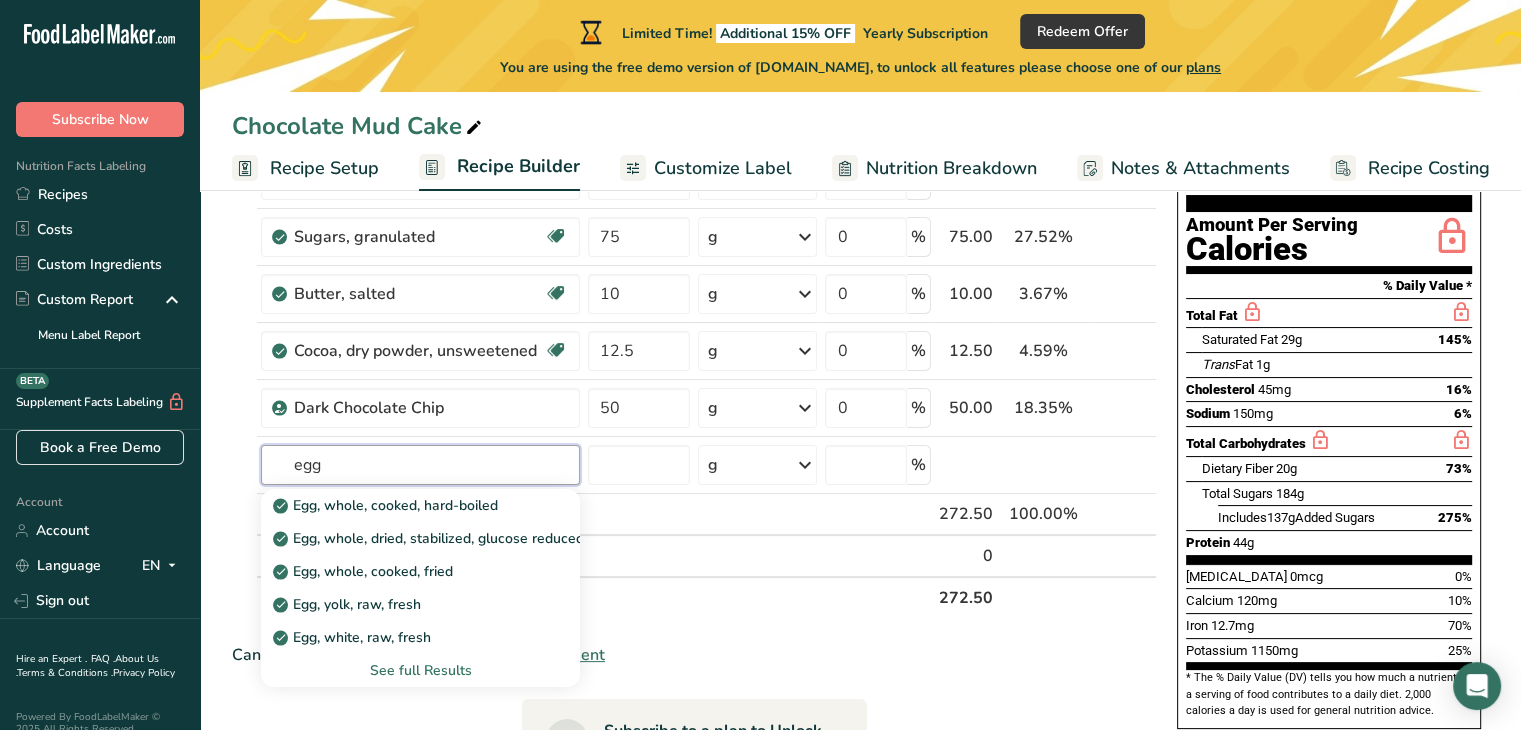 type on "egg" 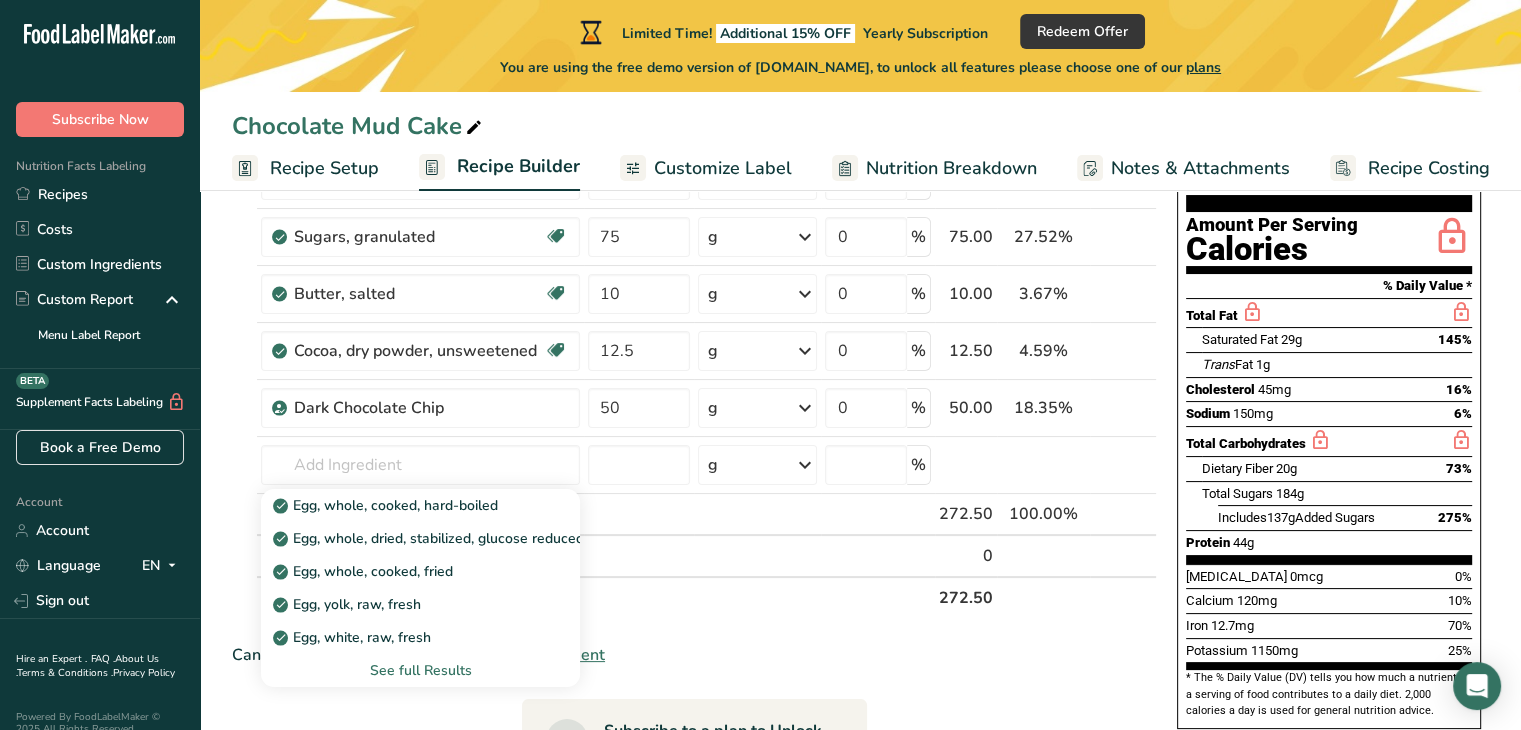click on "Ingredient *
Amount *
Unit *
Waste *   .a-a{fill:#347362;}.b-a{fill:#fff;}          Grams
Percentage
Wheat flour, white (industrial), 15% protein, bleached, unenriched
Dairy free
Vegan
Vegetarian
Soy free
125
g
Weight Units
g
kg
mg
See more
Volume Units
l
Volume units require a density conversion. If you know your ingredient's density enter it below. Otherwise, click on "RIA" our AI Regulatory bot - she will be able to help you
lb/ft3
g/cm3
Confirm
mL
lb/ft3
g/cm3" at bounding box center (694, 714) 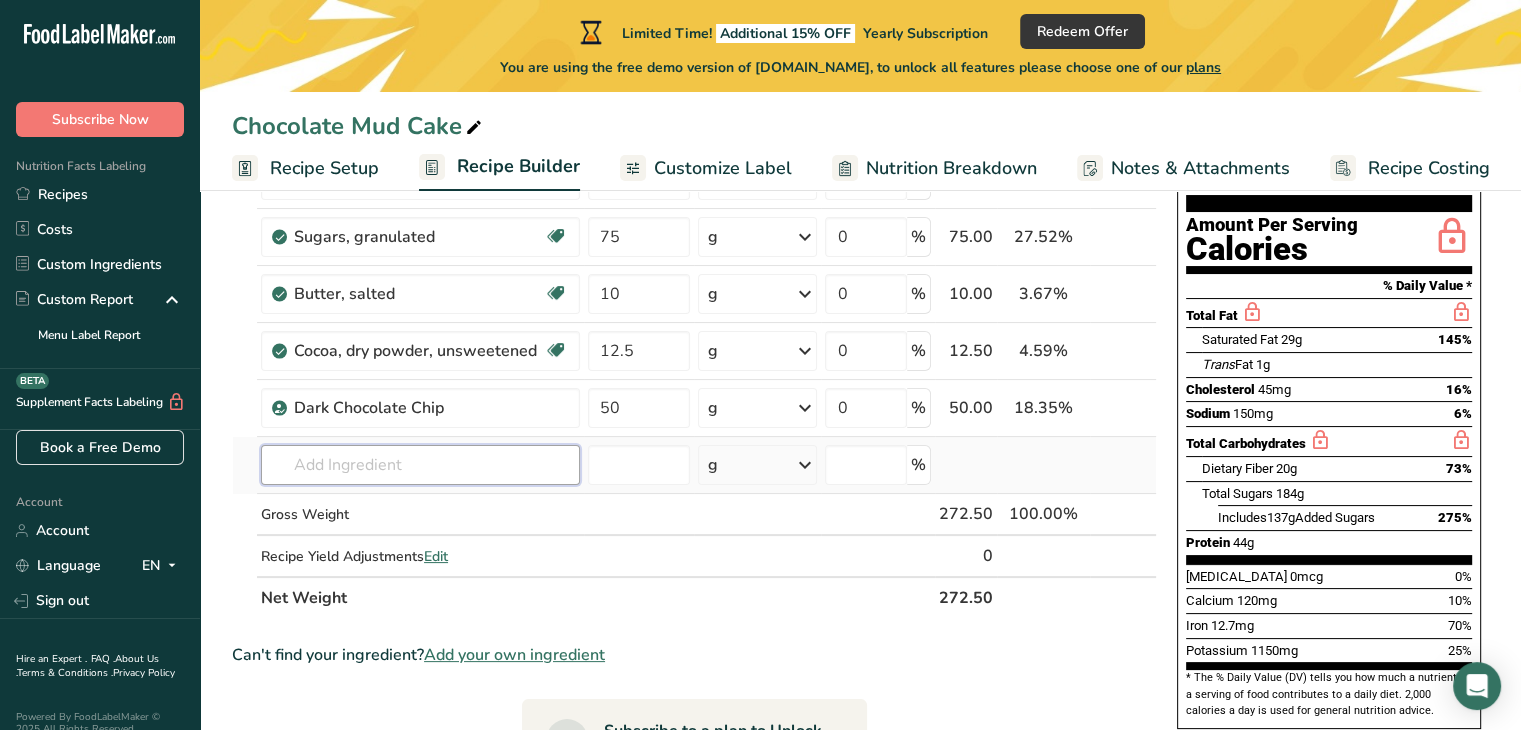 click at bounding box center [420, 465] 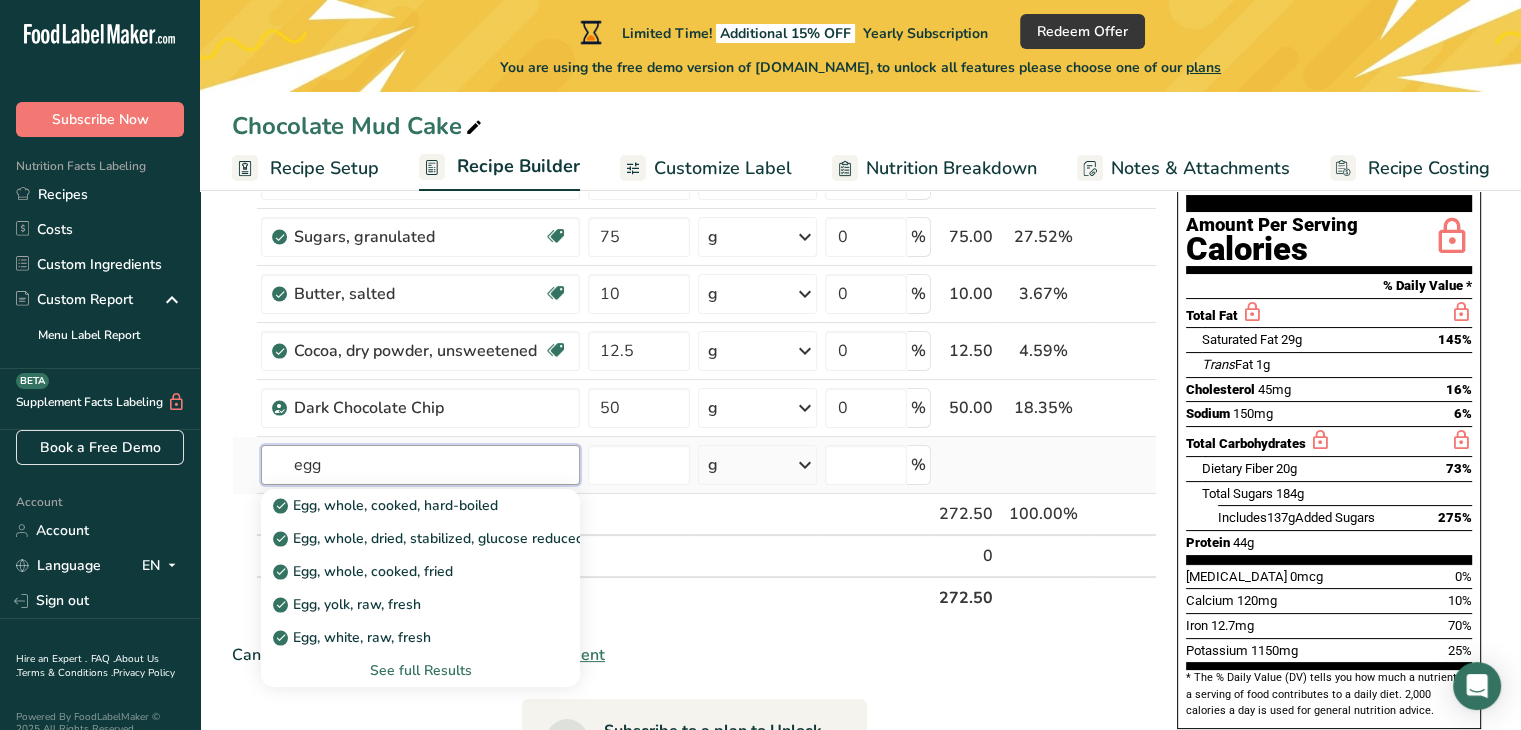 type on "egg" 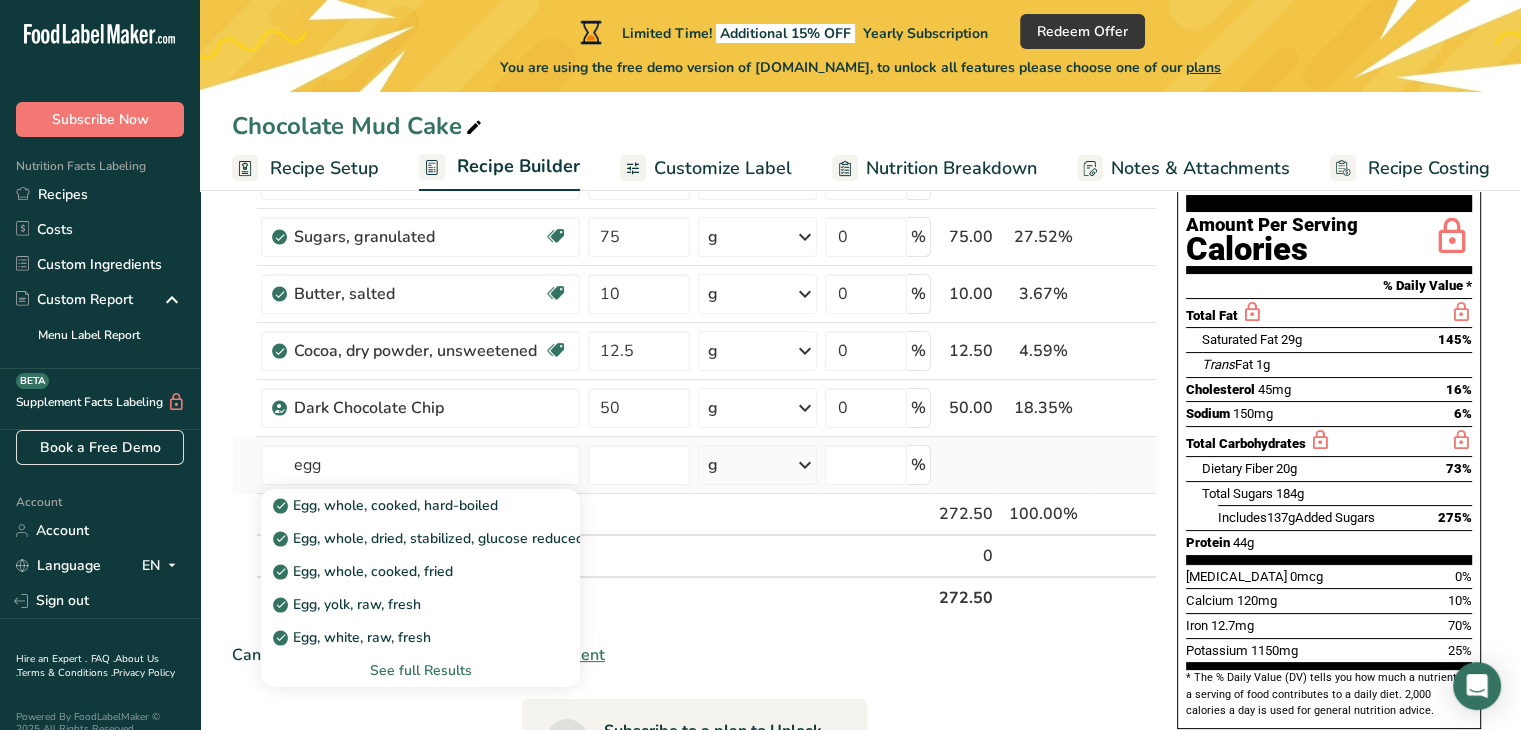 type 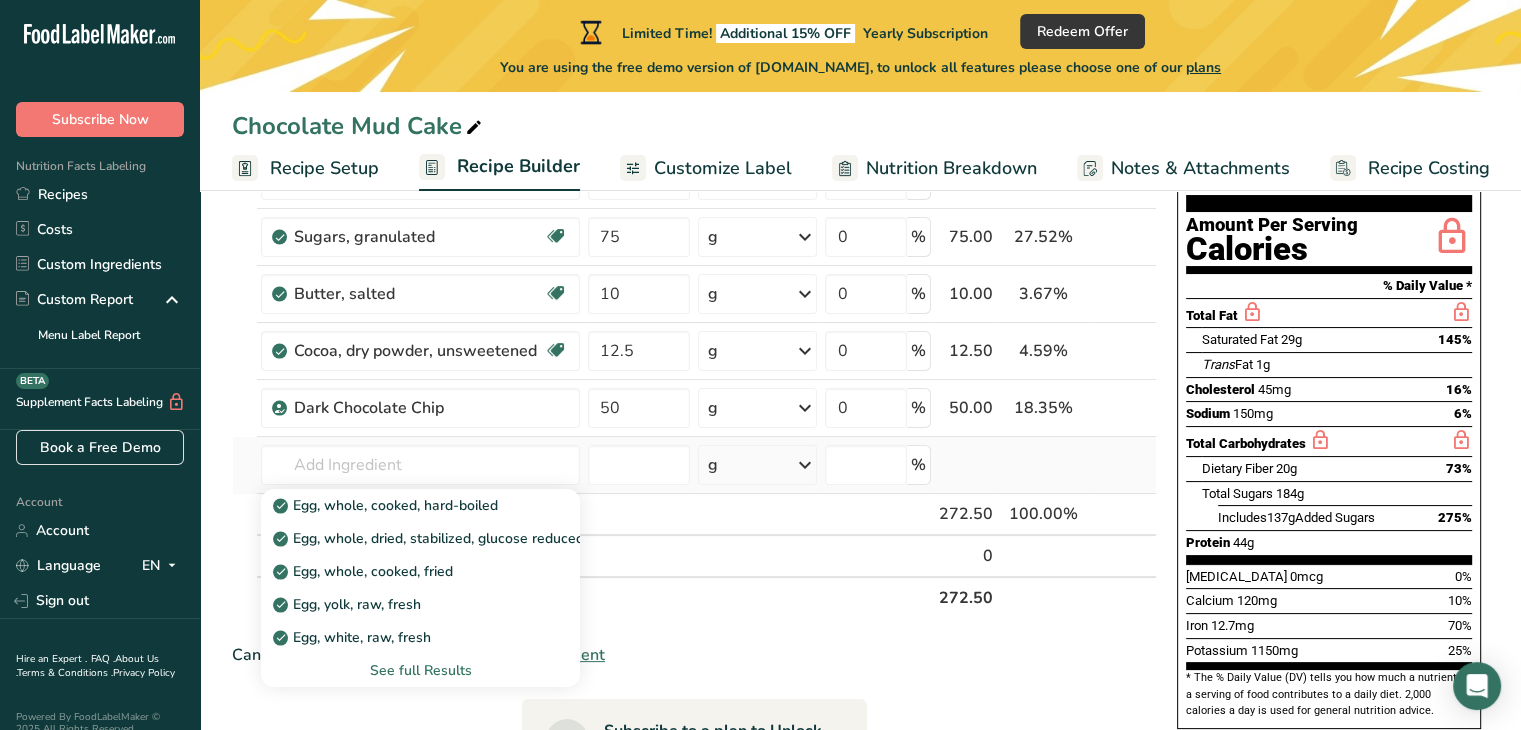 click on "See full Results" at bounding box center [420, 670] 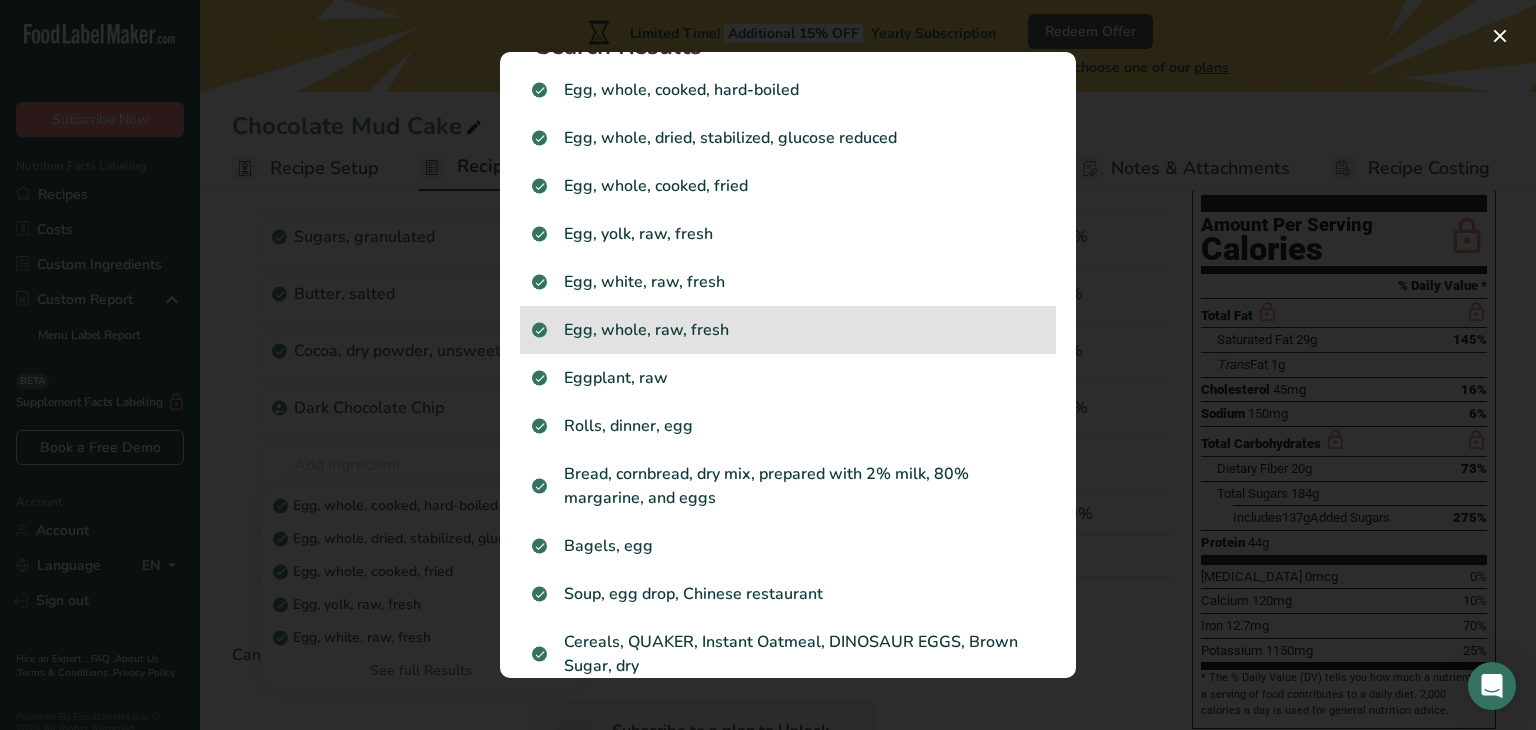 scroll, scrollTop: 0, scrollLeft: 0, axis: both 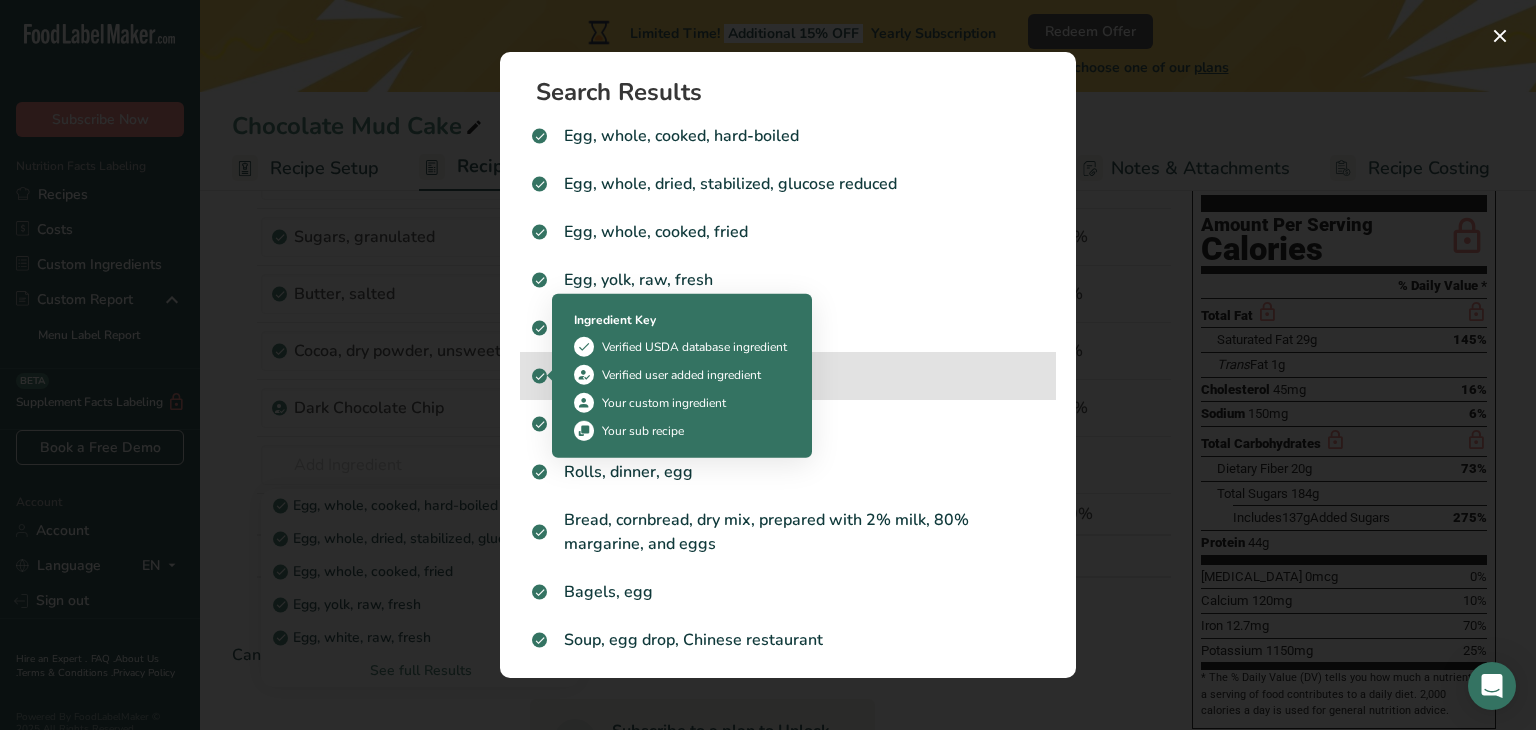 click at bounding box center (540, 376) 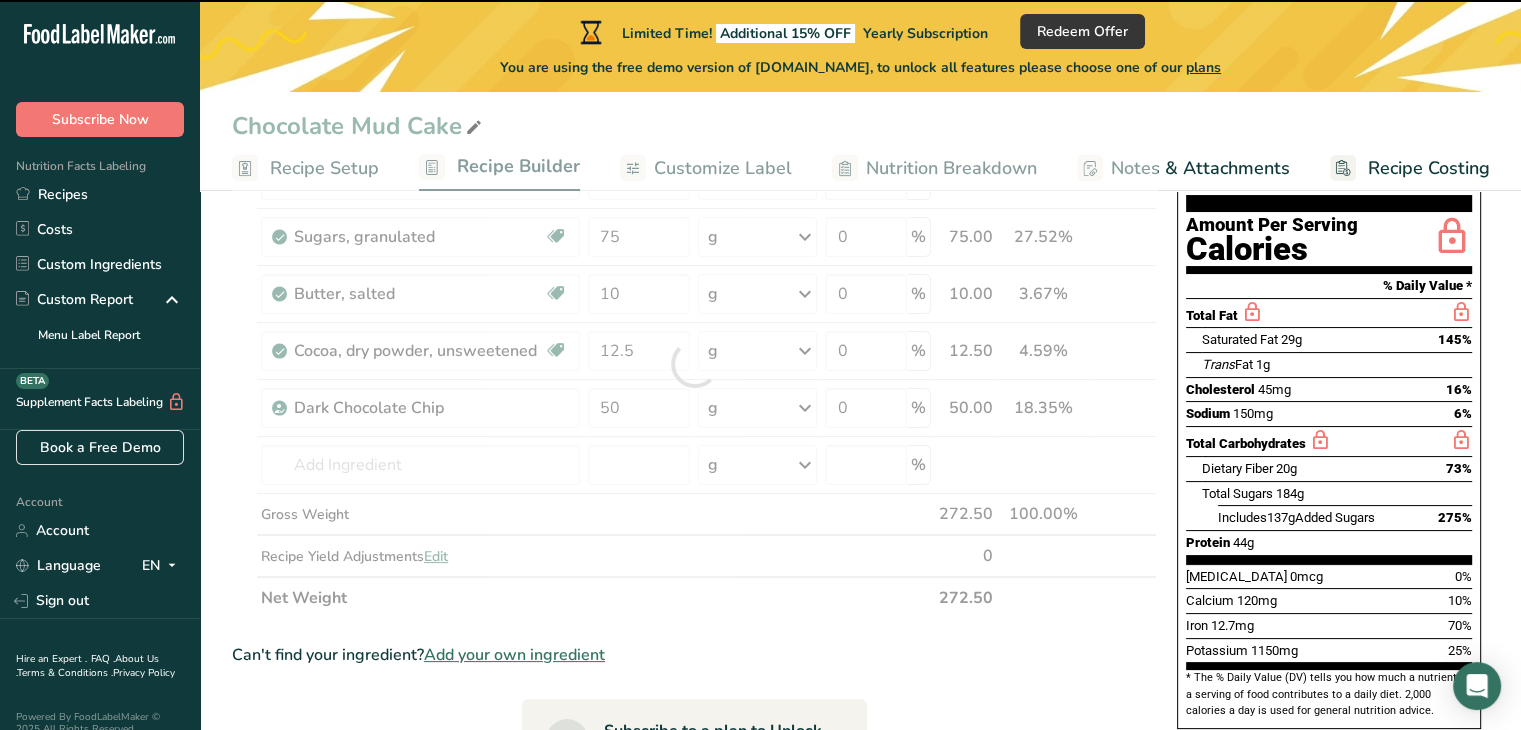 type on "0" 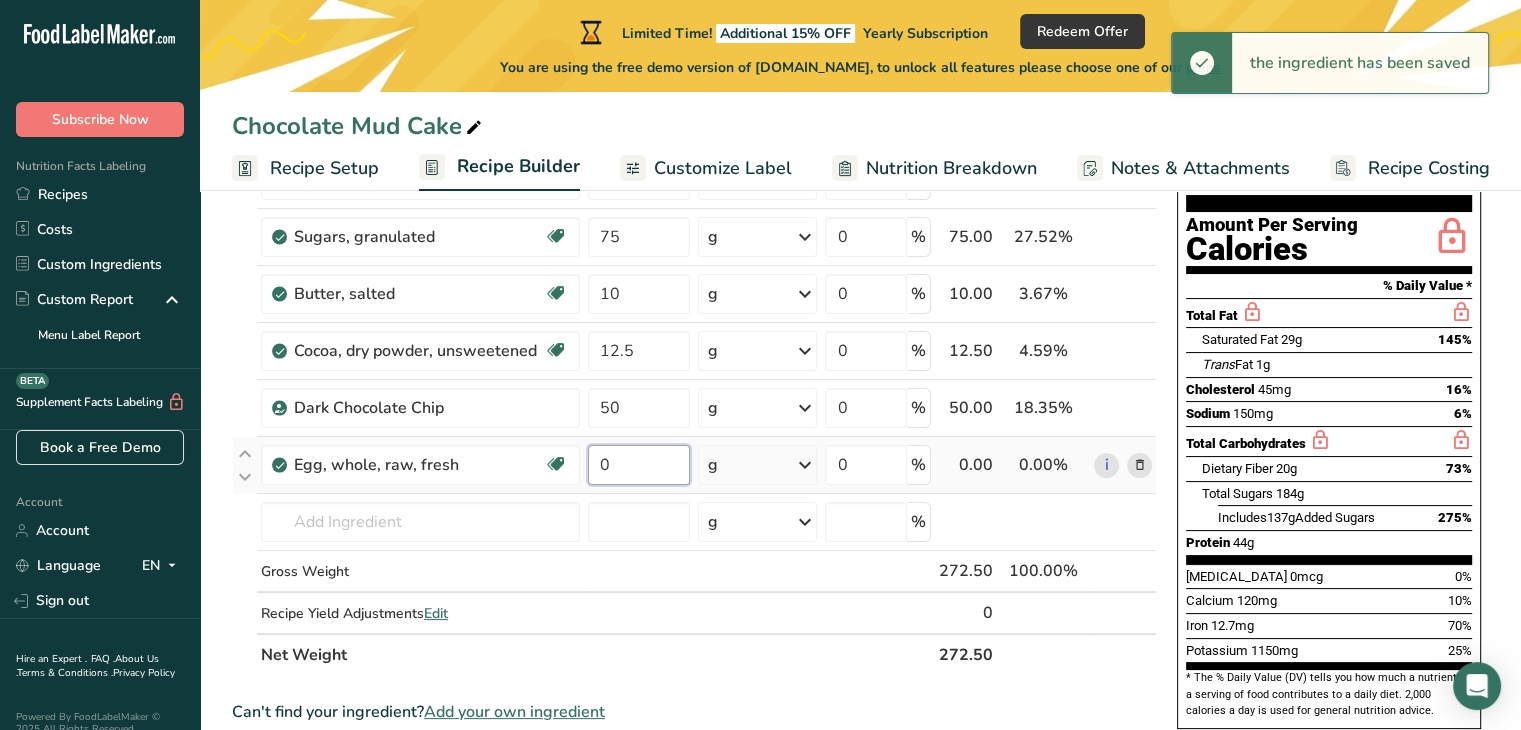 click on "0" at bounding box center (639, 465) 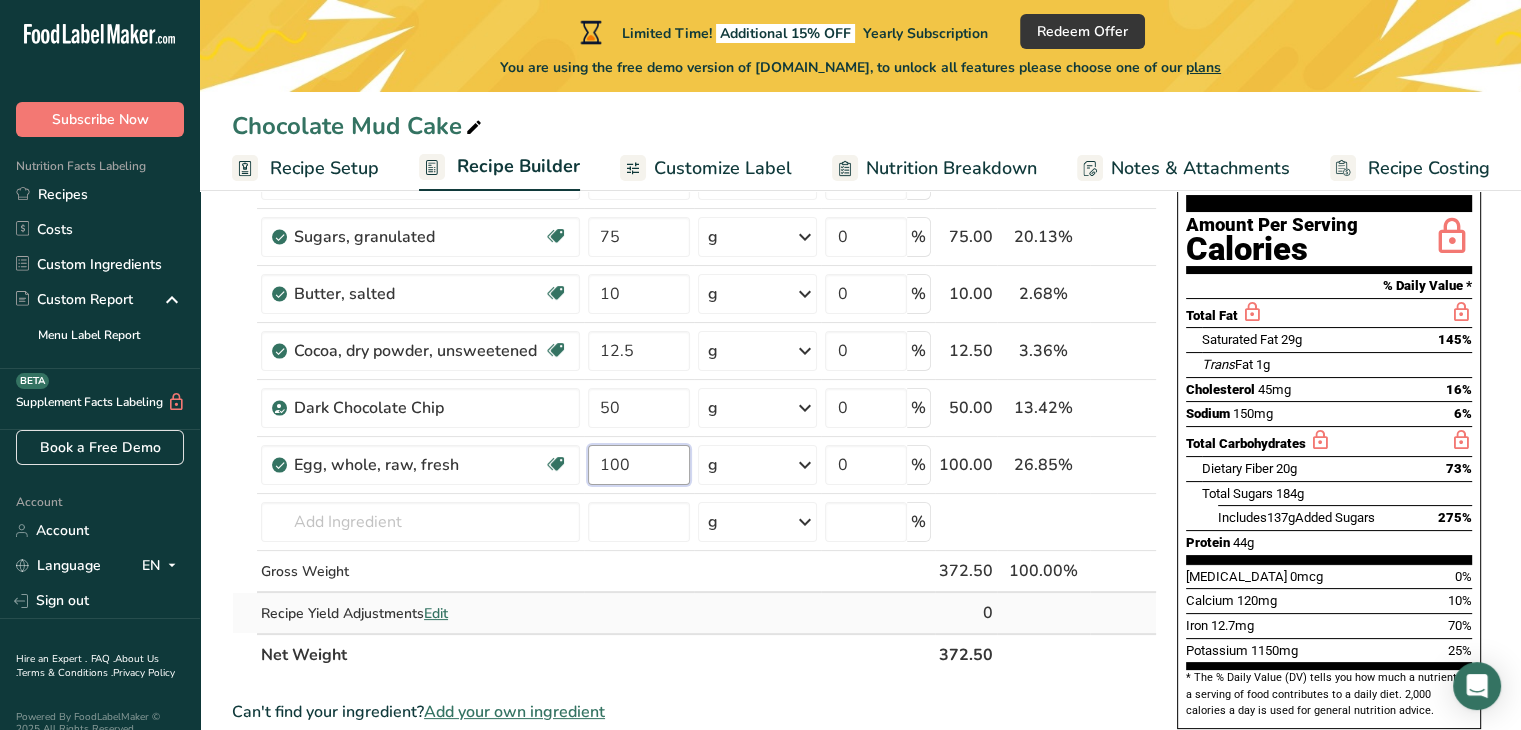 type on "100" 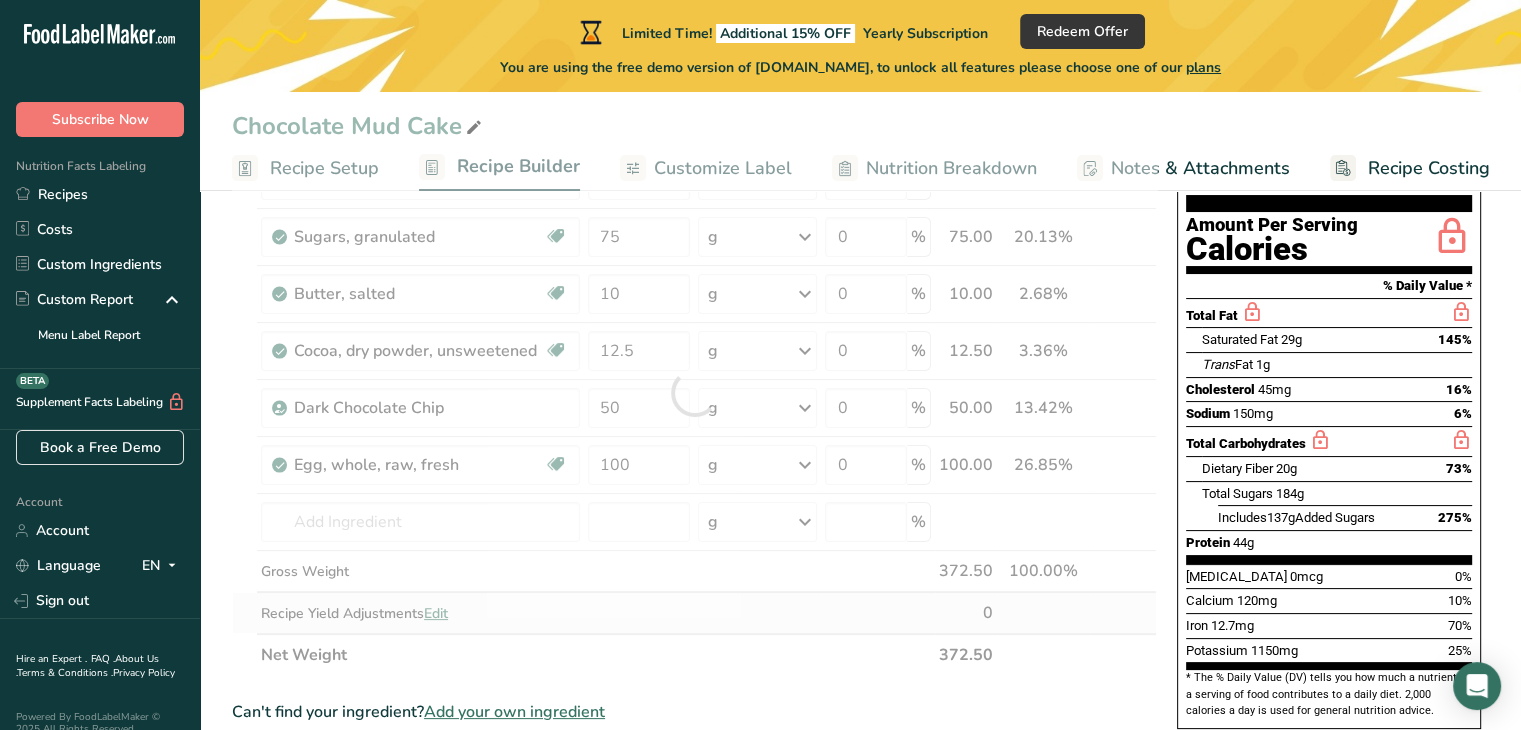 click on "Ingredient *
Amount *
Unit *
Waste *   .a-a{fill:#347362;}.b-a{fill:#fff;}          Grams
Percentage
Wheat flour, white (industrial), 15% protein, bleached, unenriched
Dairy free
Vegan
Vegetarian
Soy free
125
g
Weight Units
g
kg
mg
See more
Volume Units
l
Volume units require a density conversion. If you know your ingredient's density enter it below. Otherwise, click on "RIA" our AI Regulatory bot - she will be able to help you
lb/ft3
g/cm3
Confirm
mL
lb/ft3
g/cm3" at bounding box center [694, 392] 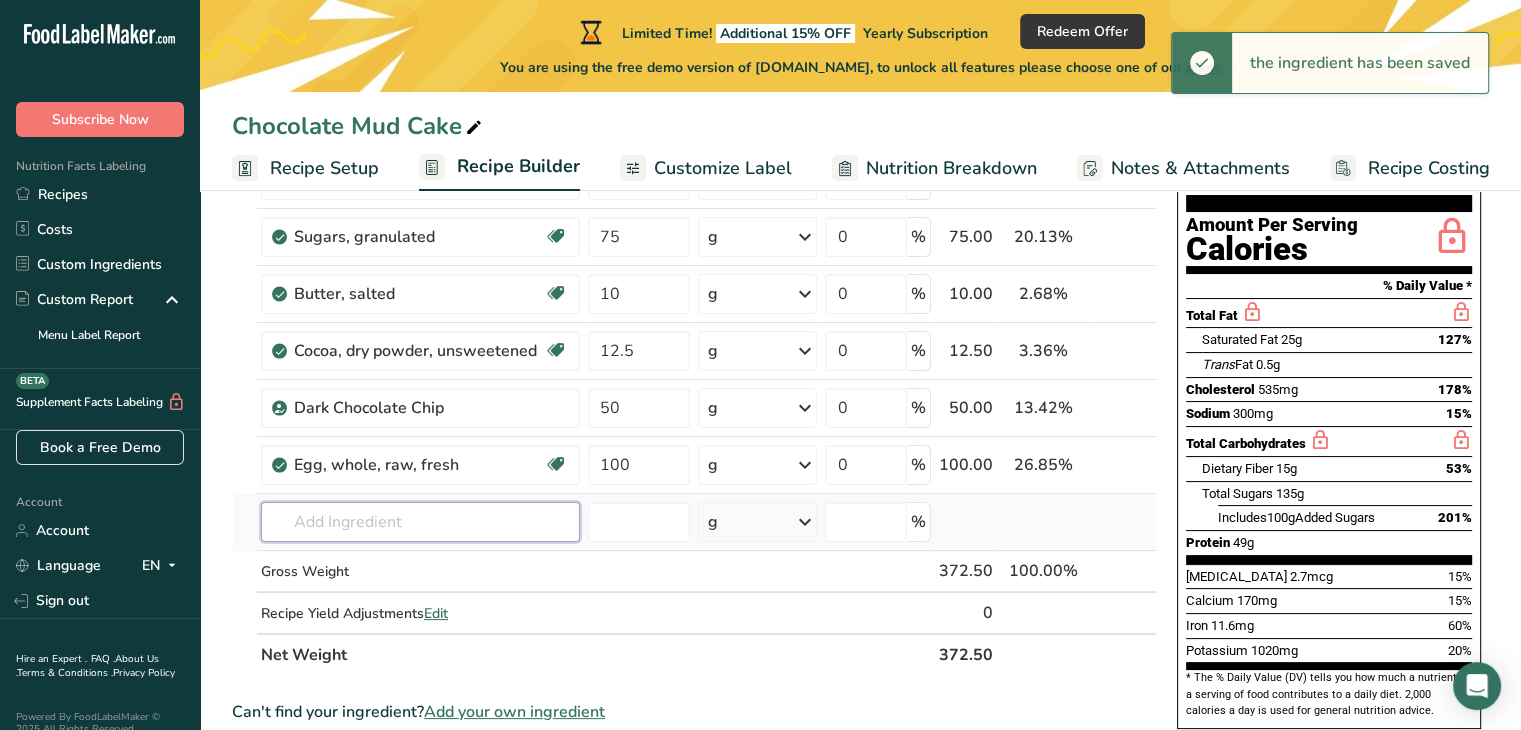 click at bounding box center (420, 522) 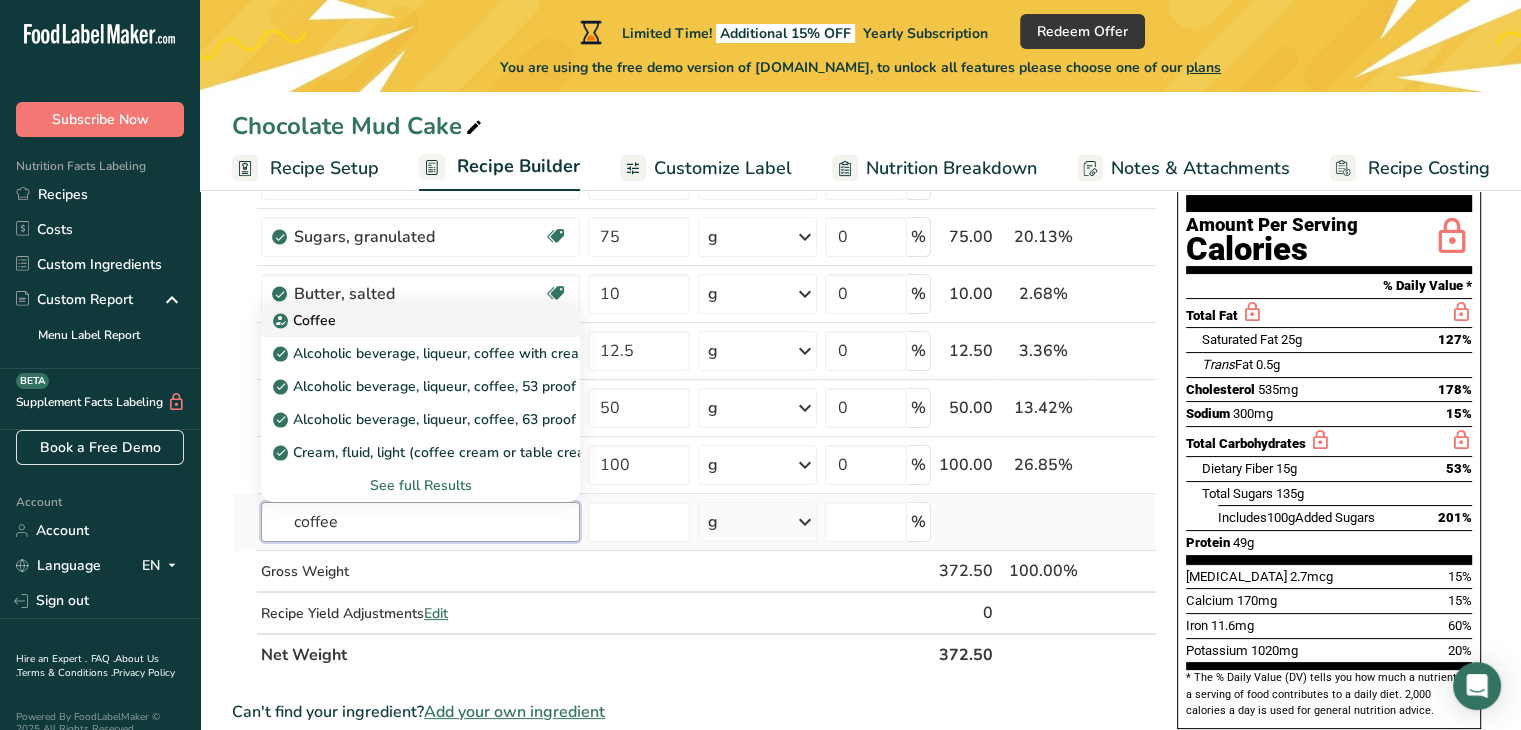 type on "coffee" 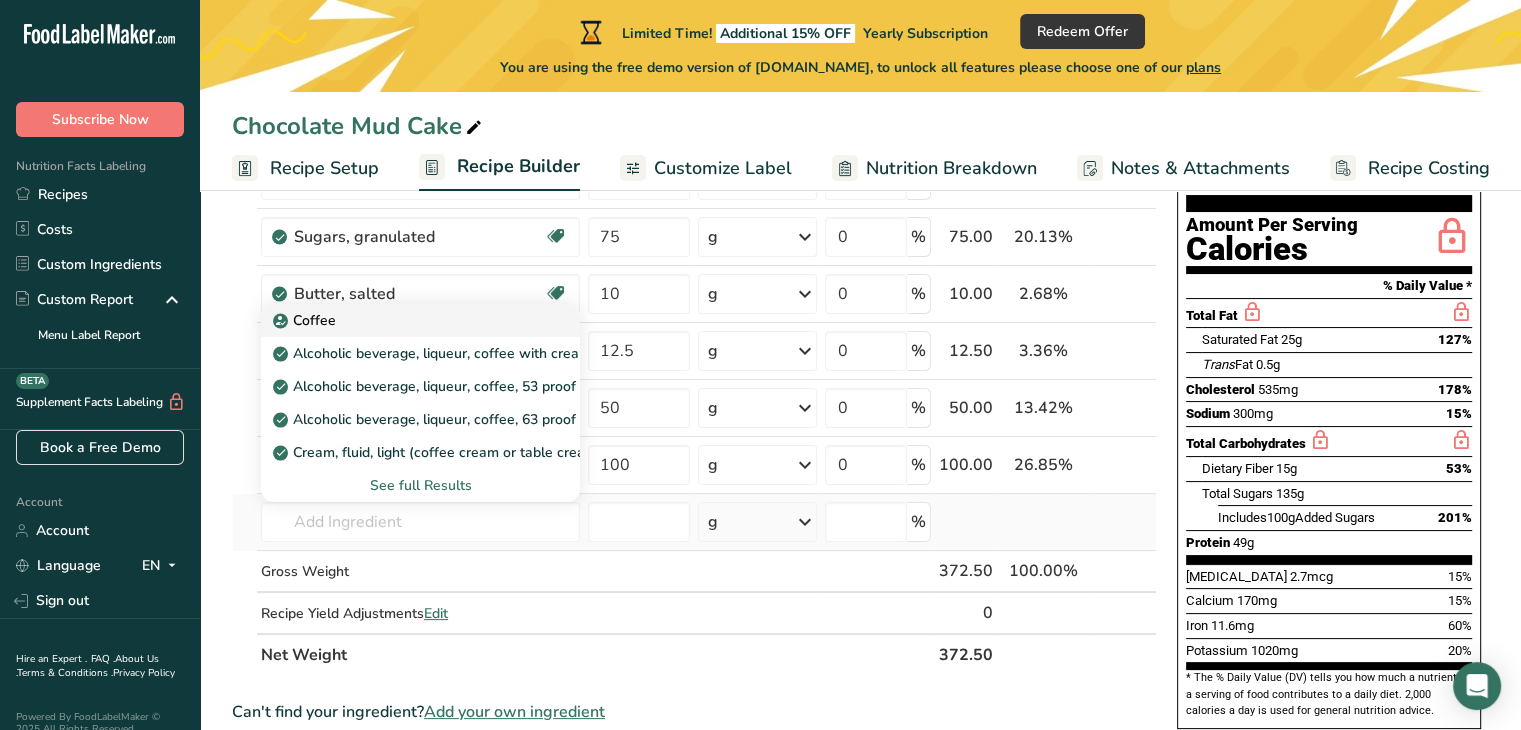 click on "Coffee" at bounding box center [306, 320] 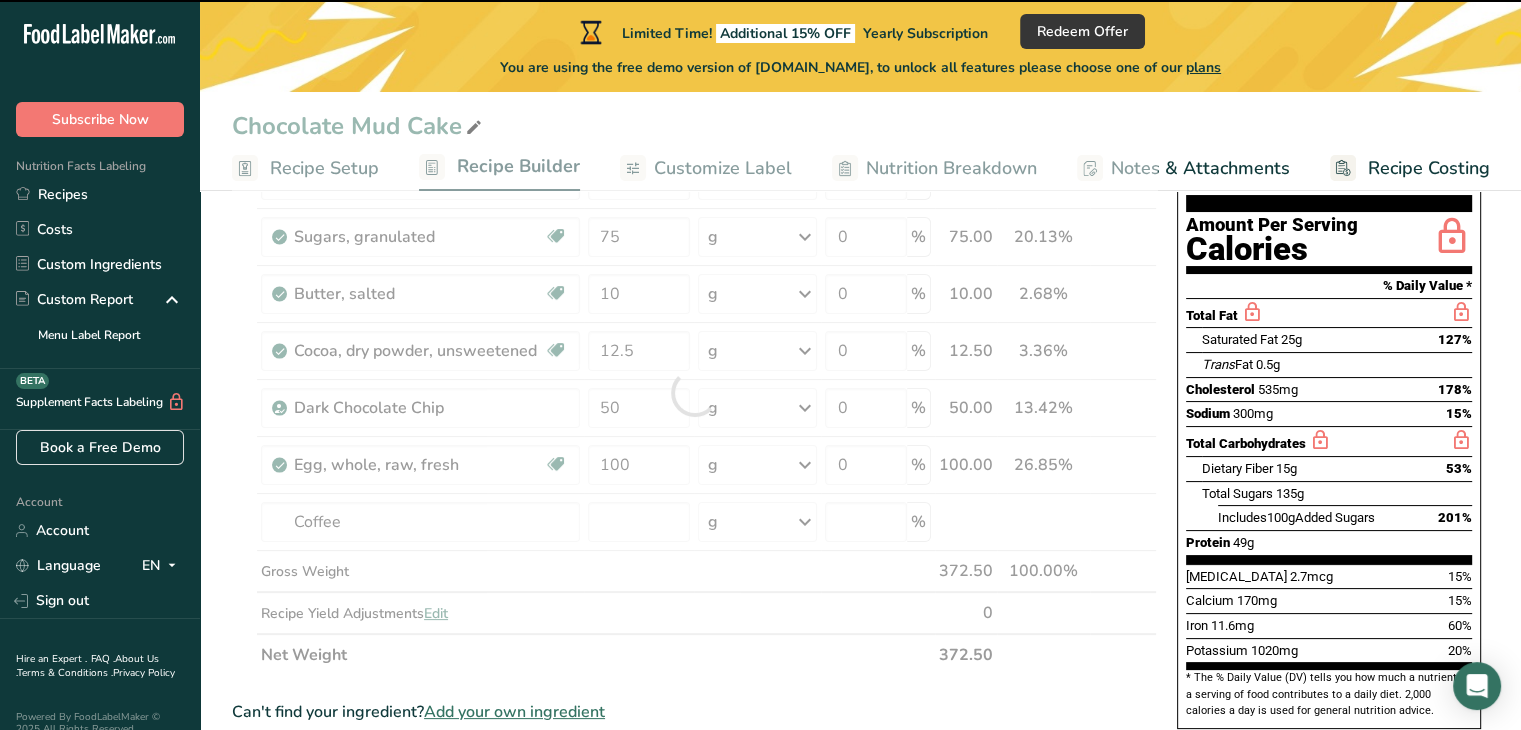 type on "0" 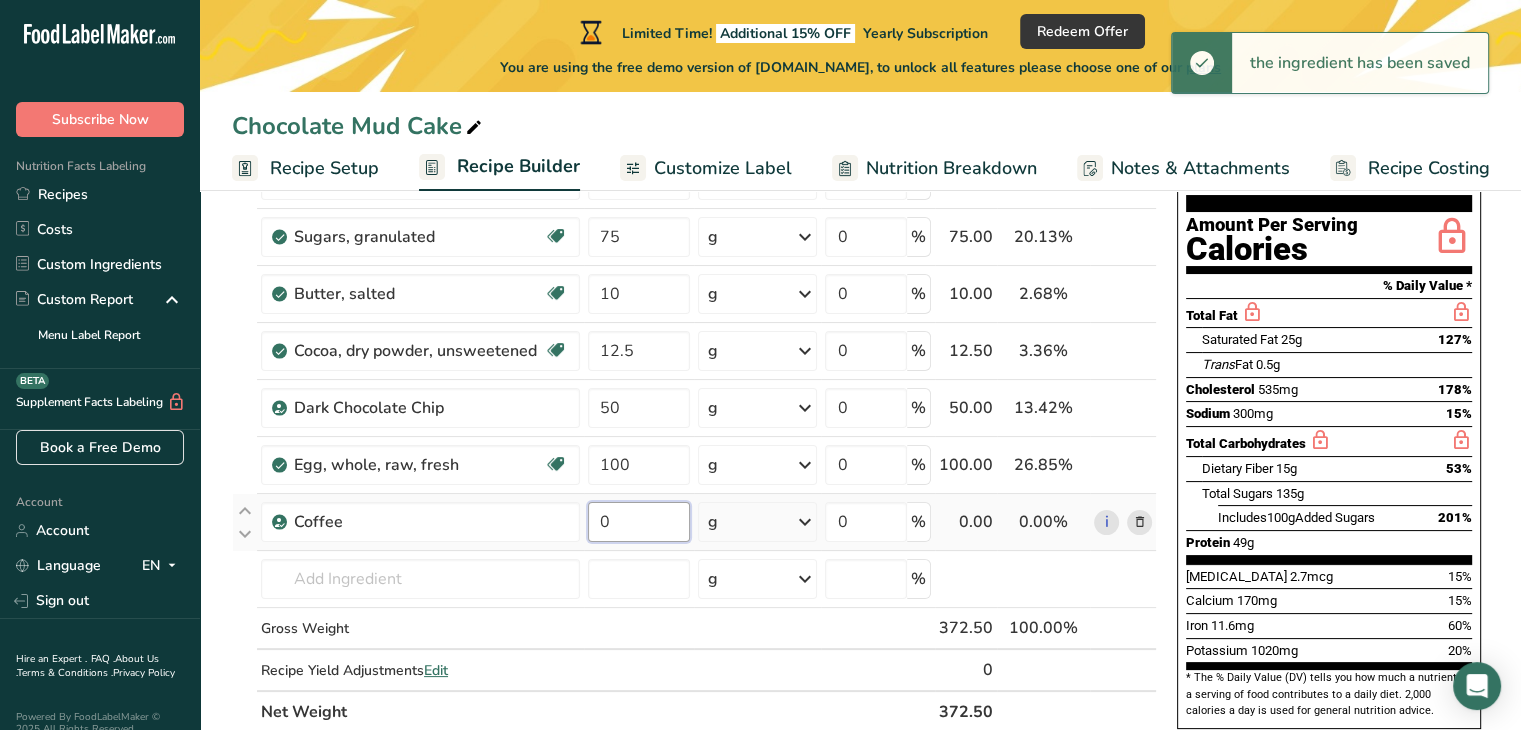 click on "0" at bounding box center (639, 522) 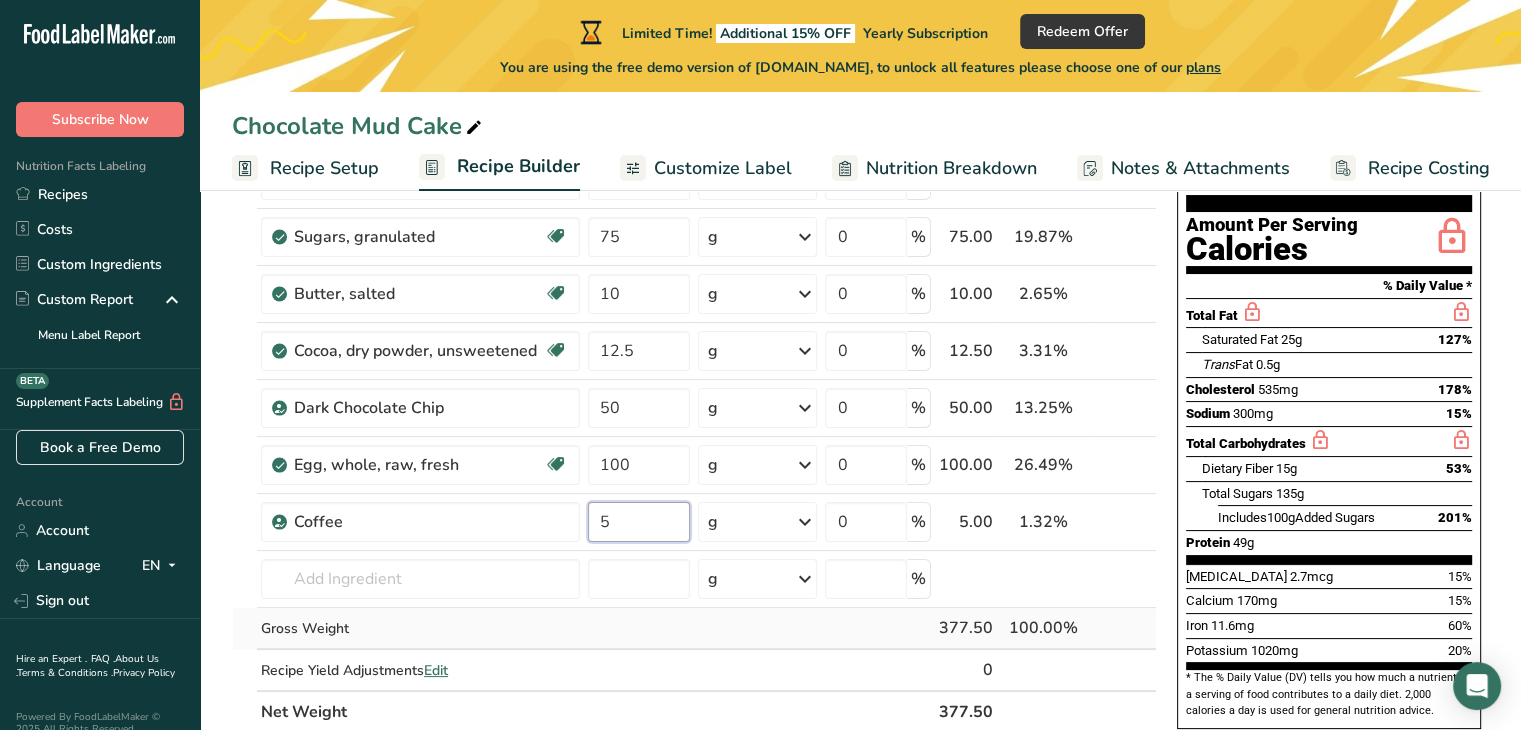 type on "5" 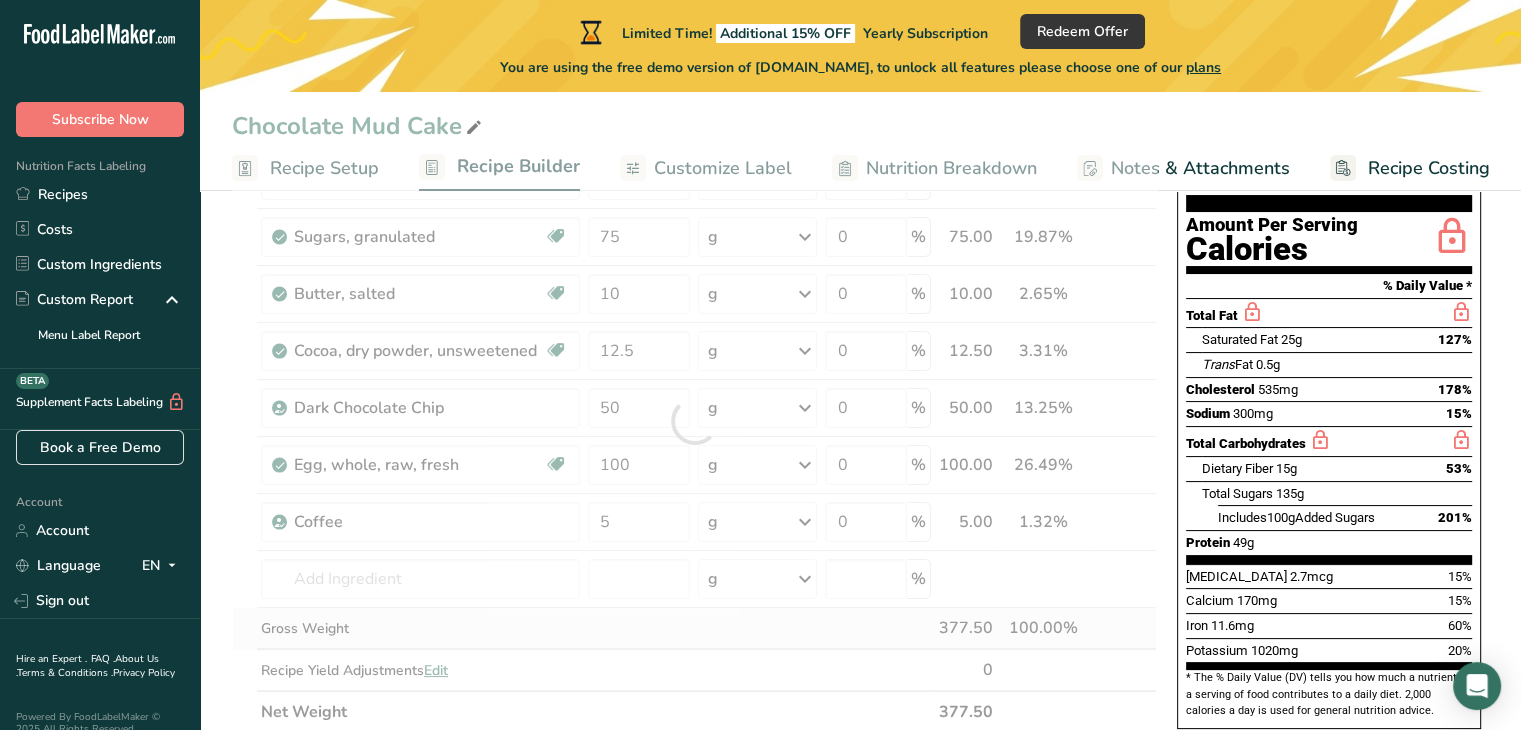 click on "Ingredient *
Amount *
Unit *
Waste *   .a-a{fill:#347362;}.b-a{fill:#fff;}          Grams
Percentage
Wheat flour, white (industrial), 15% protein, bleached, unenriched
Dairy free
Vegan
Vegetarian
Soy free
125
g
Weight Units
g
kg
mg
See more
Volume Units
l
Volume units require a density conversion. If you know your ingredient's density enter it below. Otherwise, click on "RIA" our AI Regulatory bot - she will be able to help you
lb/ft3
g/cm3
Confirm
mL
lb/ft3
g/cm3" at bounding box center (694, 421) 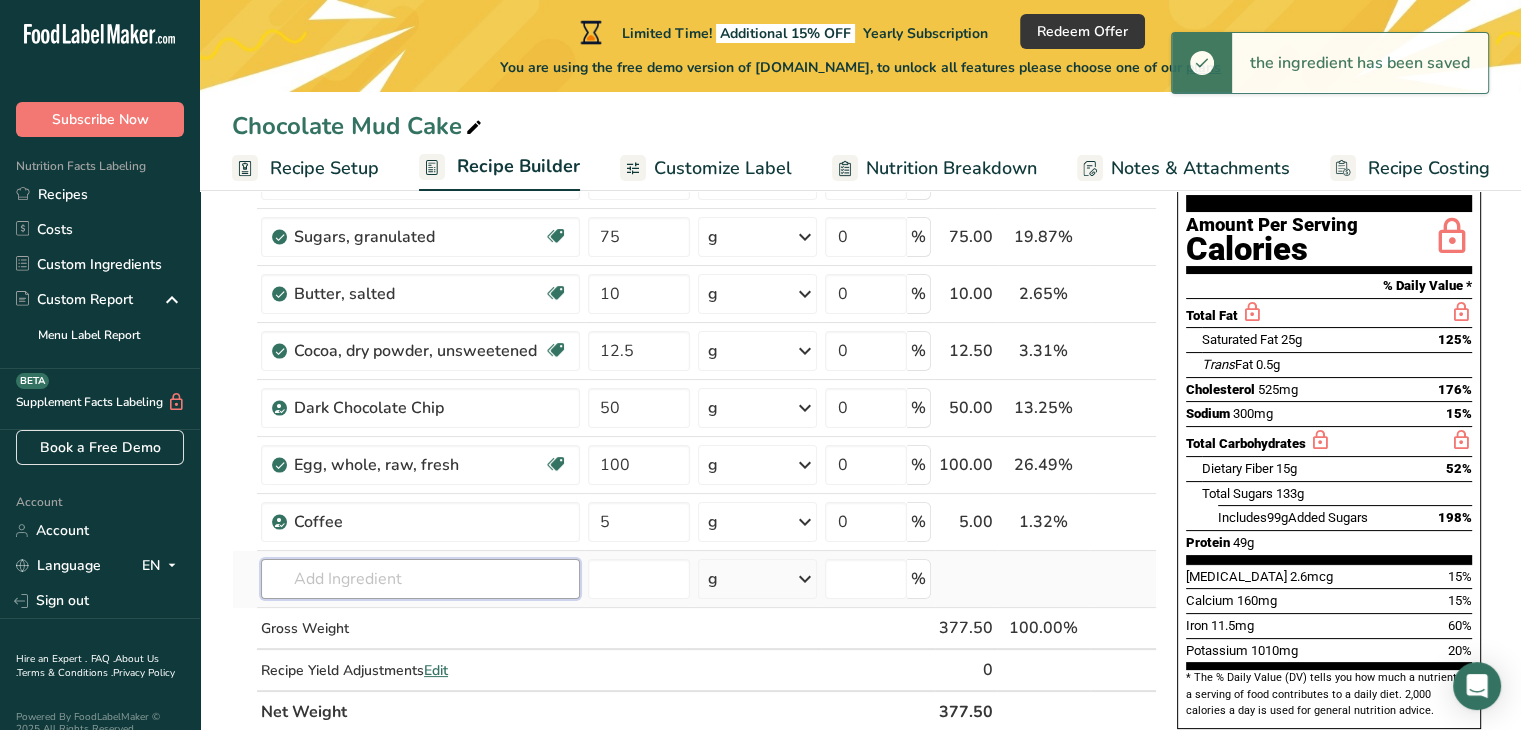 click at bounding box center (420, 579) 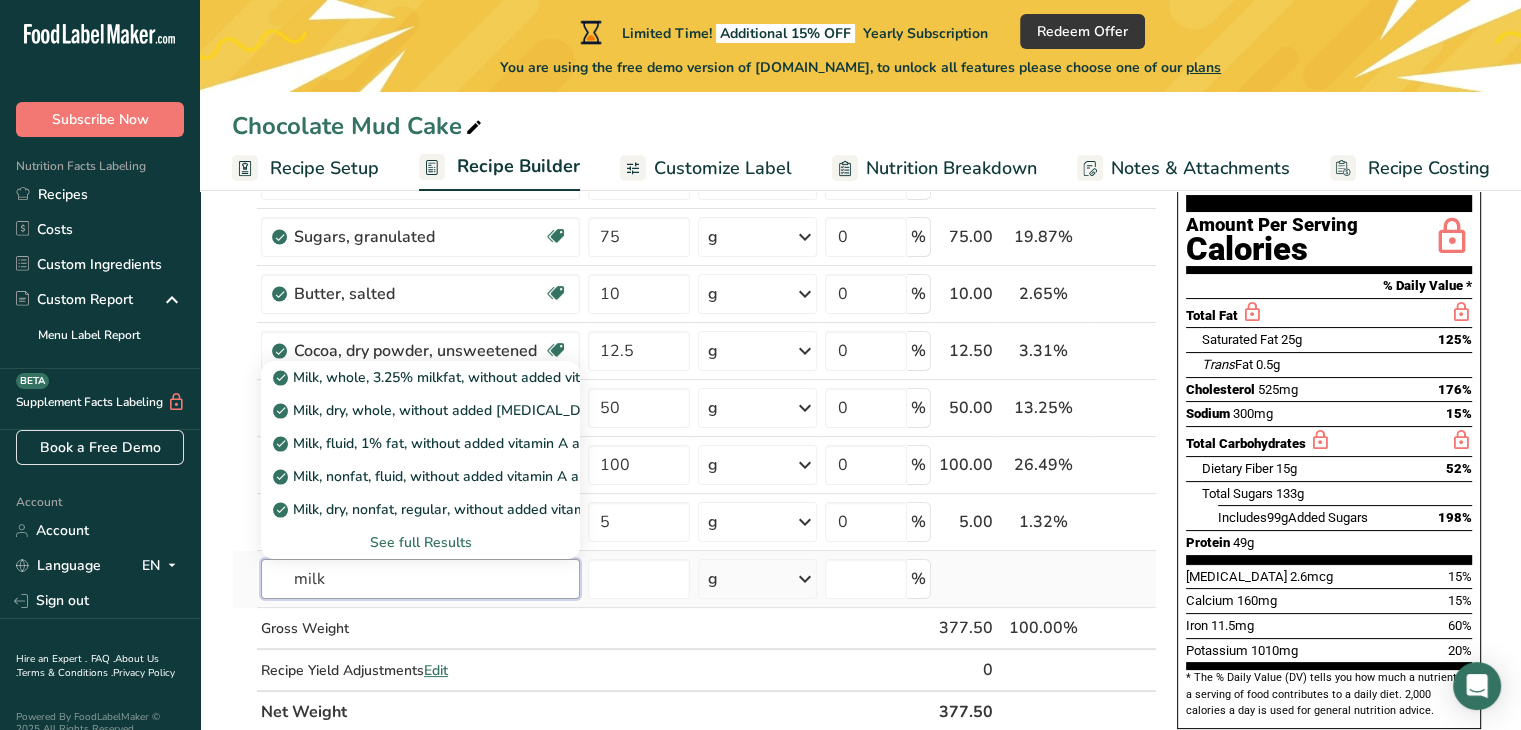 type on "milk" 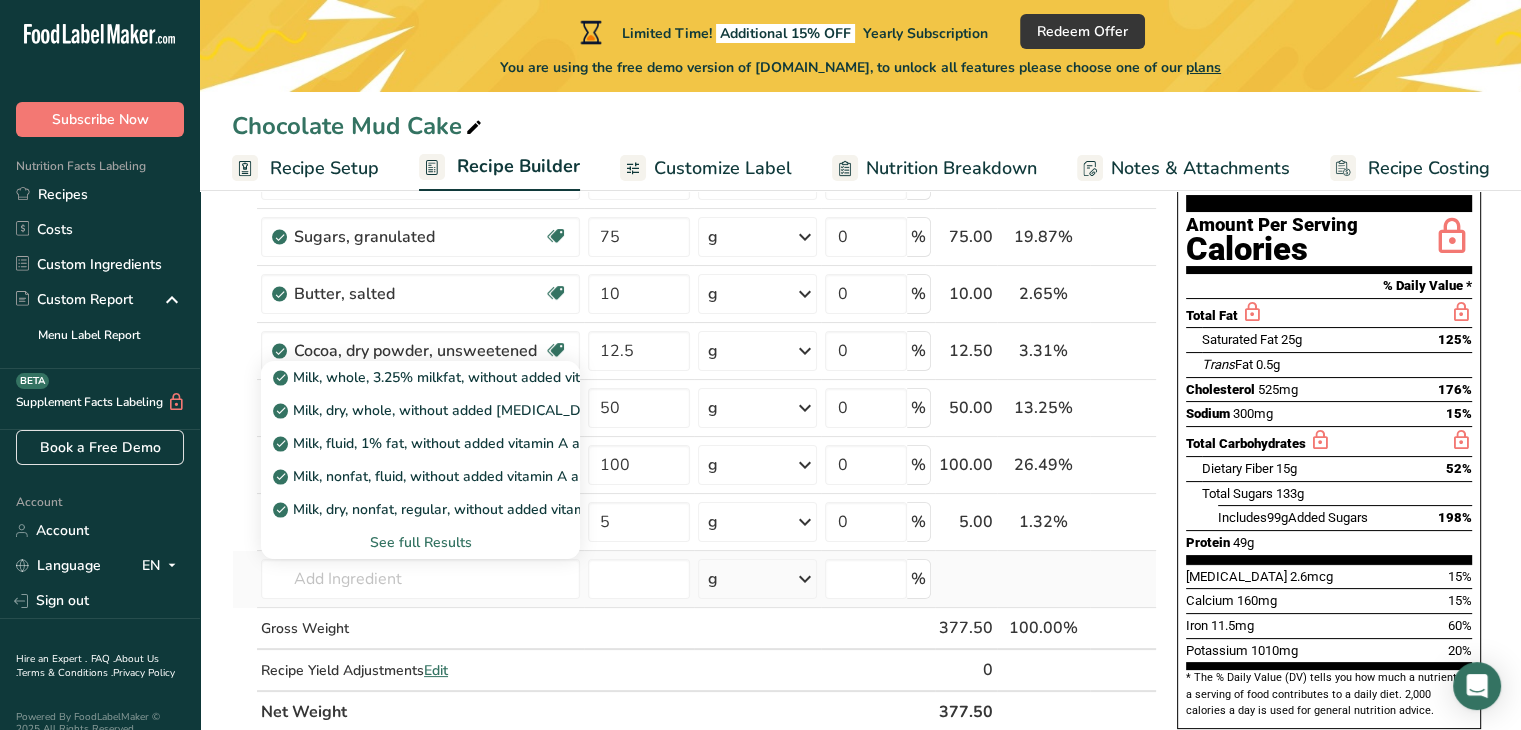click on "See full Results" at bounding box center [420, 542] 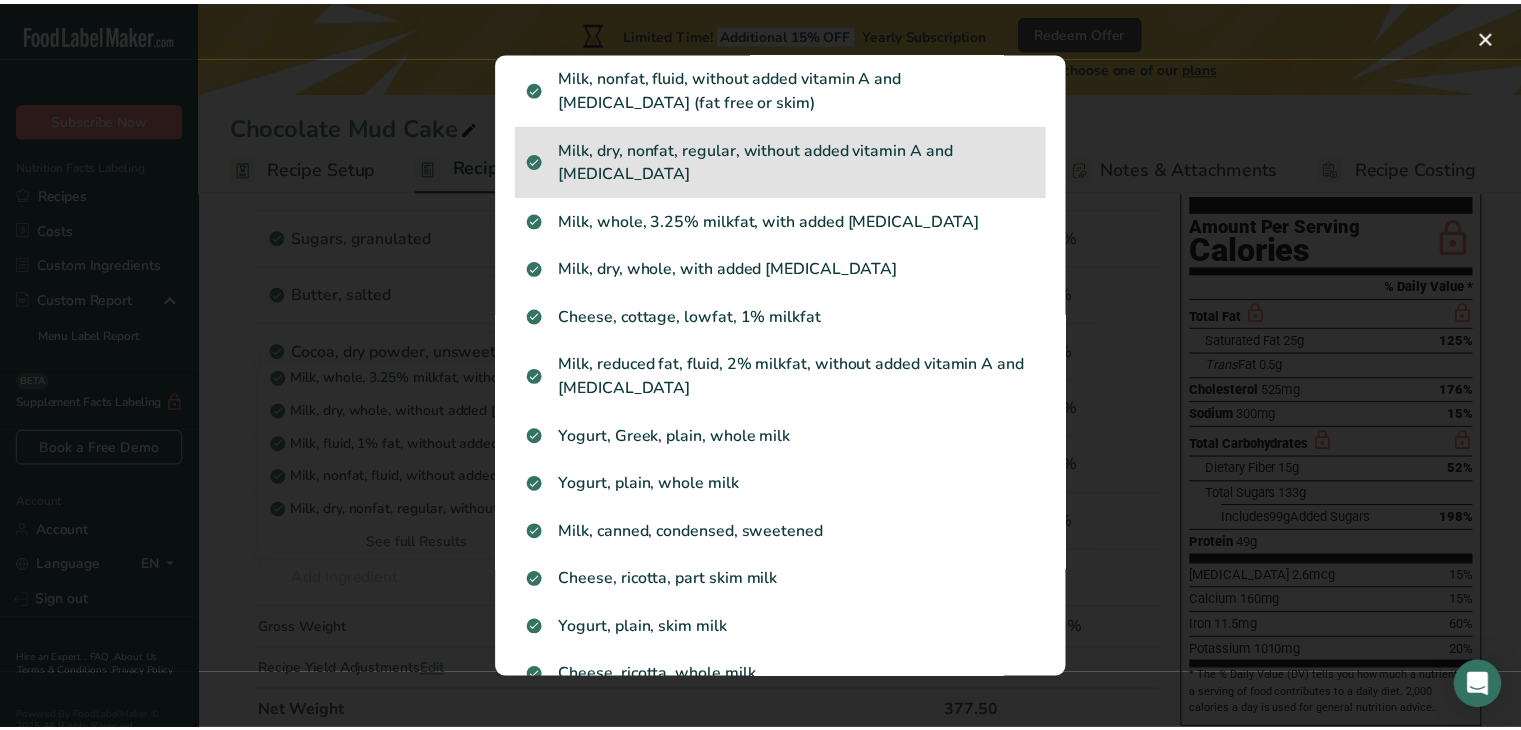 scroll, scrollTop: 356, scrollLeft: 0, axis: vertical 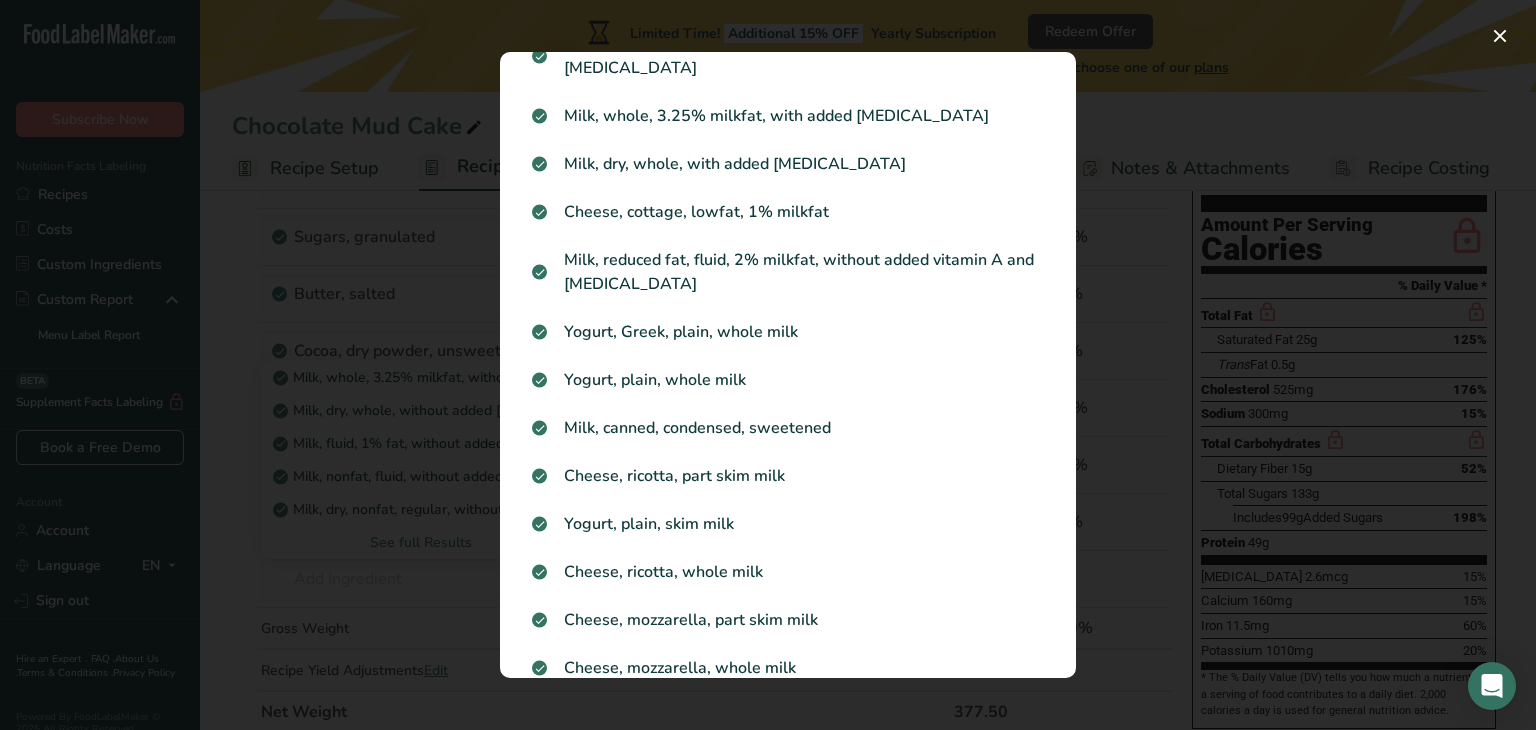 click at bounding box center [768, 365] 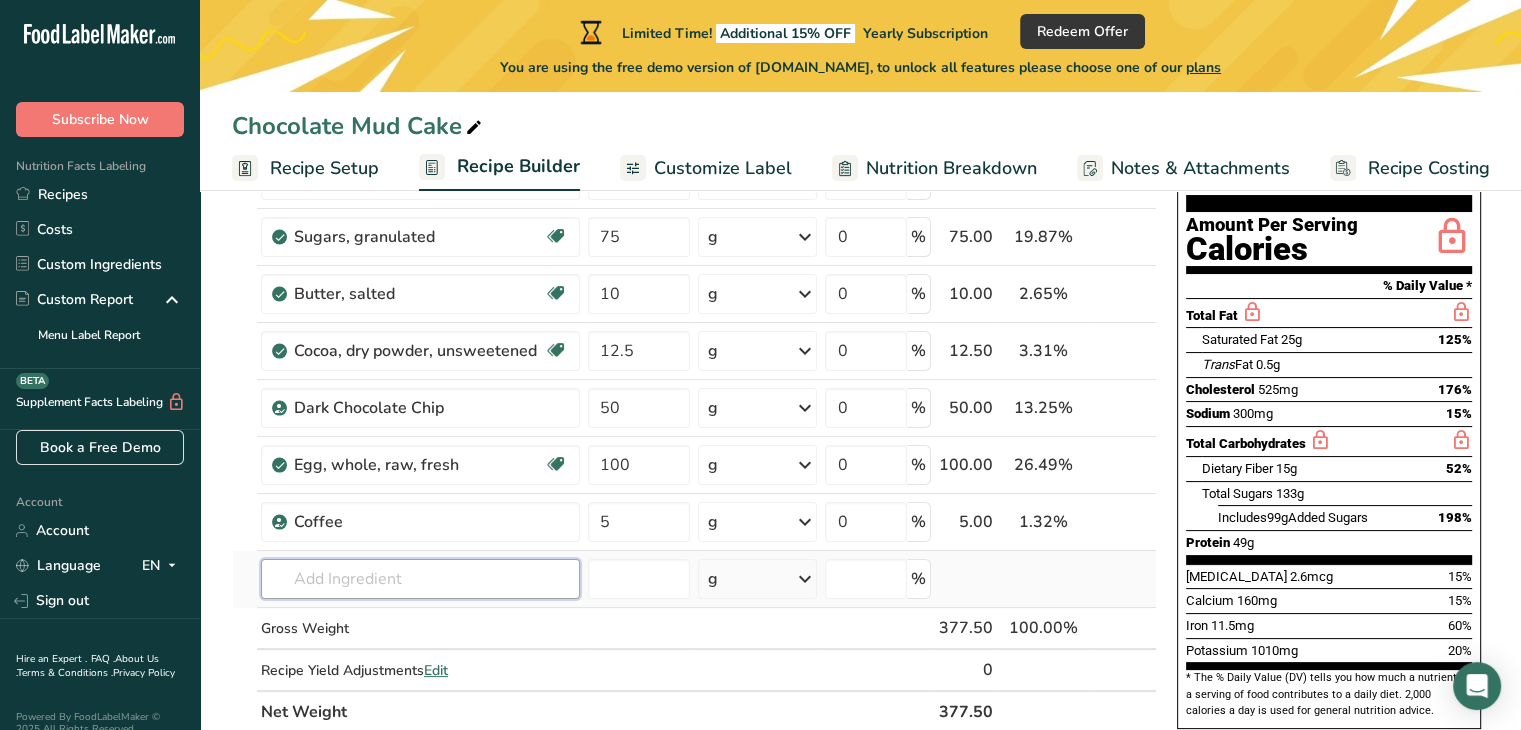 click at bounding box center (420, 579) 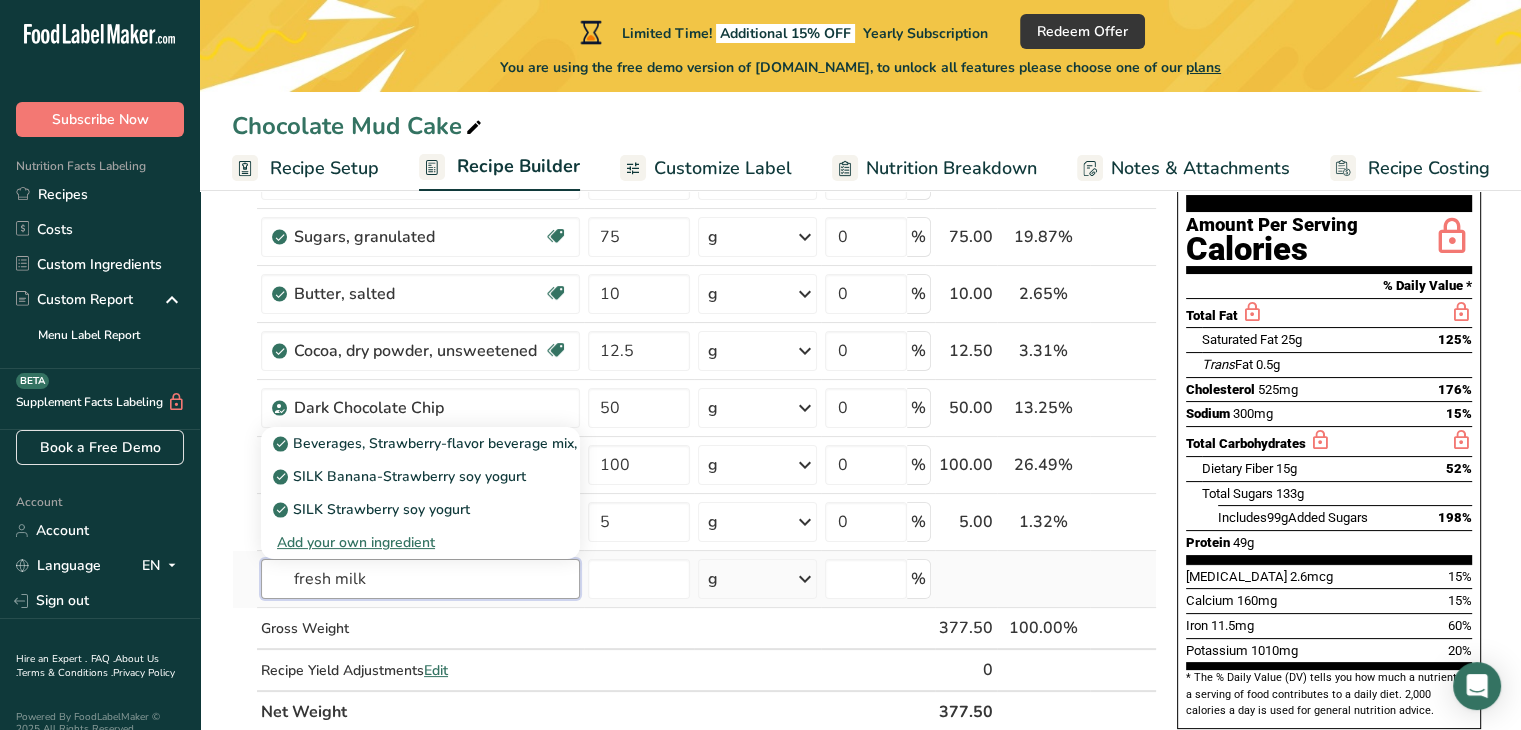 type on "fresh milk" 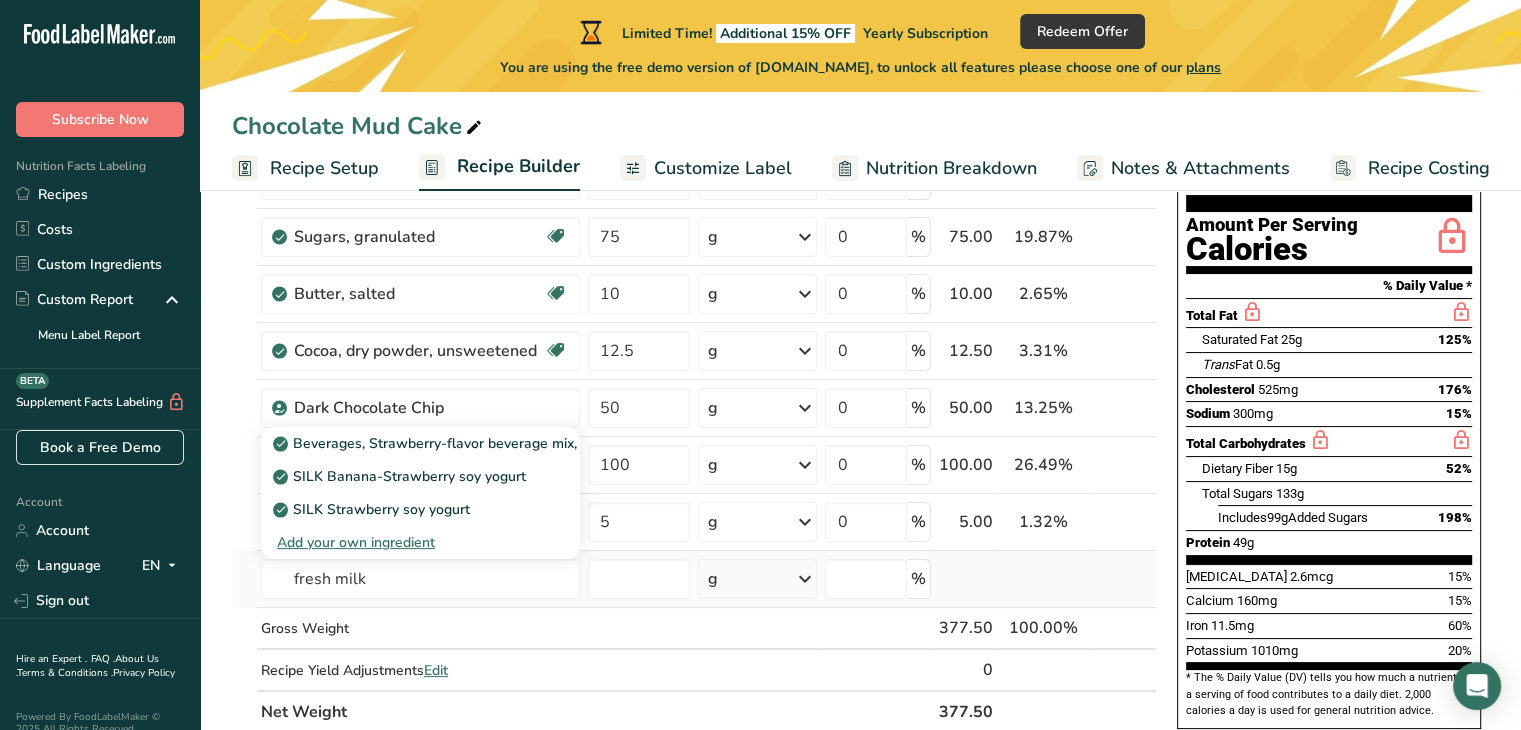 type 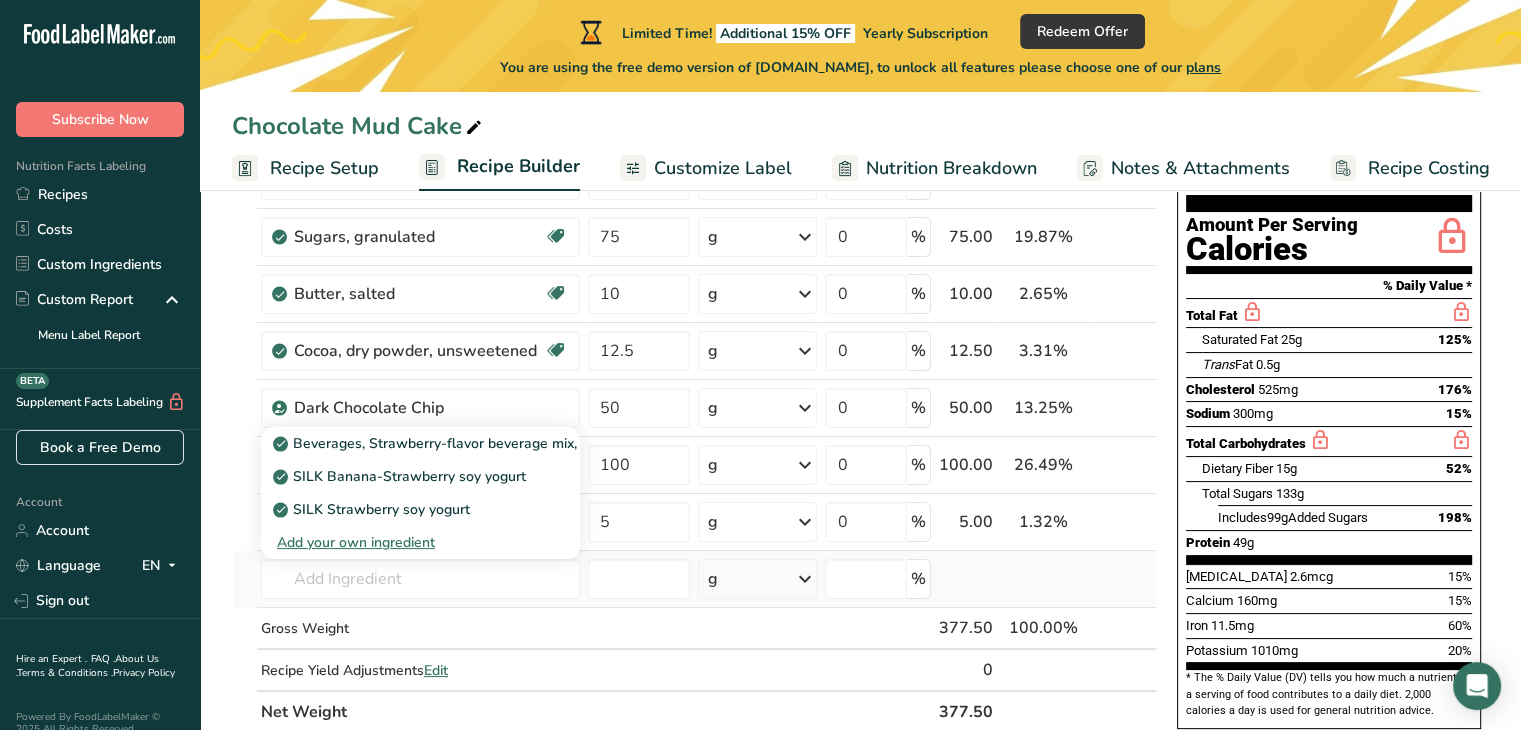 click on "Add your own ingredient" at bounding box center (420, 542) 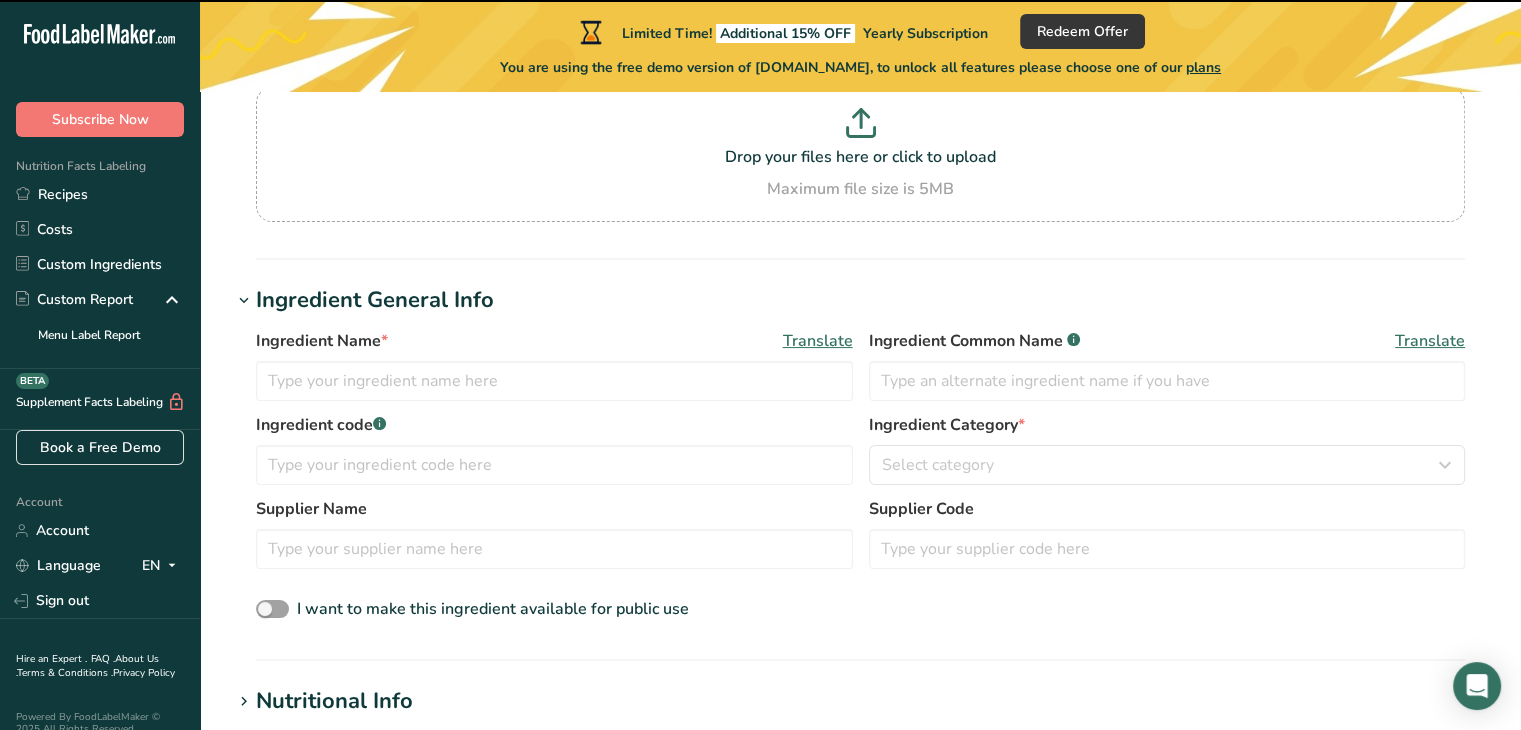 scroll, scrollTop: 0, scrollLeft: 0, axis: both 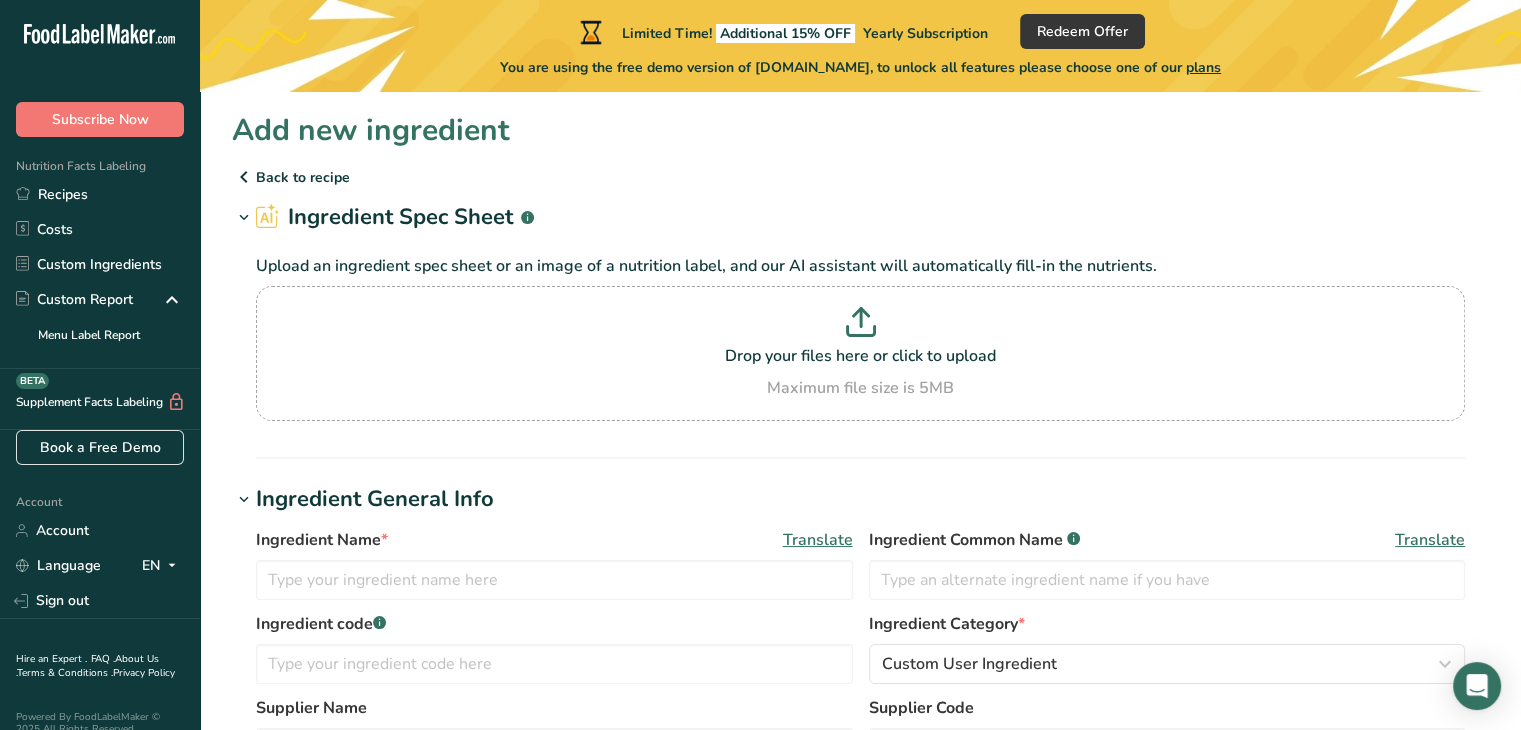 click at bounding box center [244, 177] 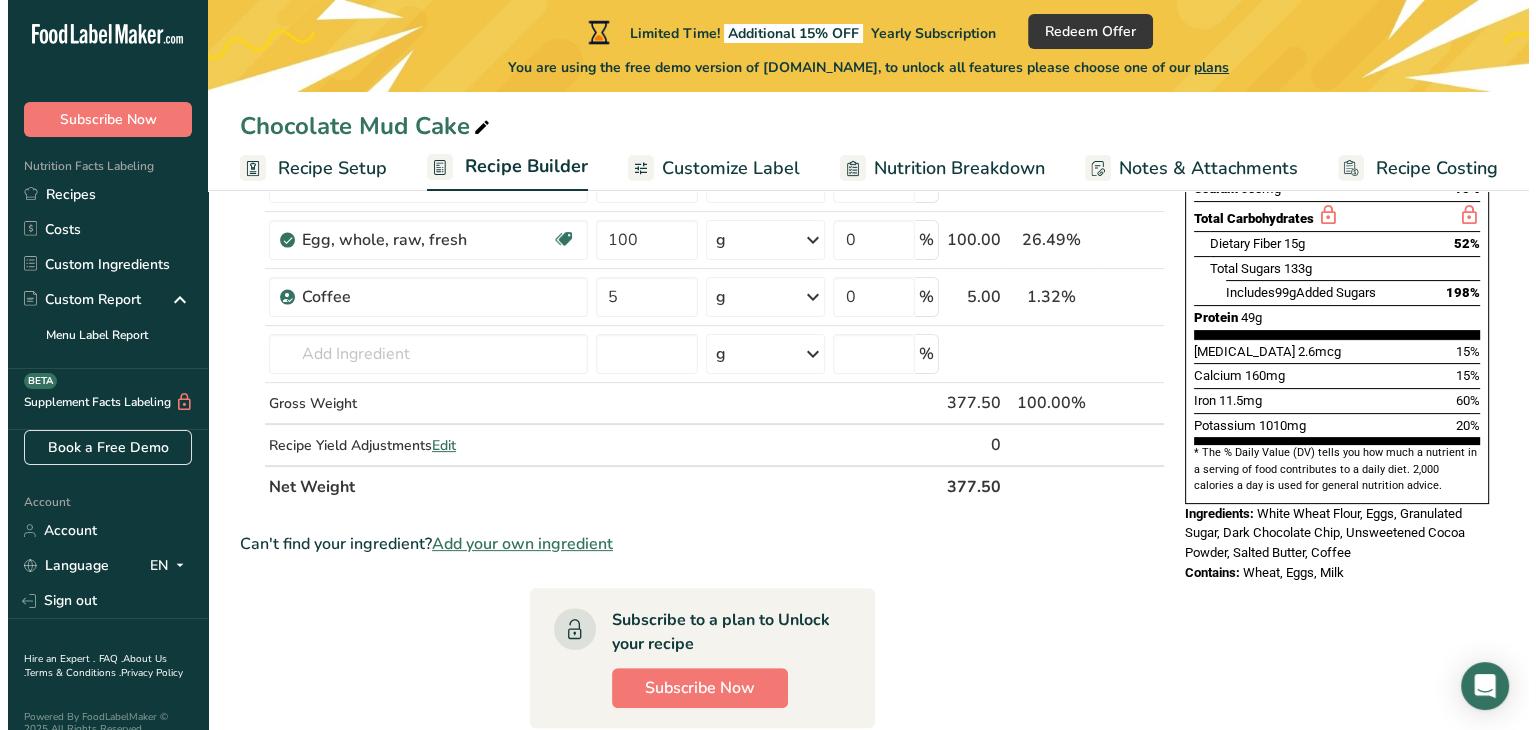 scroll, scrollTop: 410, scrollLeft: 0, axis: vertical 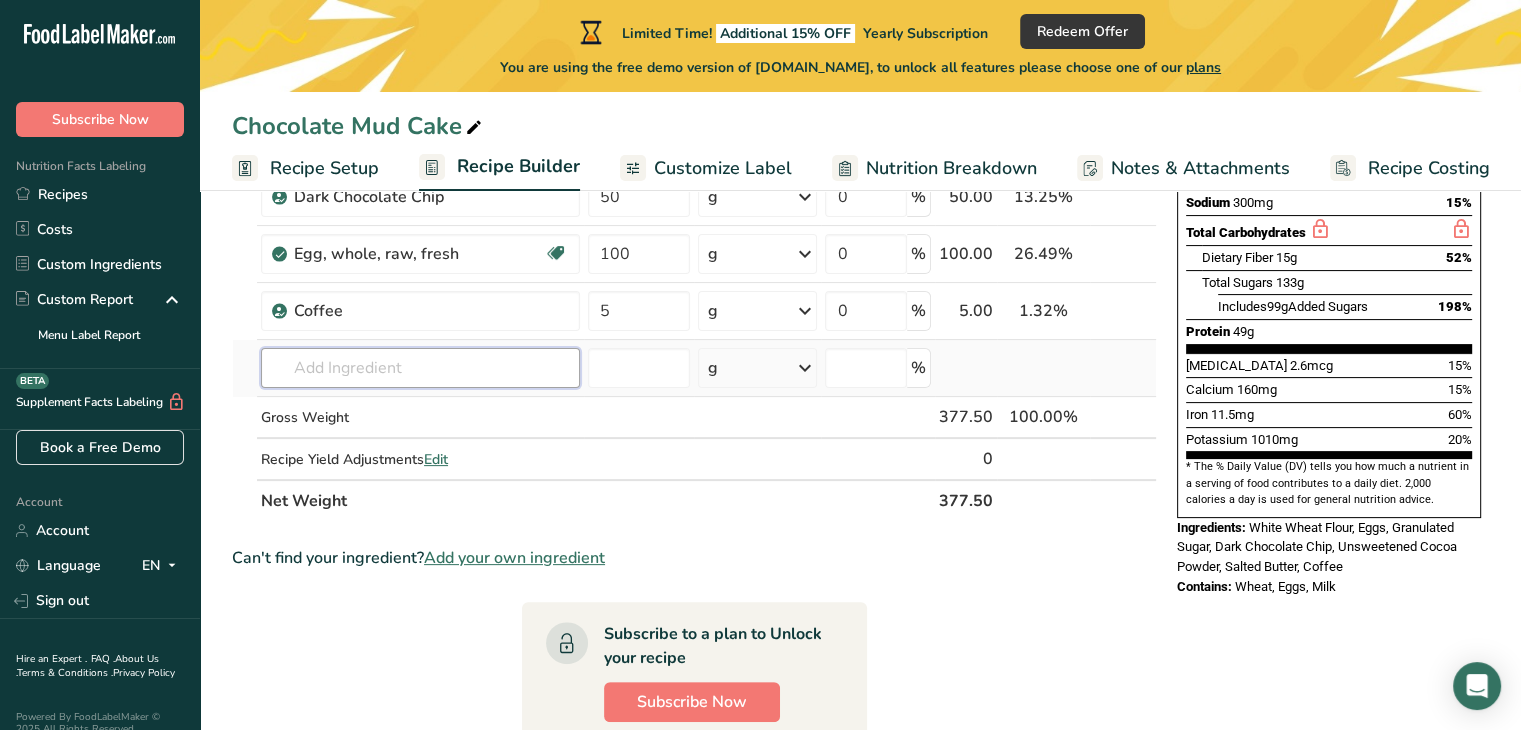 click at bounding box center (420, 368) 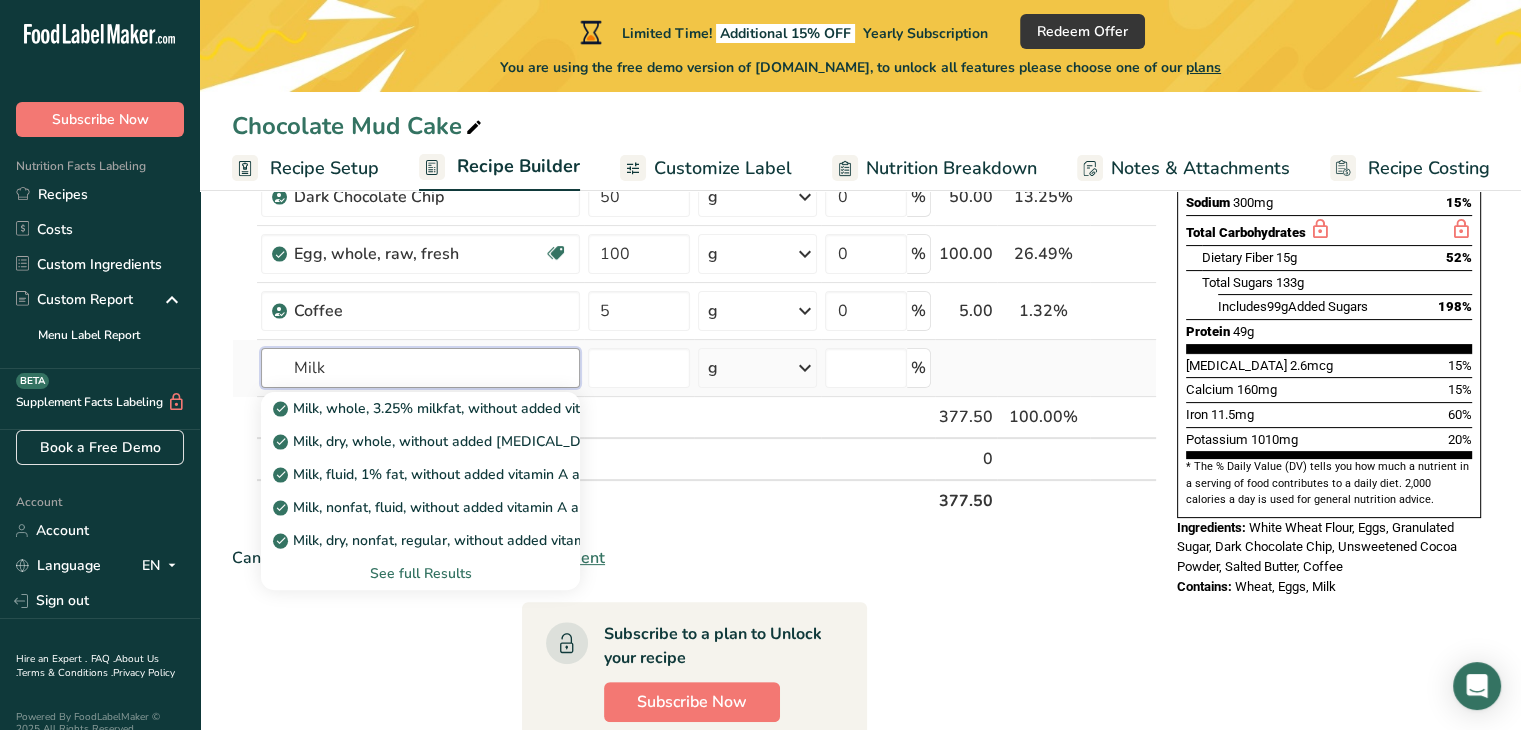 type on "Milk" 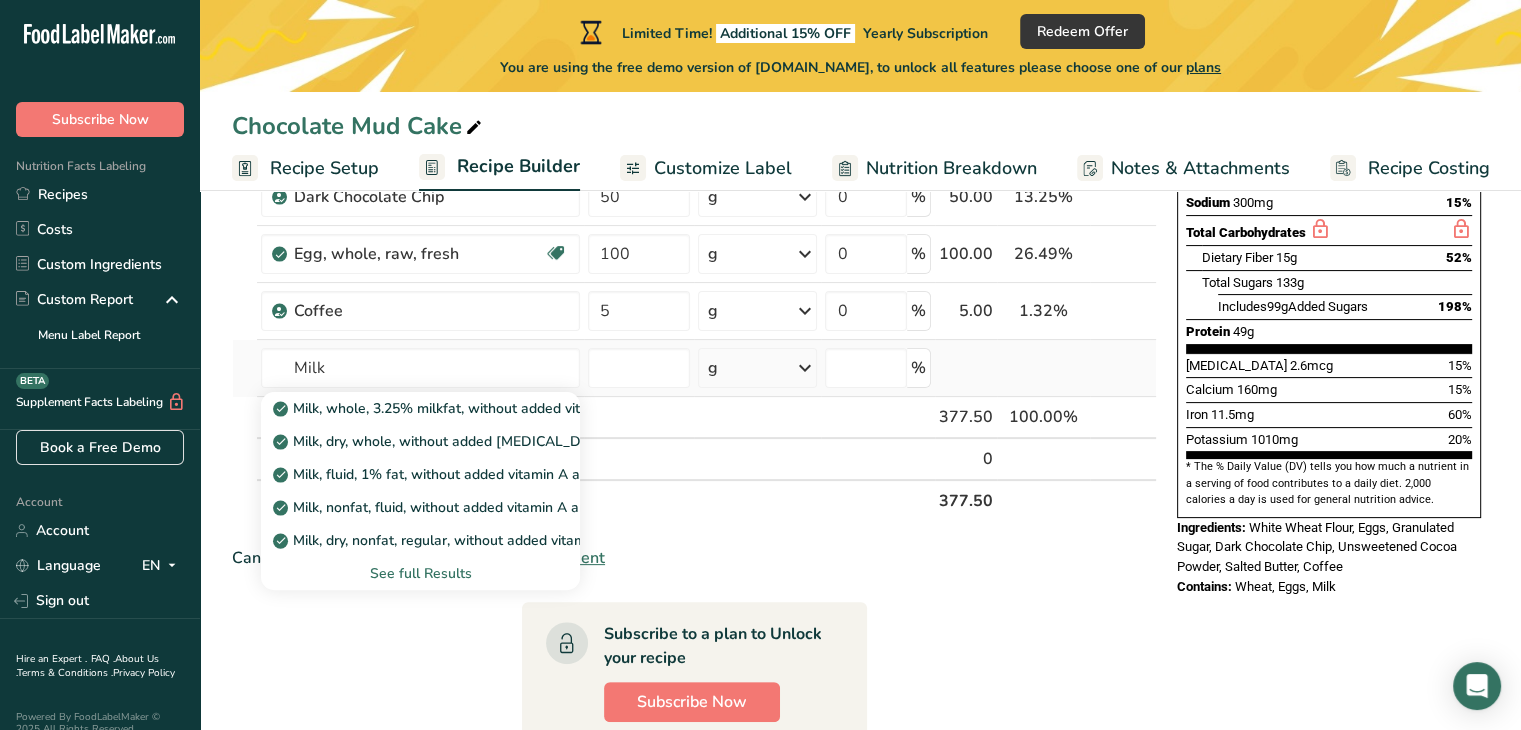 type 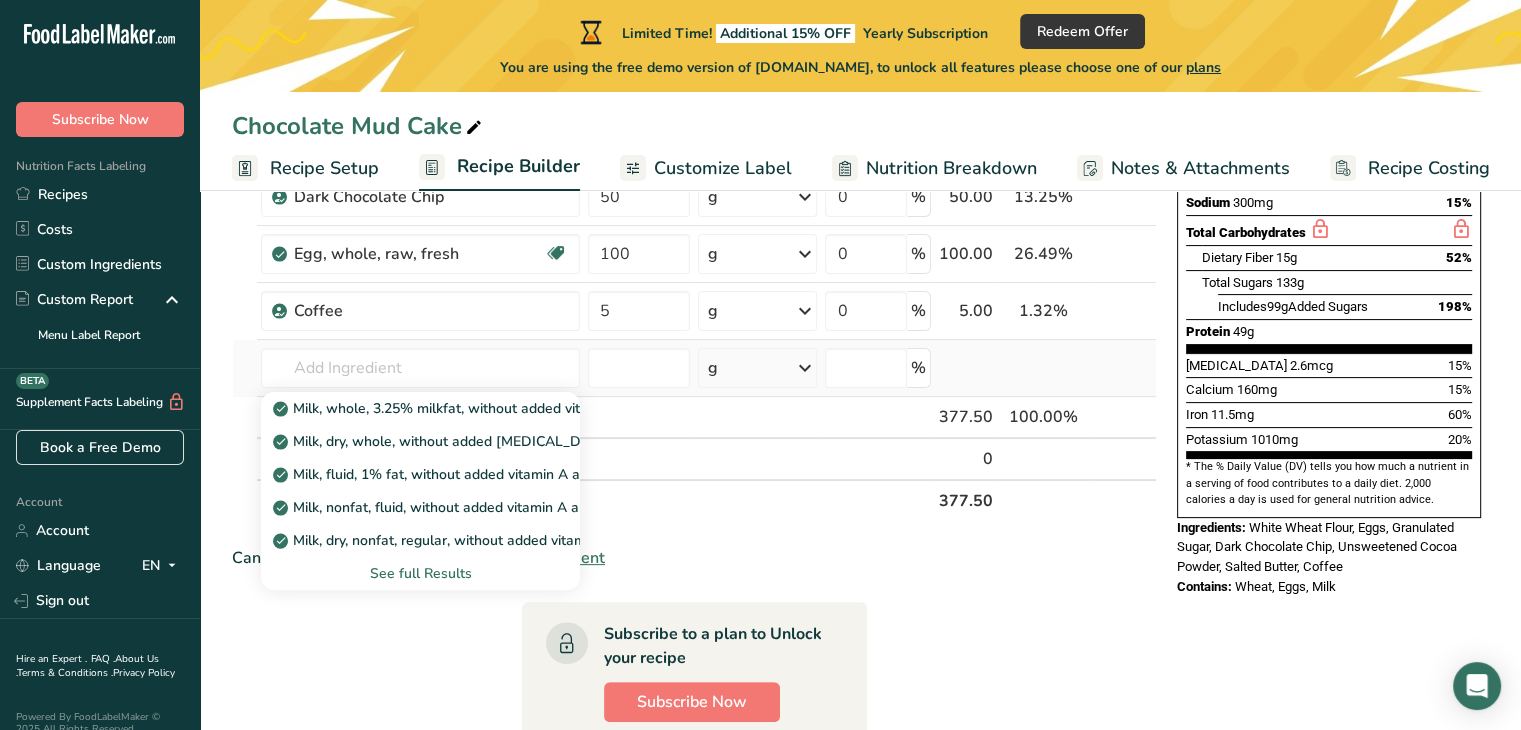 click on "See full Results" at bounding box center [420, 573] 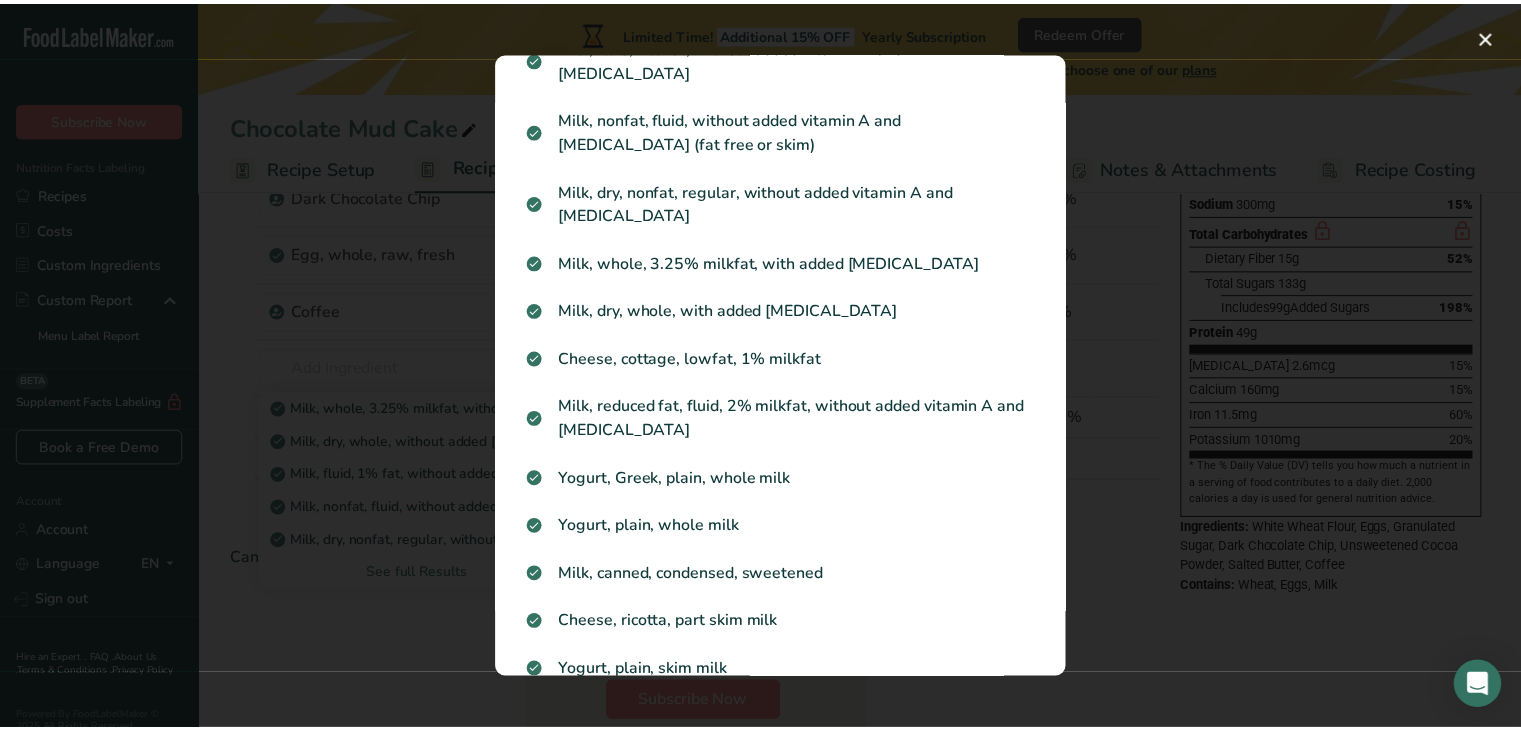 scroll, scrollTop: 211, scrollLeft: 0, axis: vertical 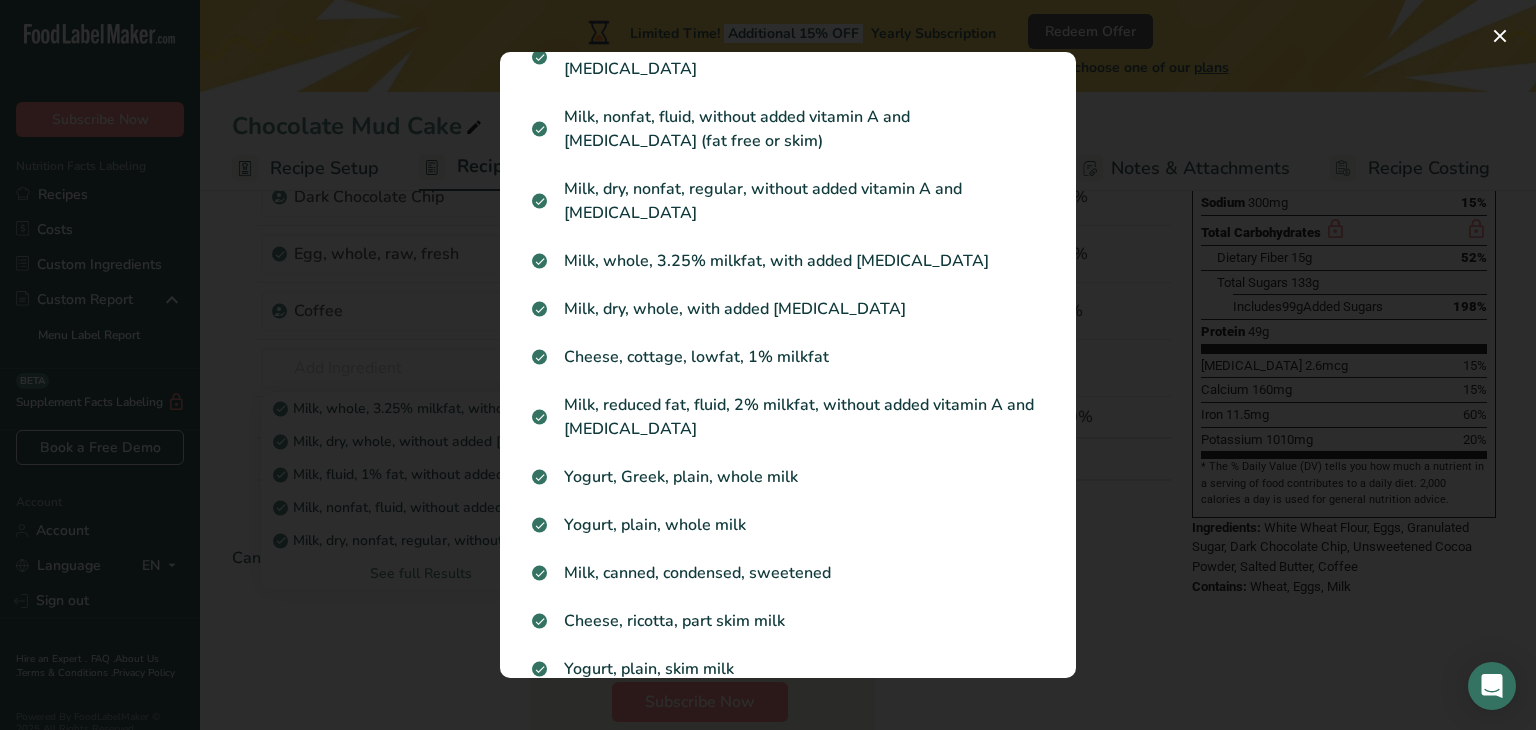 click on "Milk, canned, condensed, sweetened" at bounding box center [788, 573] 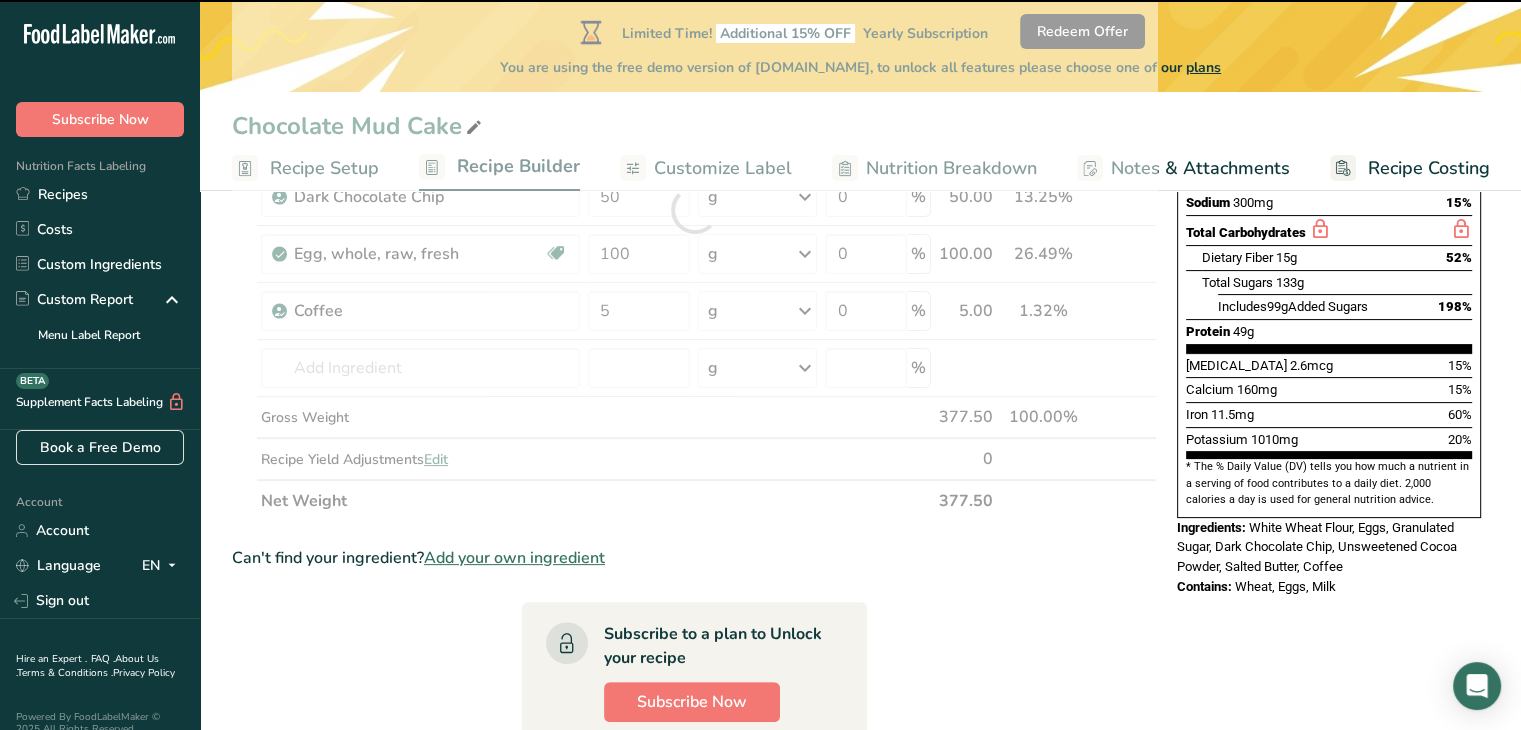 type on "0" 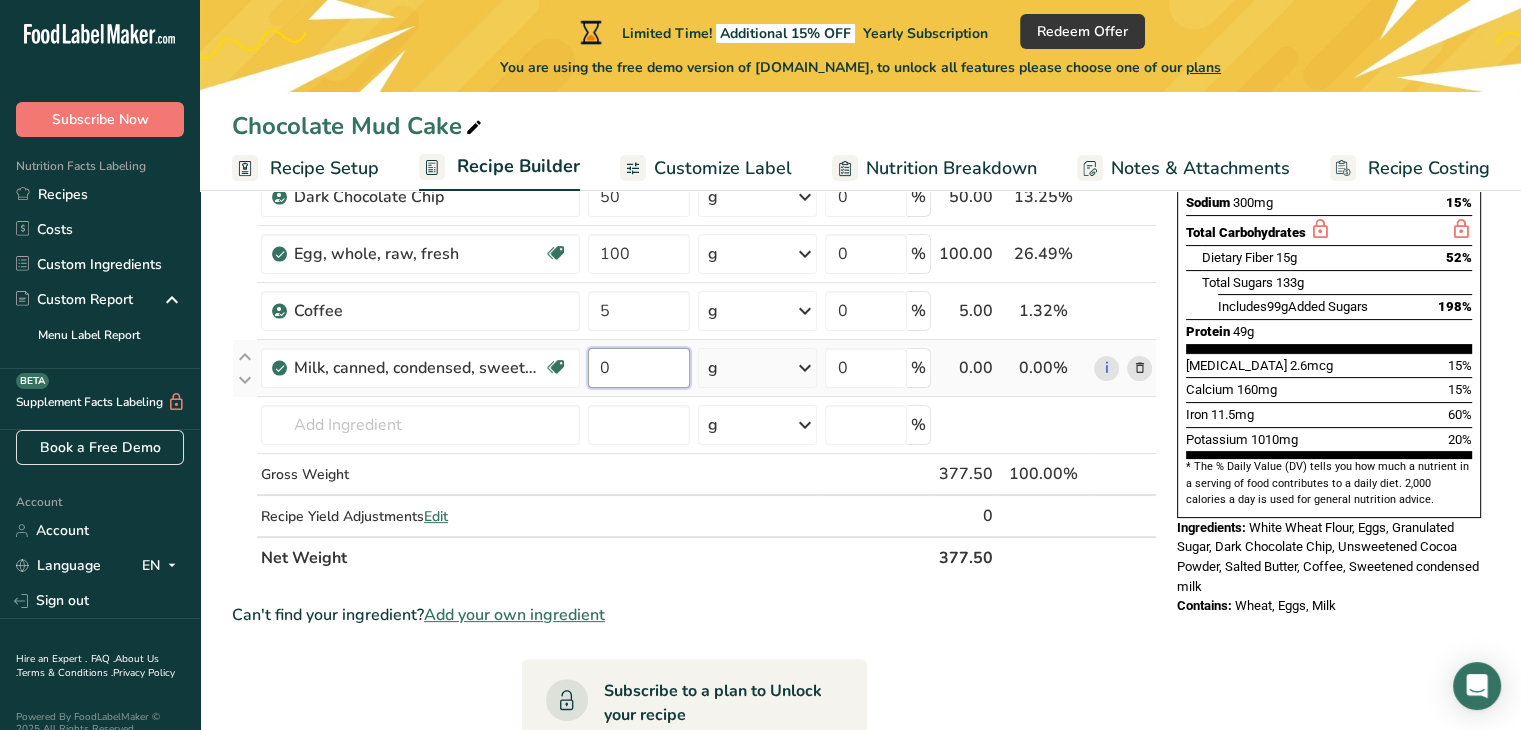 click on "0" at bounding box center [639, 368] 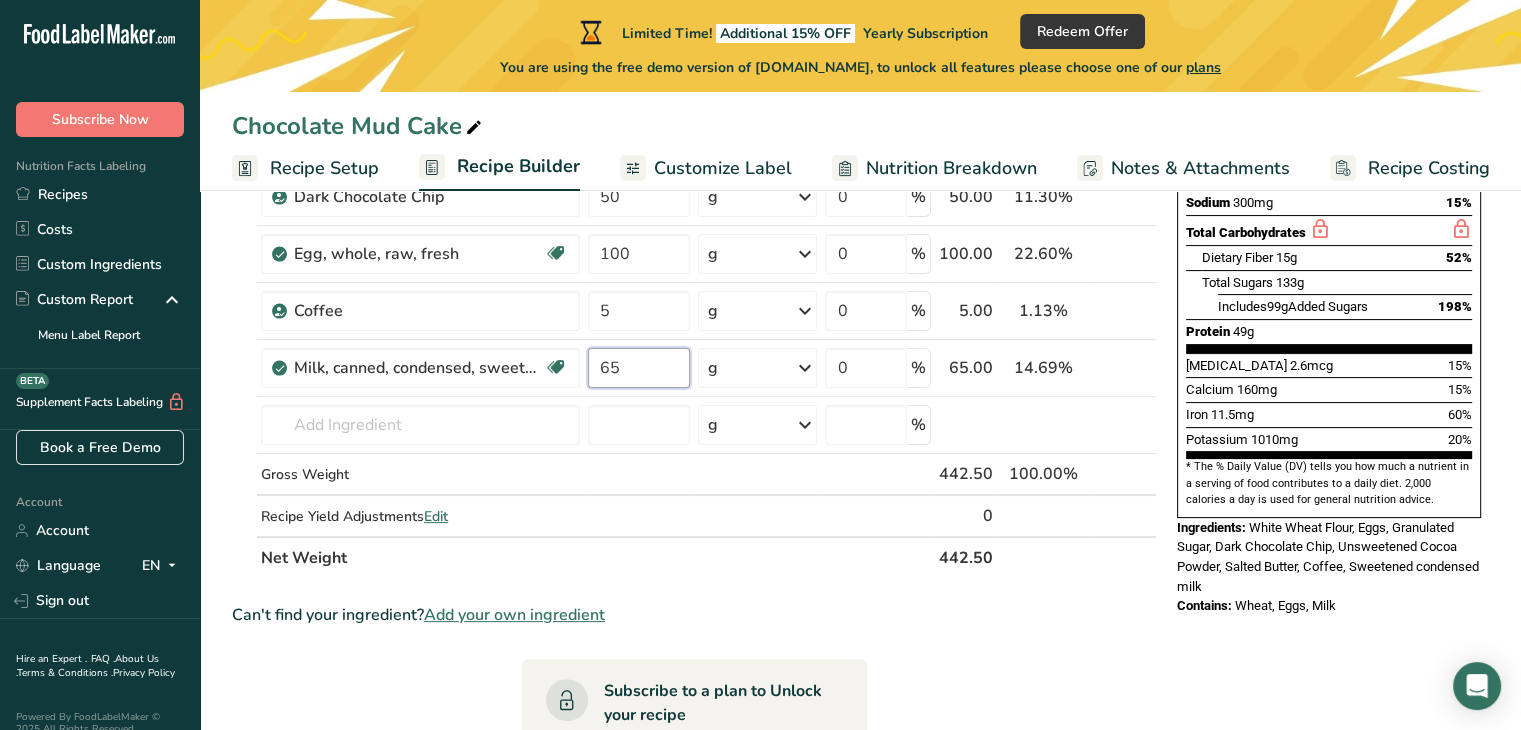 type on "65" 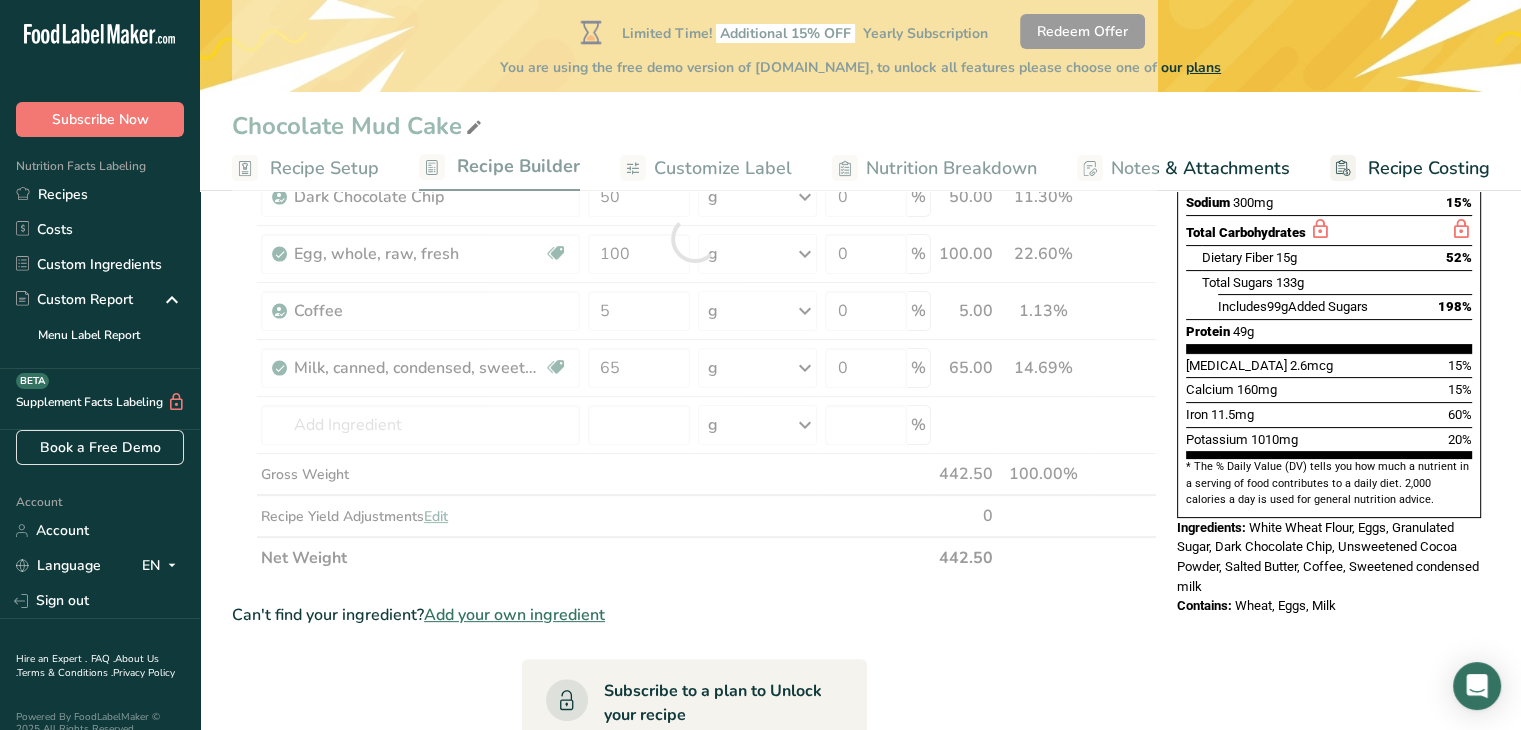 click on "Ingredient *
Amount *
Unit *
Waste *   .a-a{fill:#347362;}.b-a{fill:#fff;}          Grams
Percentage
Wheat flour, white (industrial), 15% protein, bleached, unenriched
Dairy free
Vegan
Vegetarian
Soy free
125
g
Weight Units
g
kg
mg
See more
Volume Units
l
Volume units require a density conversion. If you know your ingredient's density enter it below. Otherwise, click on "RIA" our AI Regulatory bot - she will be able to help you
lb/ft3
g/cm3
Confirm
mL
lb/ft3
g/cm3" at bounding box center [694, 609] 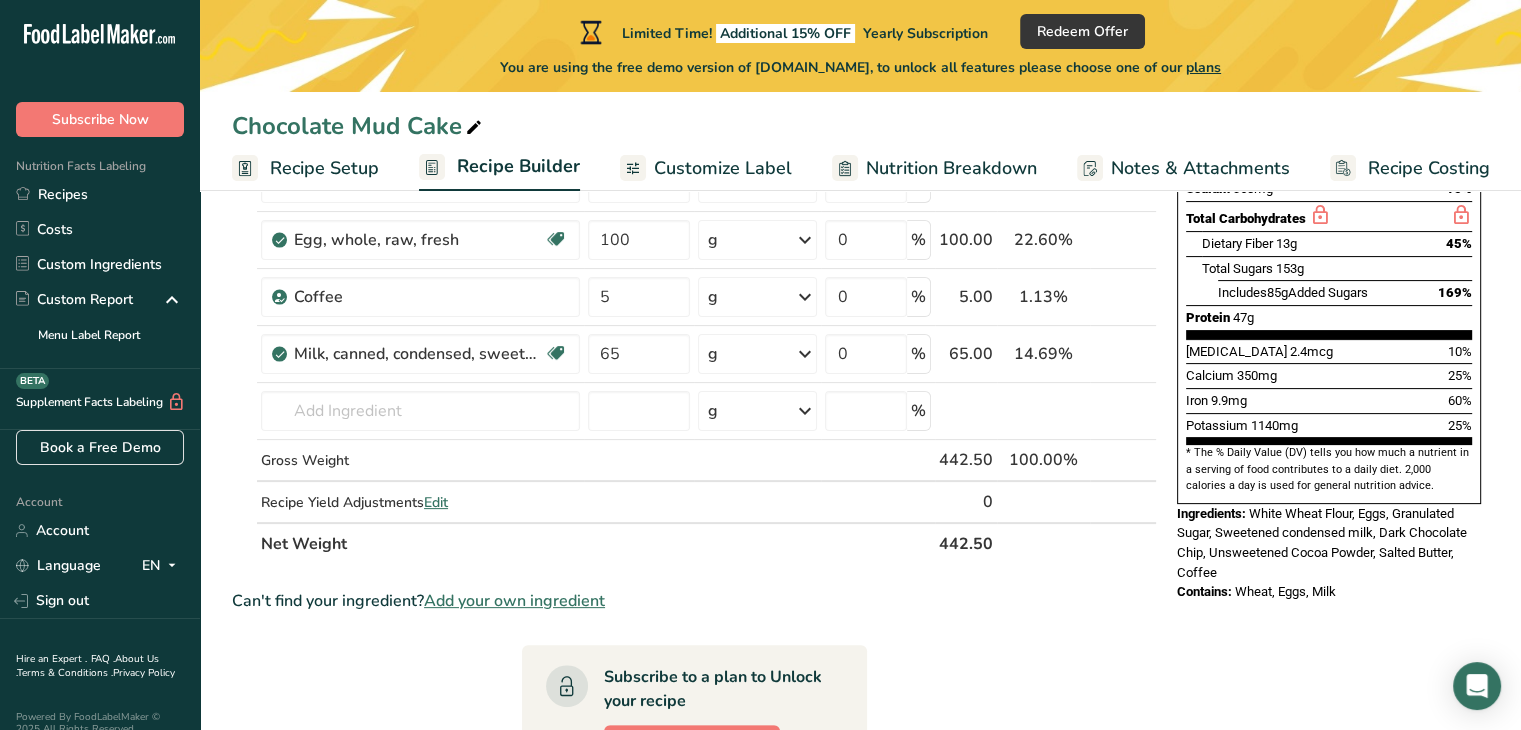 scroll, scrollTop: 426, scrollLeft: 0, axis: vertical 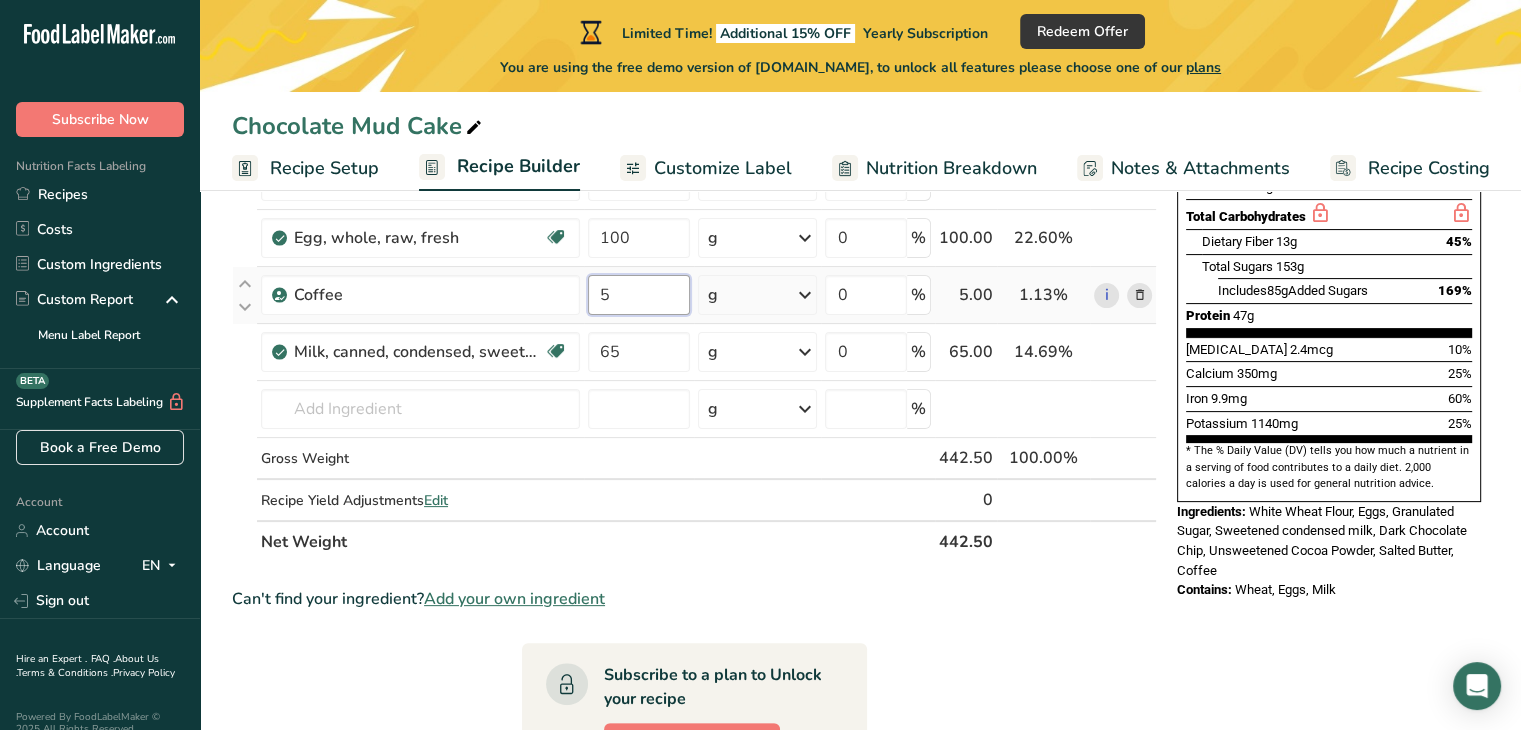 click on "5" at bounding box center (639, 295) 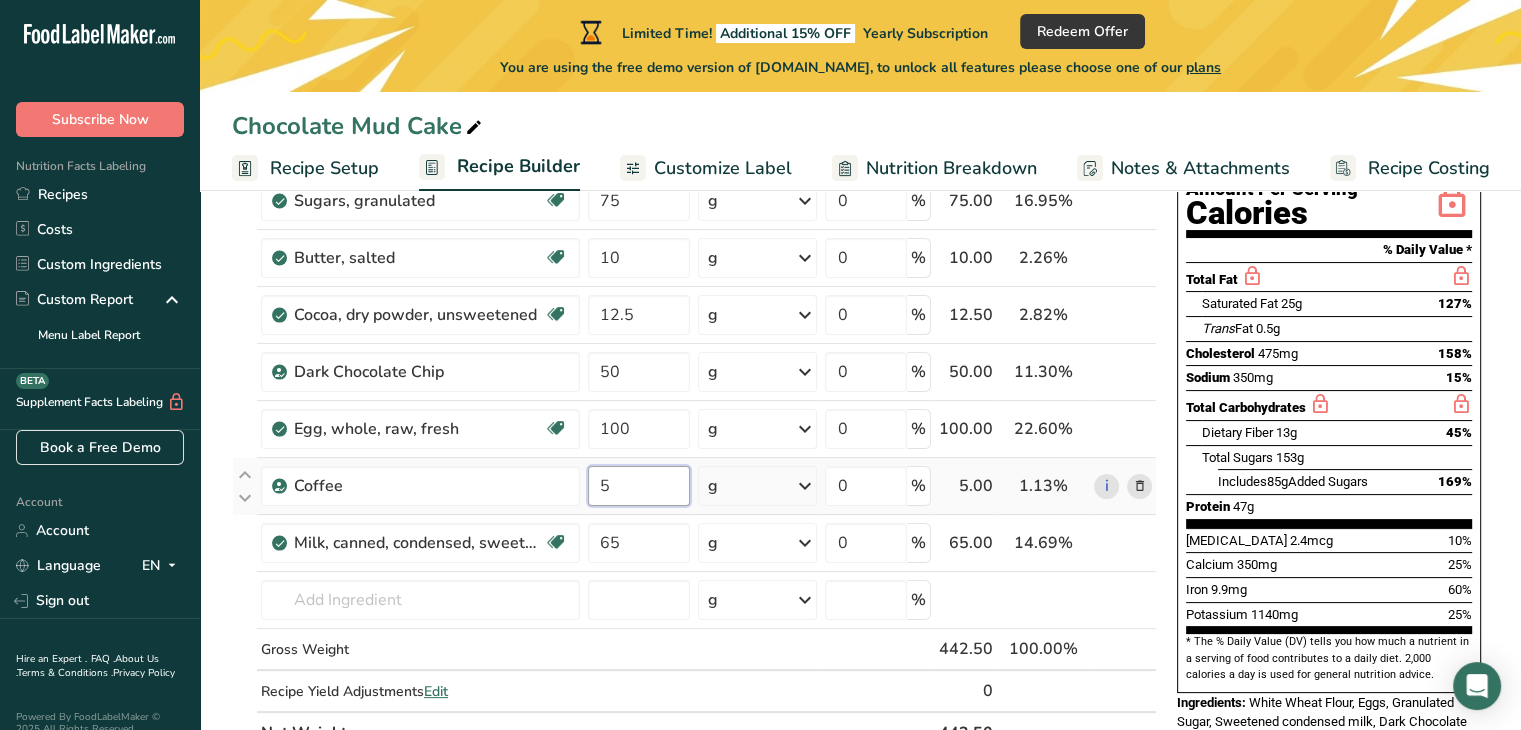scroll, scrollTop: 232, scrollLeft: 0, axis: vertical 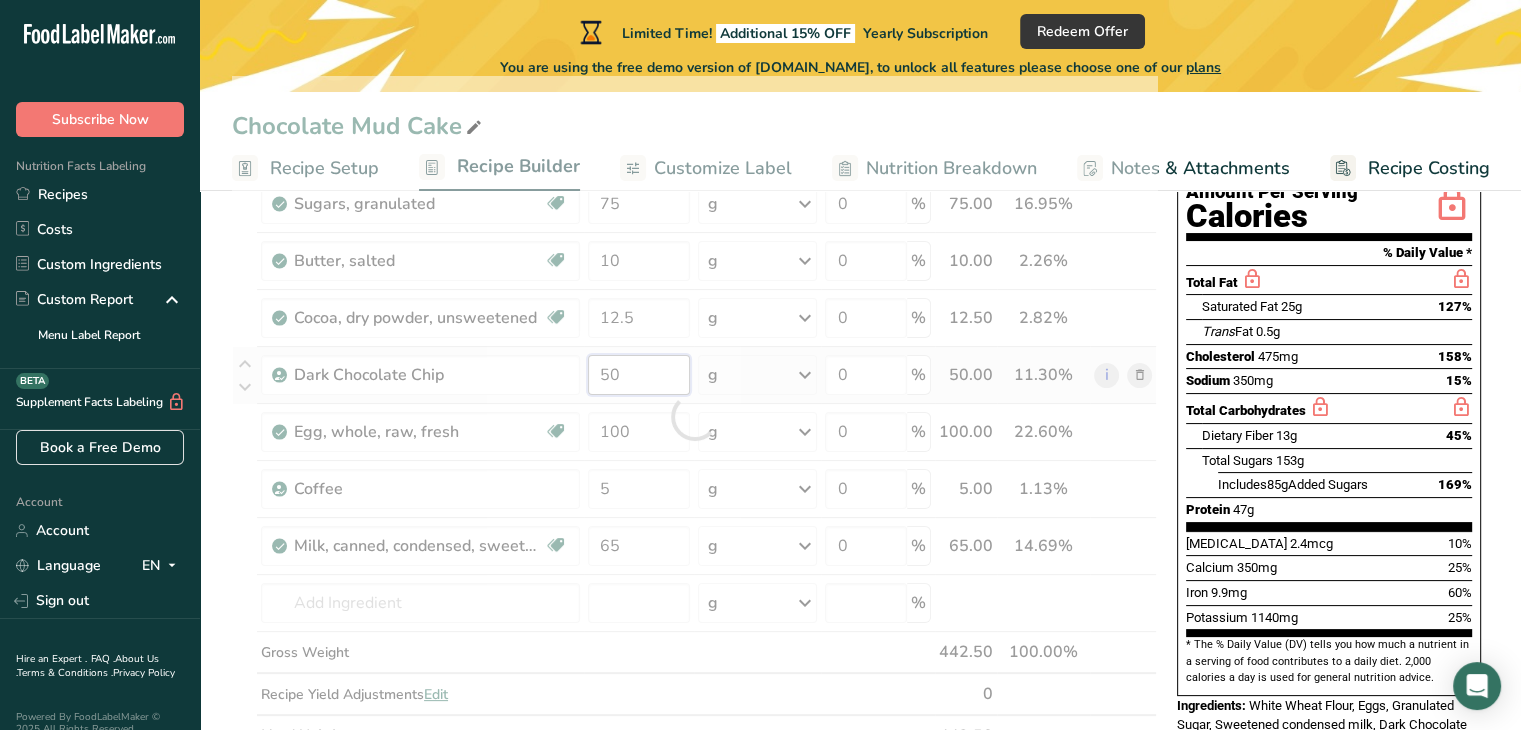 click on "Ingredient *
Amount *
Unit *
Waste *   .a-a{fill:#347362;}.b-a{fill:#fff;}          Grams
Percentage
Wheat flour, white (industrial), 15% protein, bleached, unenriched
Dairy free
Vegan
Vegetarian
Soy free
125
g
Weight Units
g
kg
mg
See more
Volume Units
l
Volume units require a density conversion. If you know your ingredient's density enter it below. Otherwise, click on "RIA" our AI Regulatory bot - she will be able to help you
lb/ft3
g/cm3
Confirm
mL
lb/ft3
g/cm3" at bounding box center (694, 416) 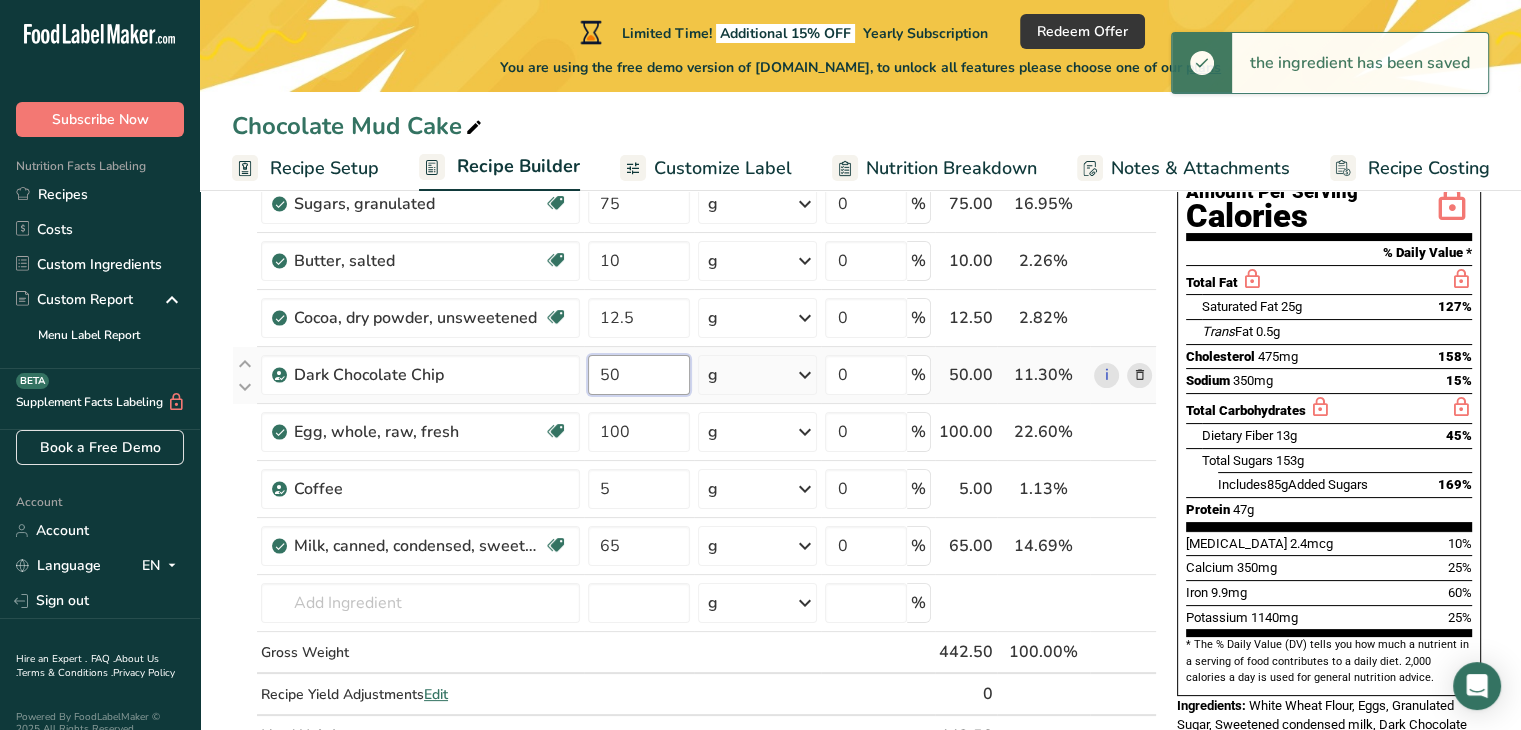 type on "5" 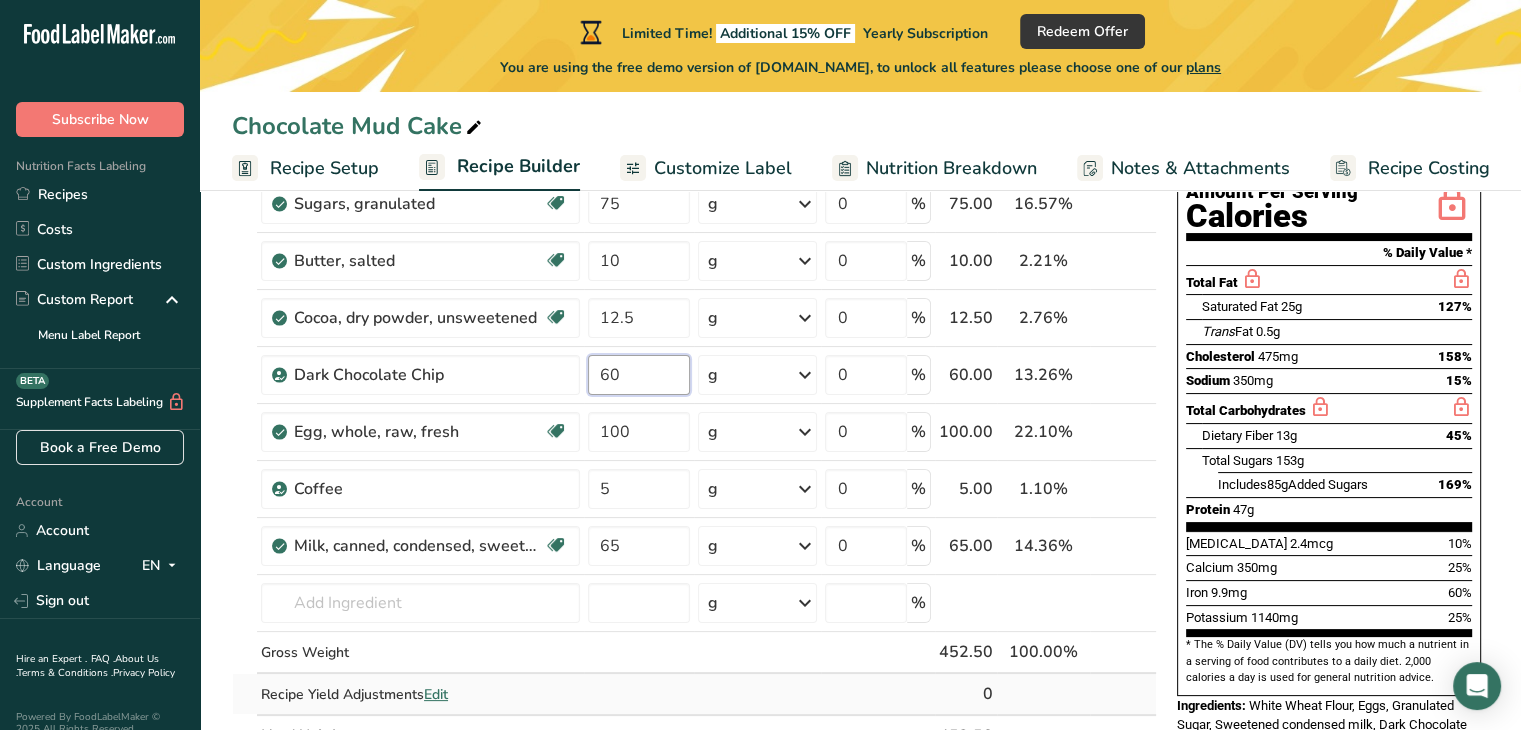 type on "60" 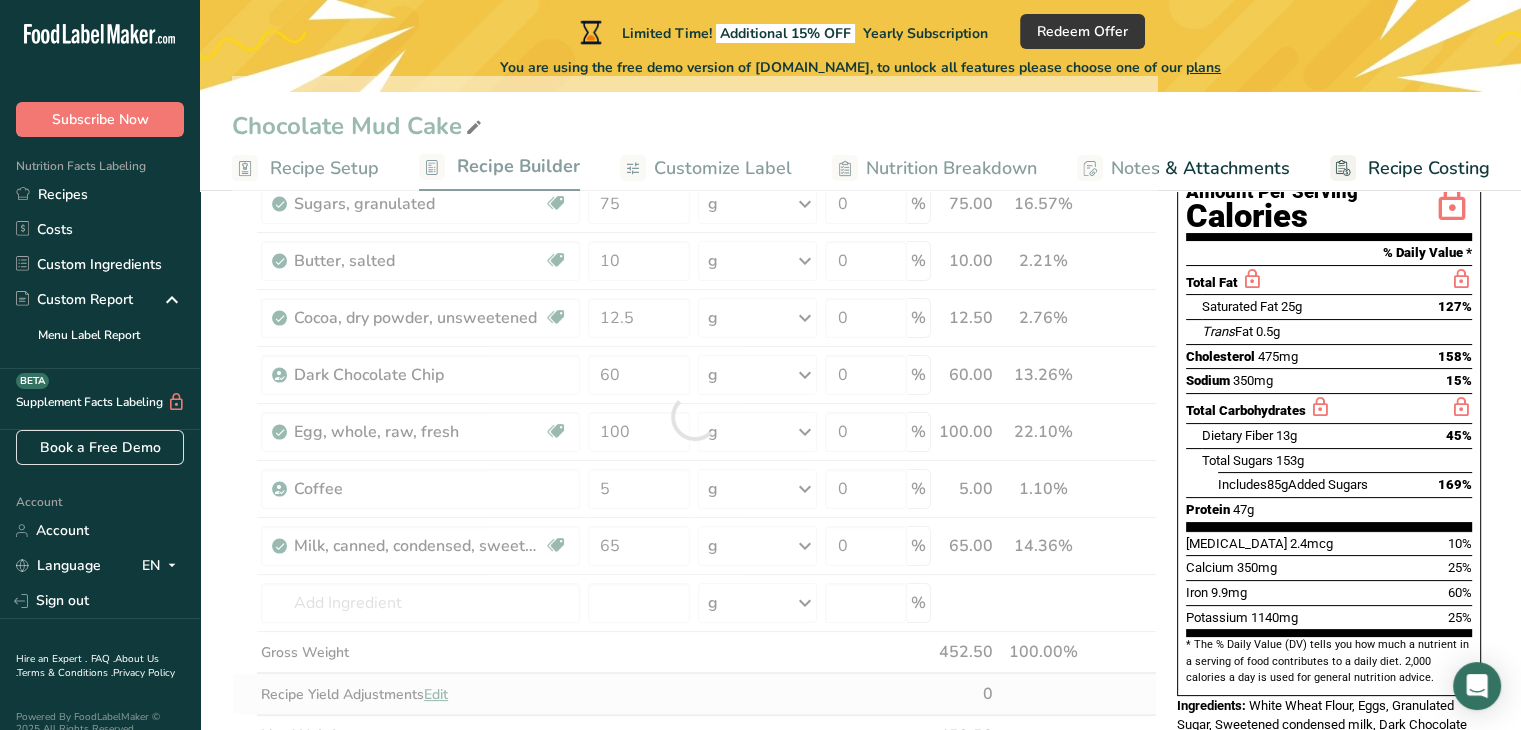 click on "Ingredient *
Amount *
Unit *
Waste *   .a-a{fill:#347362;}.b-a{fill:#fff;}          Grams
Percentage
Wheat flour, white (industrial), 15% protein, bleached, unenriched
Dairy free
Vegan
Vegetarian
Soy free
125
g
Weight Units
g
kg
mg
See more
Volume Units
l
Volume units require a density conversion. If you know your ingredient's density enter it below. Otherwise, click on "RIA" our AI Regulatory bot - she will be able to help you
lb/ft3
g/cm3
Confirm
mL
lb/ft3
g/cm3" at bounding box center (694, 416) 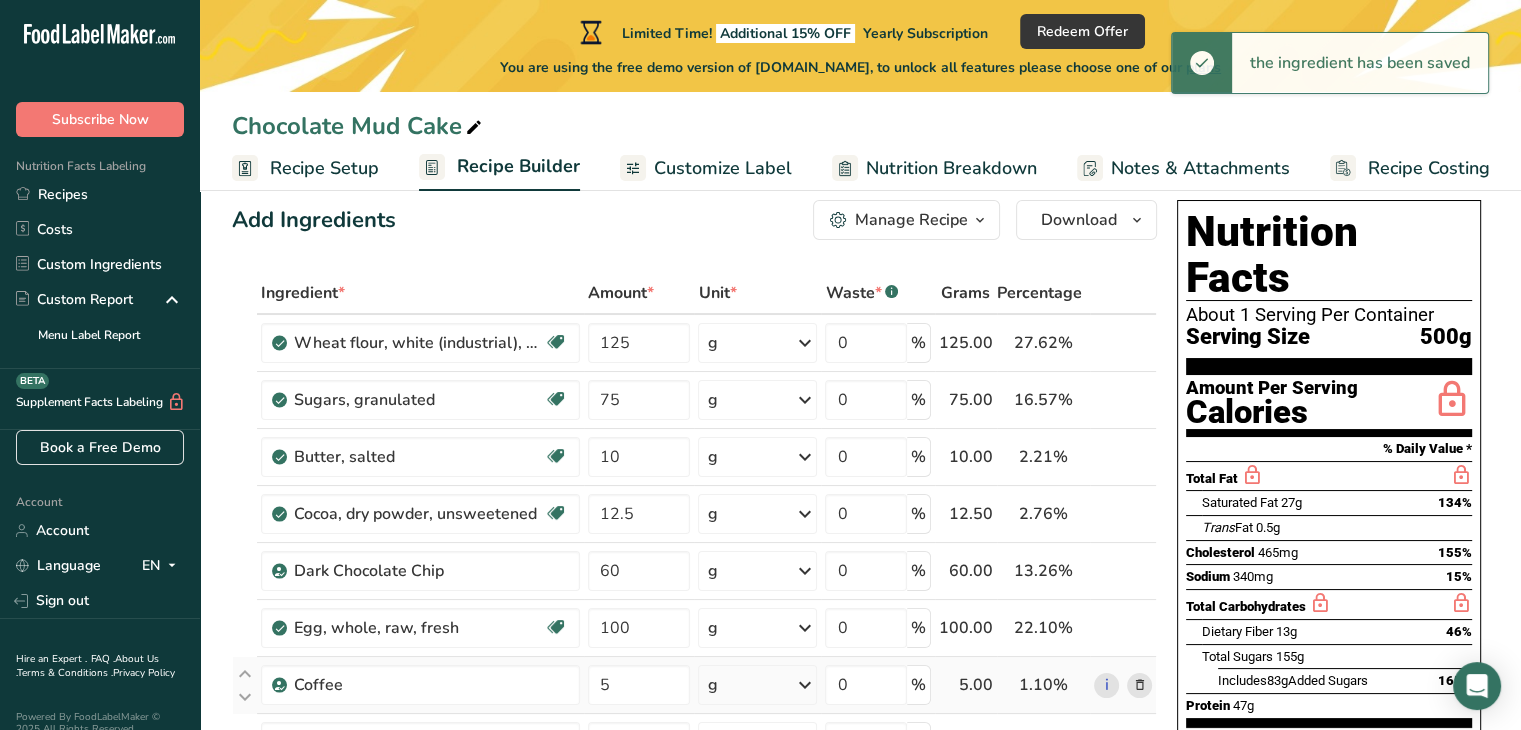scroll, scrollTop: 36, scrollLeft: 0, axis: vertical 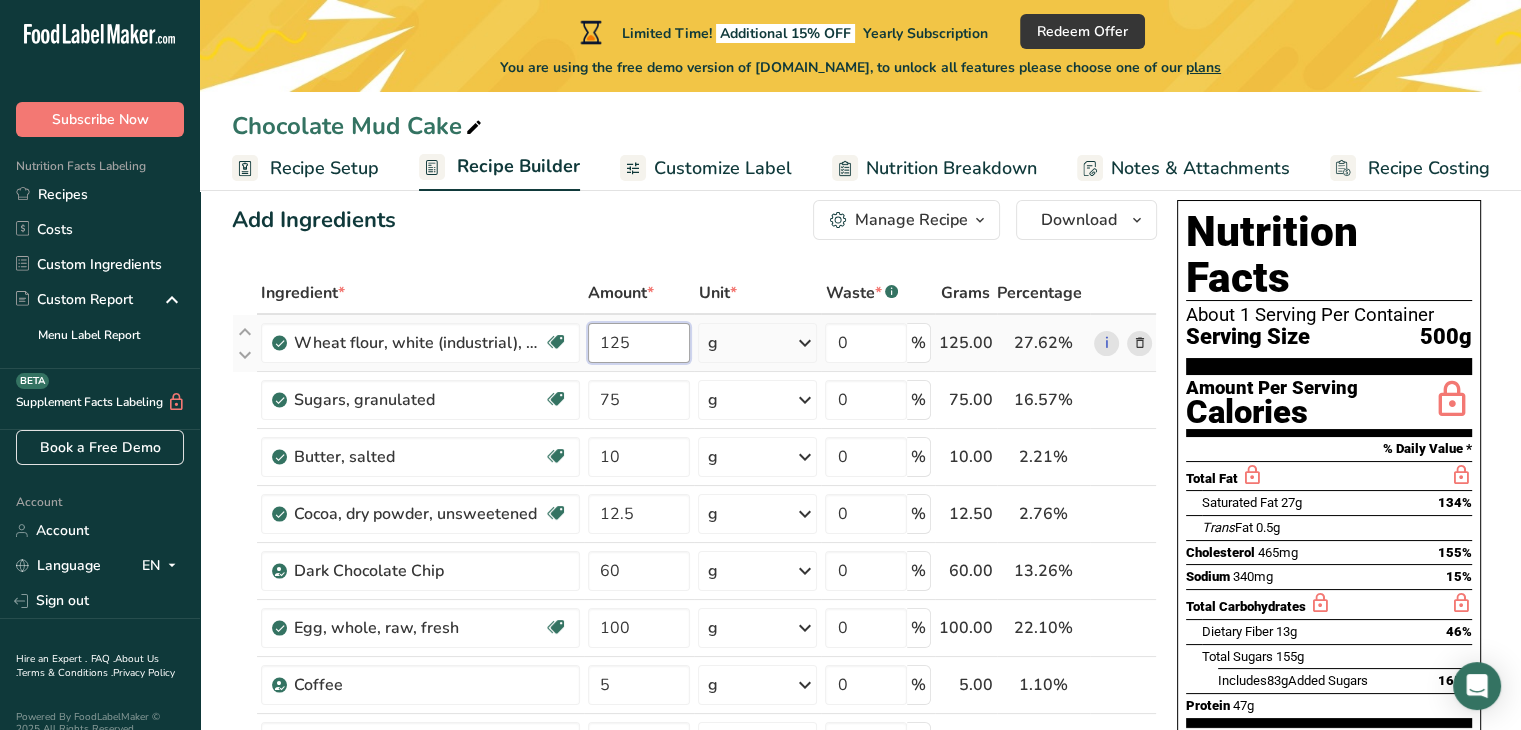 click on "125" at bounding box center (639, 343) 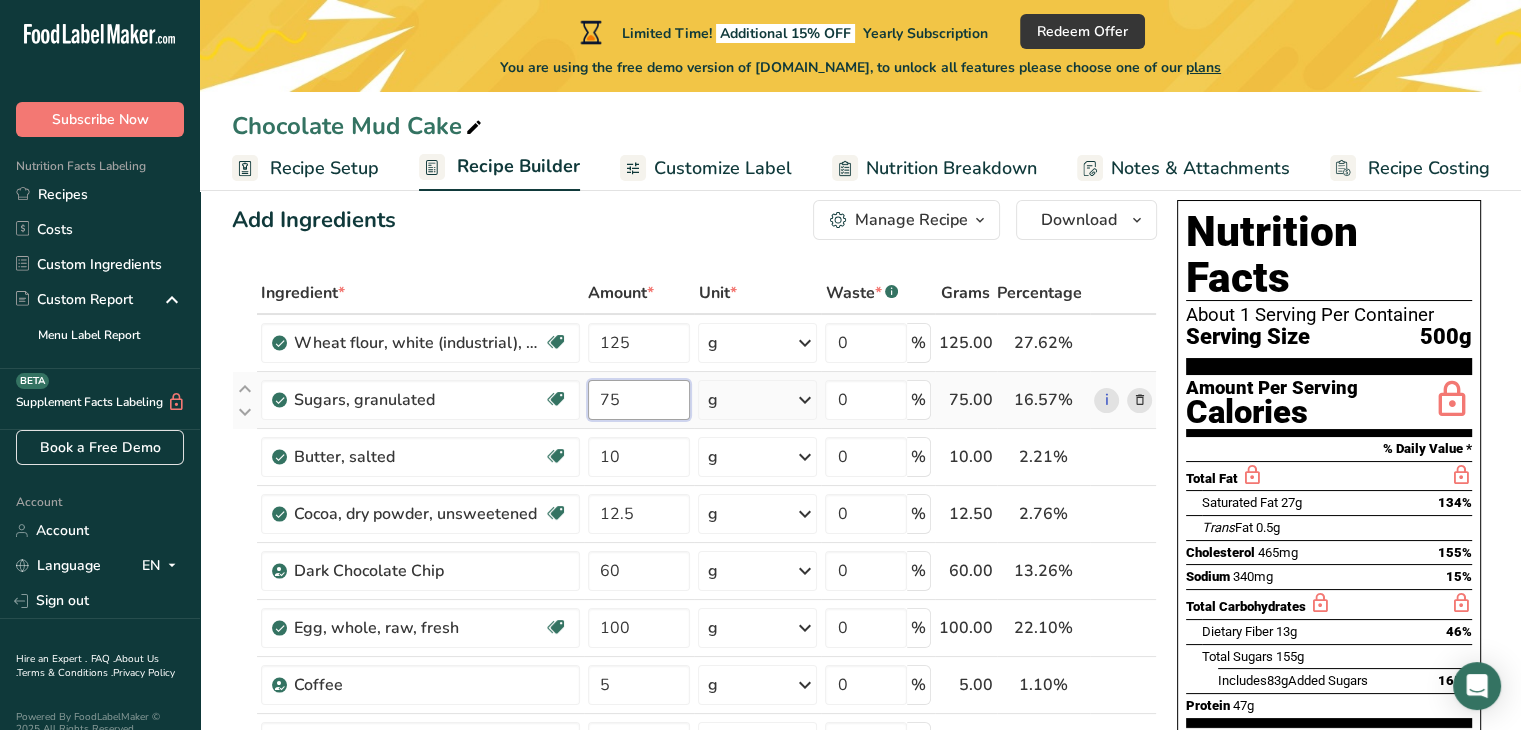 click on "Ingredient *
Amount *
Unit *
Waste *   .a-a{fill:#347362;}.b-a{fill:#fff;}          Grams
Percentage
Wheat flour, white (industrial), 15% protein, bleached, unenriched
Dairy free
Vegan
Vegetarian
Soy free
125
g
Weight Units
g
kg
mg
See more
Volume Units
l
Volume units require a density conversion. If you know your ingredient's density enter it below. Otherwise, click on "RIA" our AI Regulatory bot - she will be able to help you
lb/ft3
g/cm3
Confirm
mL
lb/ft3
g/cm3" at bounding box center [694, 612] 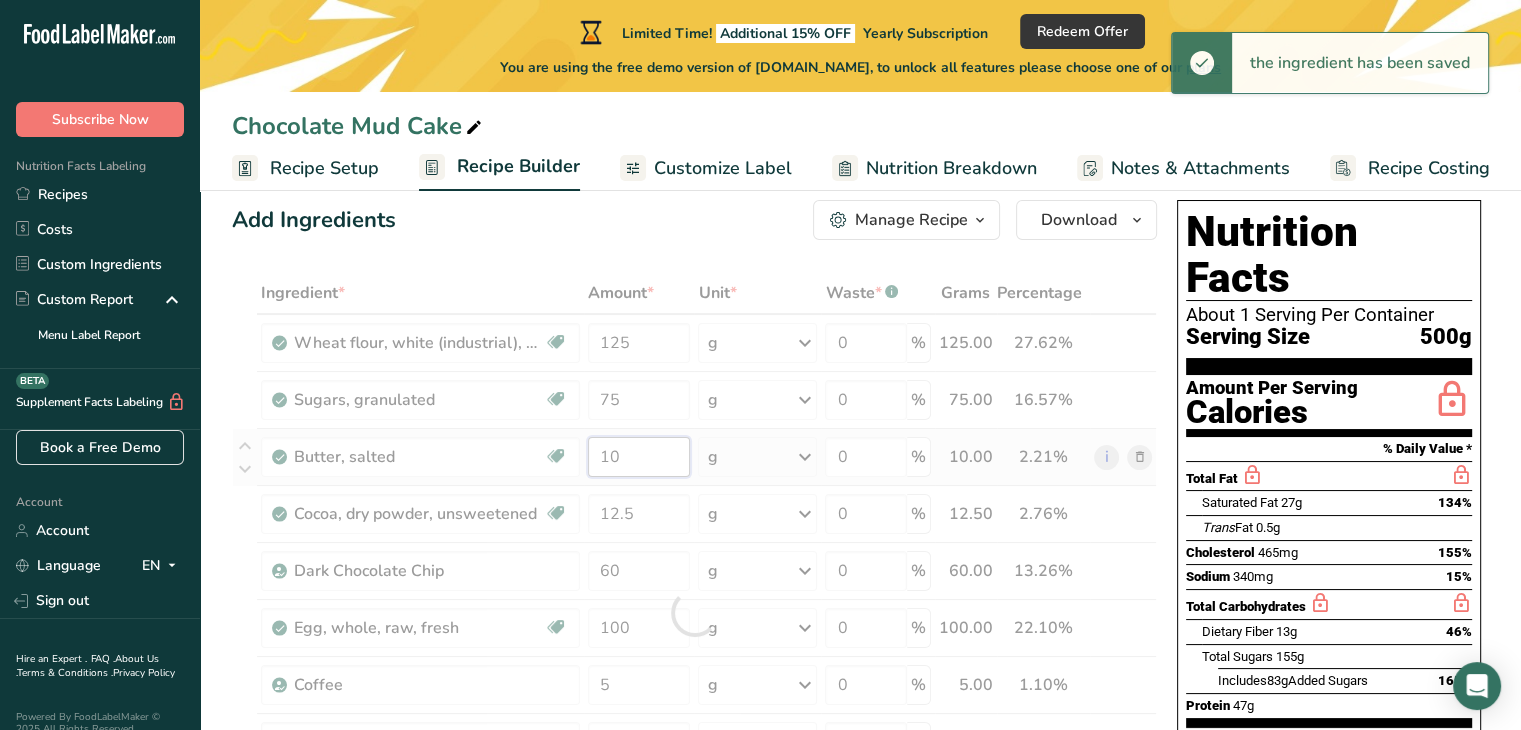 click on "Ingredient *
Amount *
Unit *
Waste *   .a-a{fill:#347362;}.b-a{fill:#fff;}          Grams
Percentage
Wheat flour, white (industrial), 15% protein, bleached, unenriched
Dairy free
Vegan
Vegetarian
Soy free
125
g
Weight Units
g
kg
mg
See more
Volume Units
l
Volume units require a density conversion. If you know your ingredient's density enter it below. Otherwise, click on "RIA" our AI Regulatory bot - she will be able to help you
lb/ft3
g/cm3
Confirm
mL
lb/ft3
g/cm3" at bounding box center [694, 612] 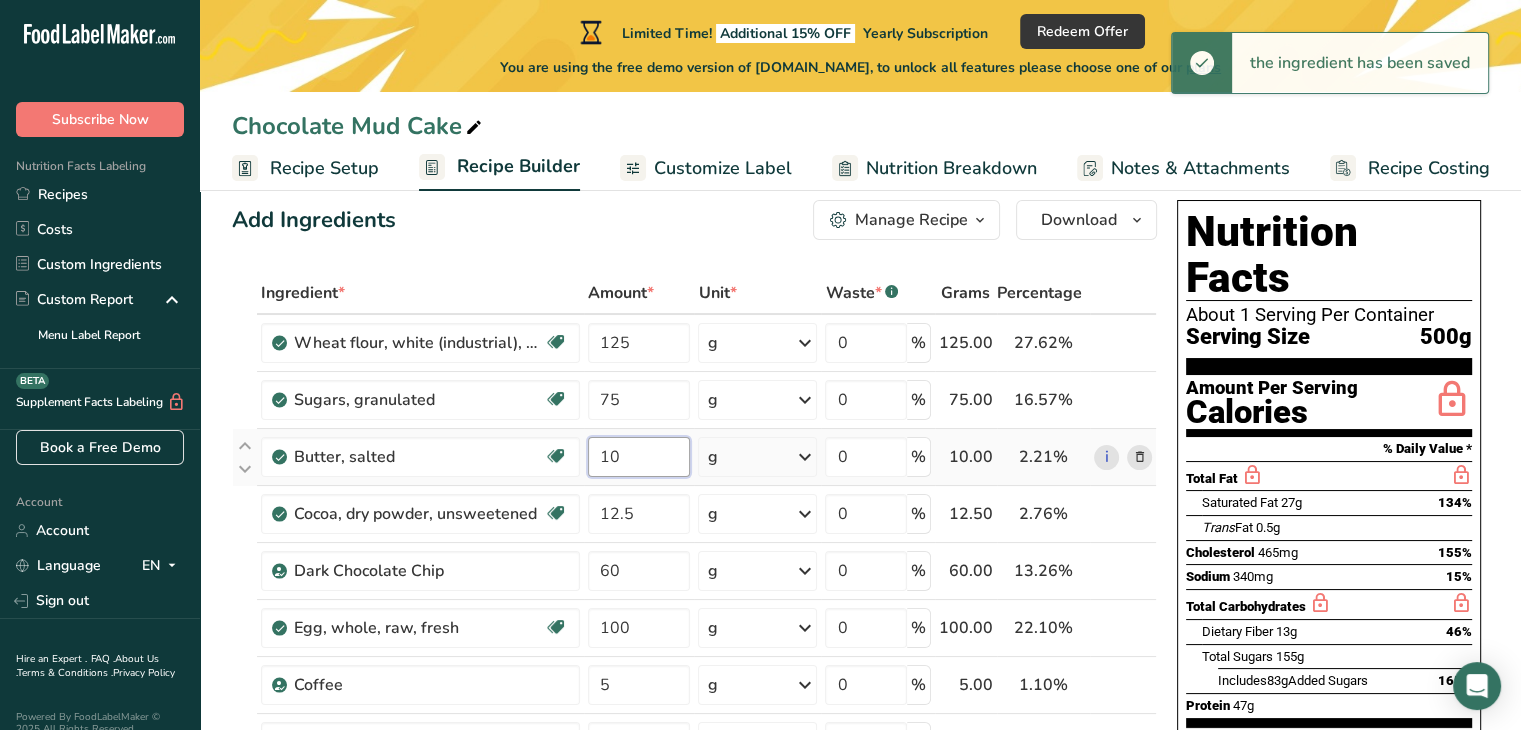 type on "1" 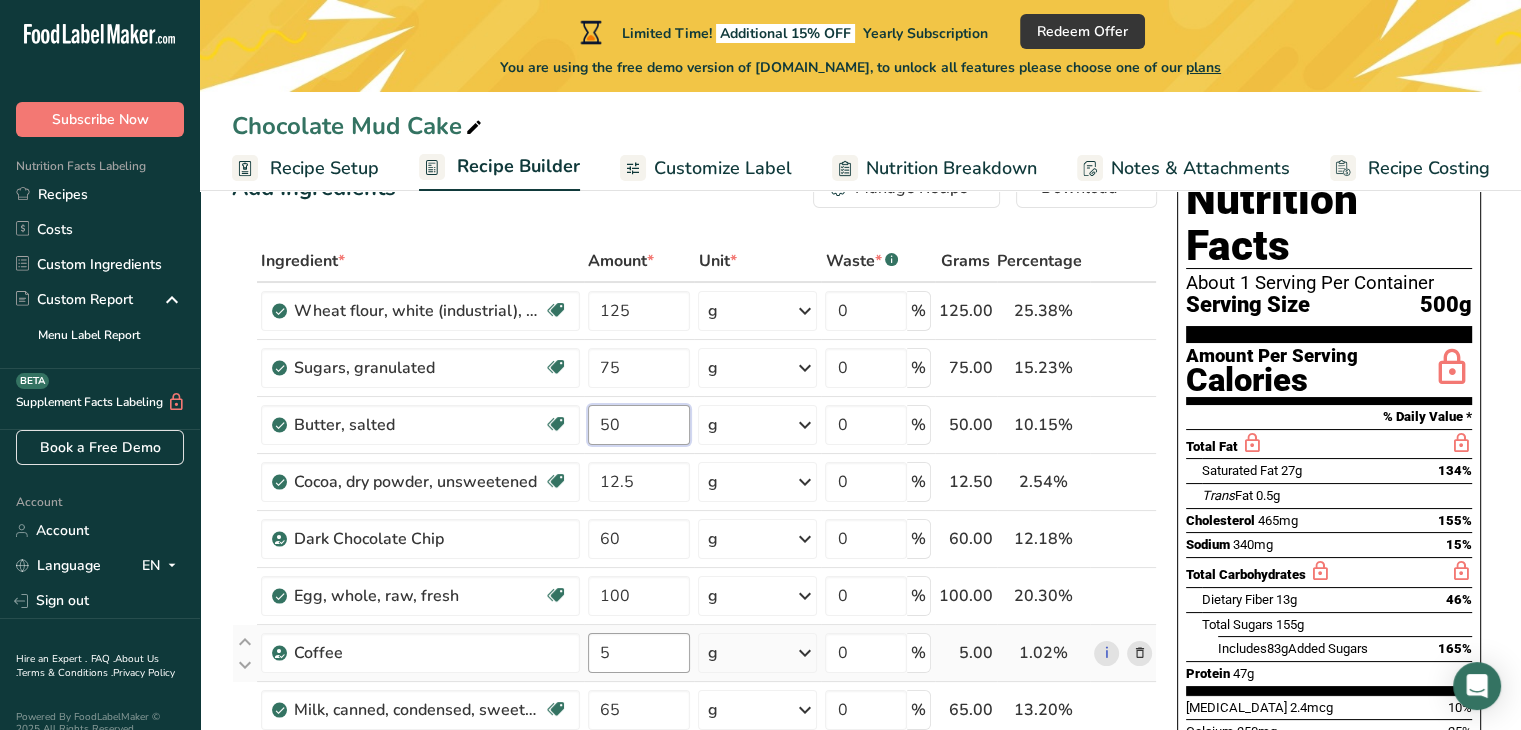 scroll, scrollTop: 68, scrollLeft: 0, axis: vertical 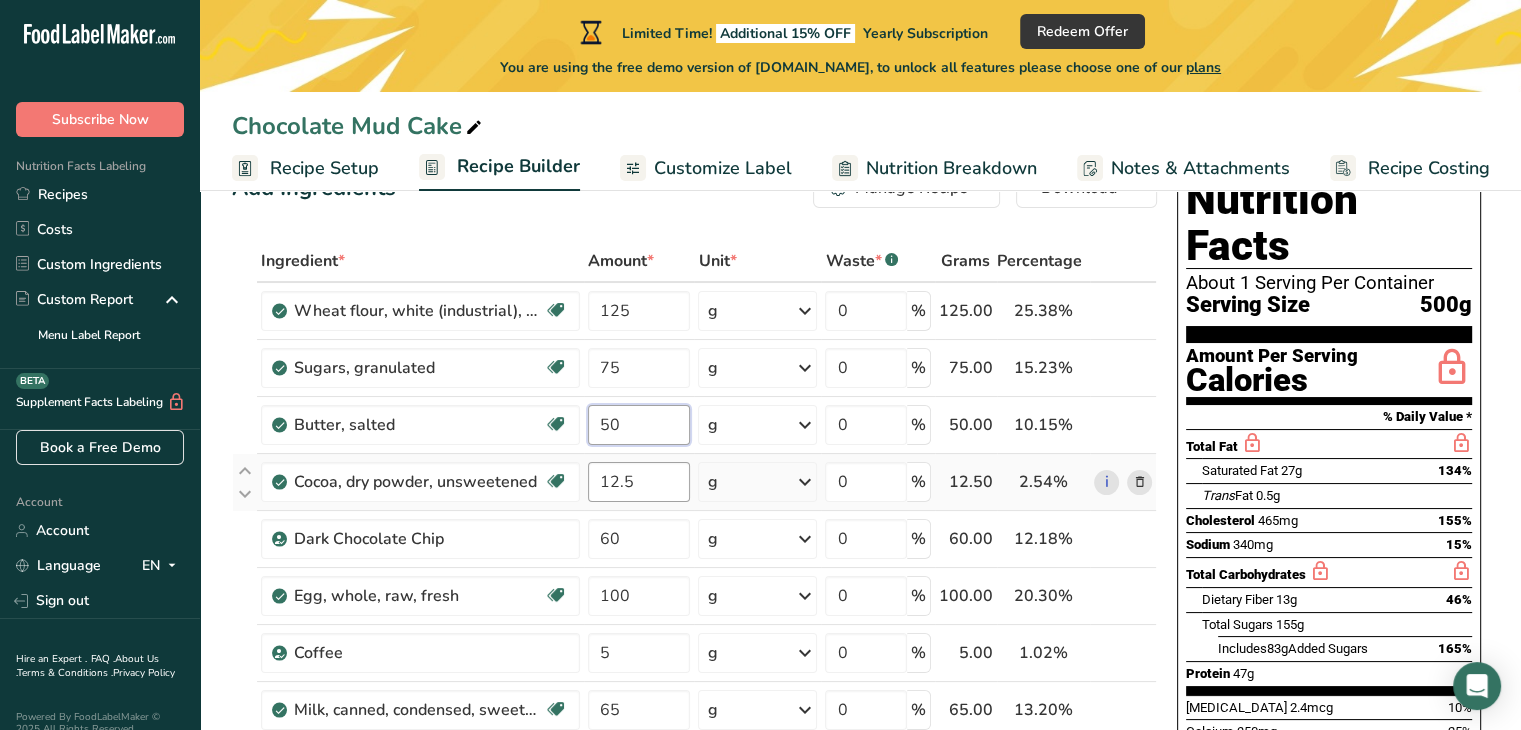 type on "50" 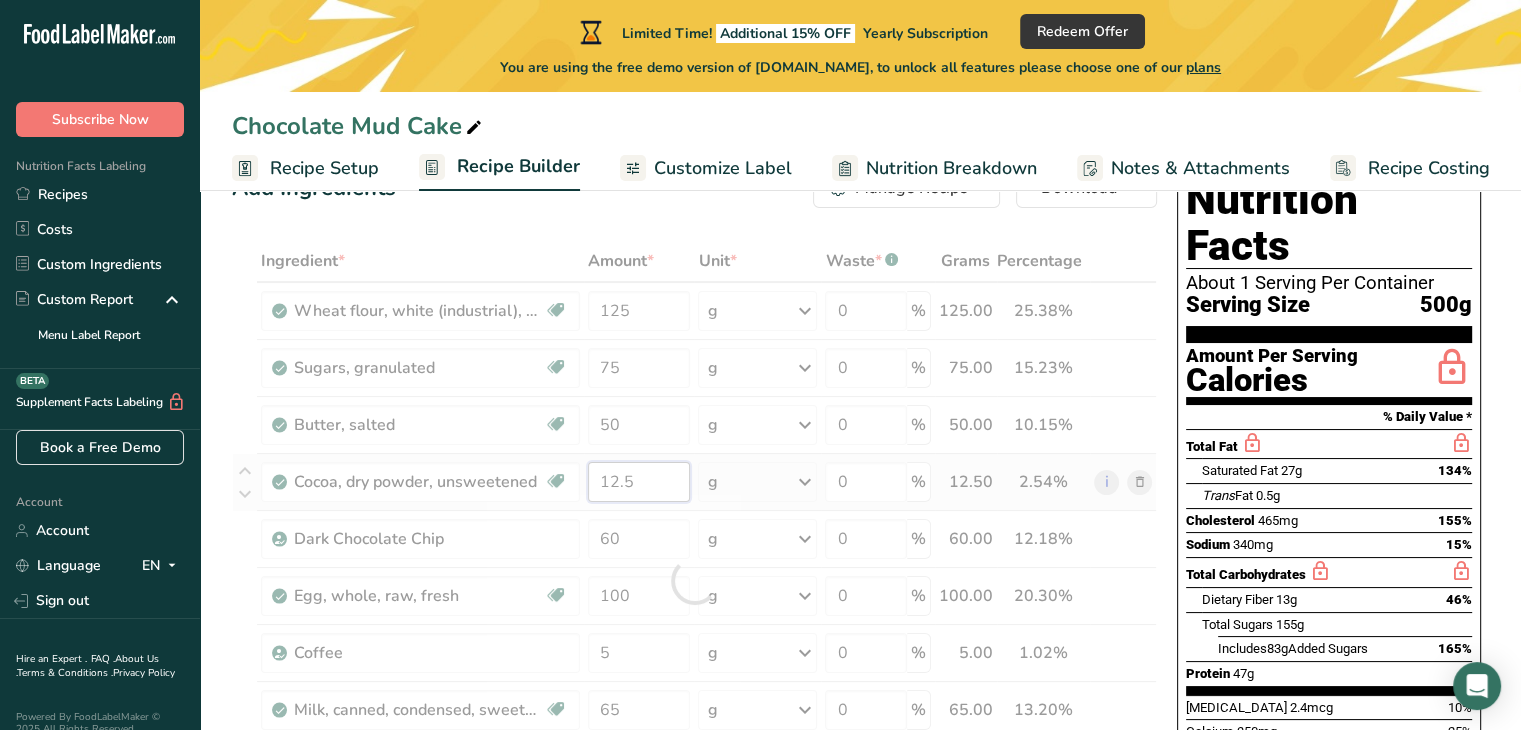 click on "Ingredient *
Amount *
Unit *
Waste *   .a-a{fill:#347362;}.b-a{fill:#fff;}          Grams
Percentage
Wheat flour, white (industrial), 15% protein, bleached, unenriched
Dairy free
Vegan
Vegetarian
Soy free
125
g
Weight Units
g
kg
mg
See more
Volume Units
l
Volume units require a density conversion. If you know your ingredient's density enter it below. Otherwise, click on "RIA" our AI Regulatory bot - she will be able to help you
lb/ft3
g/cm3
Confirm
mL
lb/ft3
g/cm3" at bounding box center [694, 580] 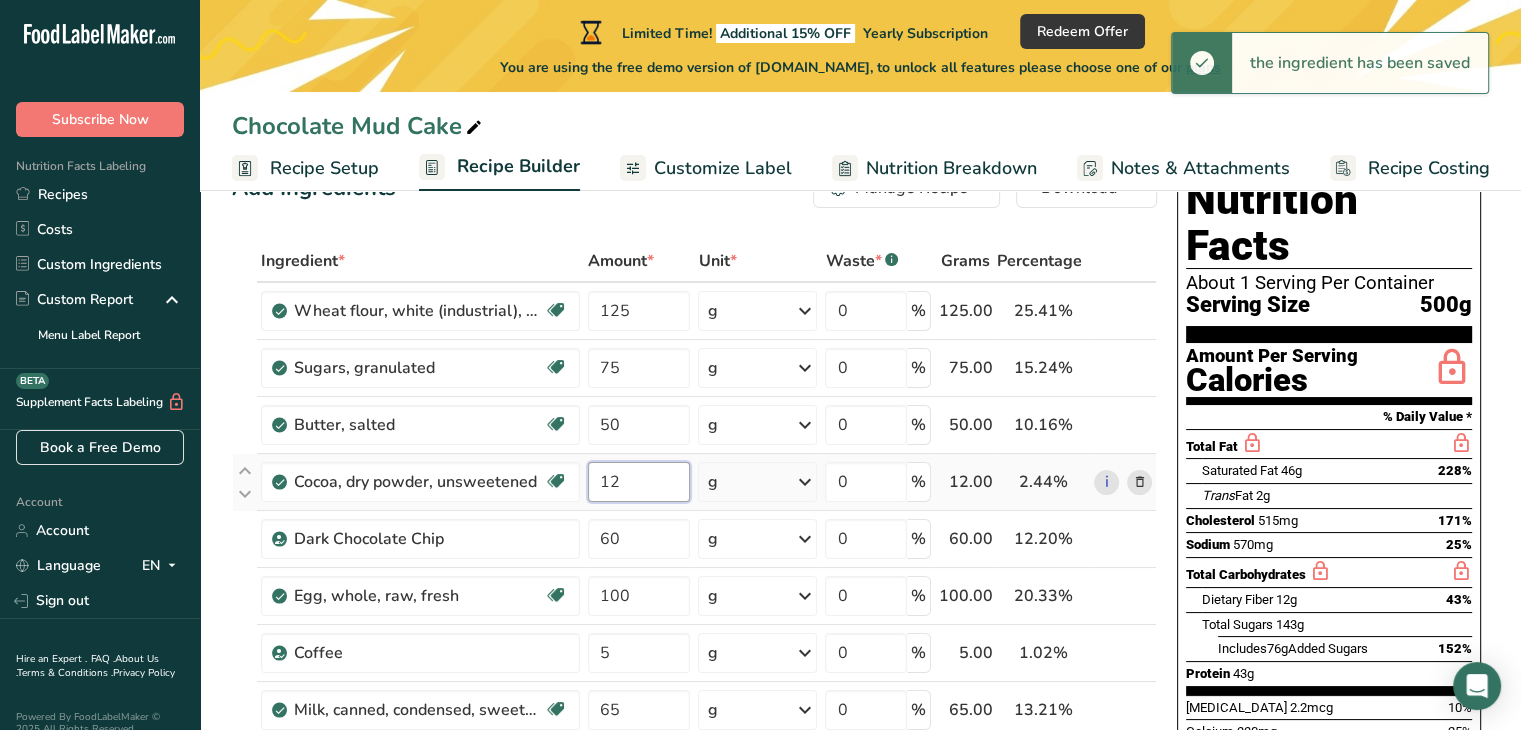 type on "1" 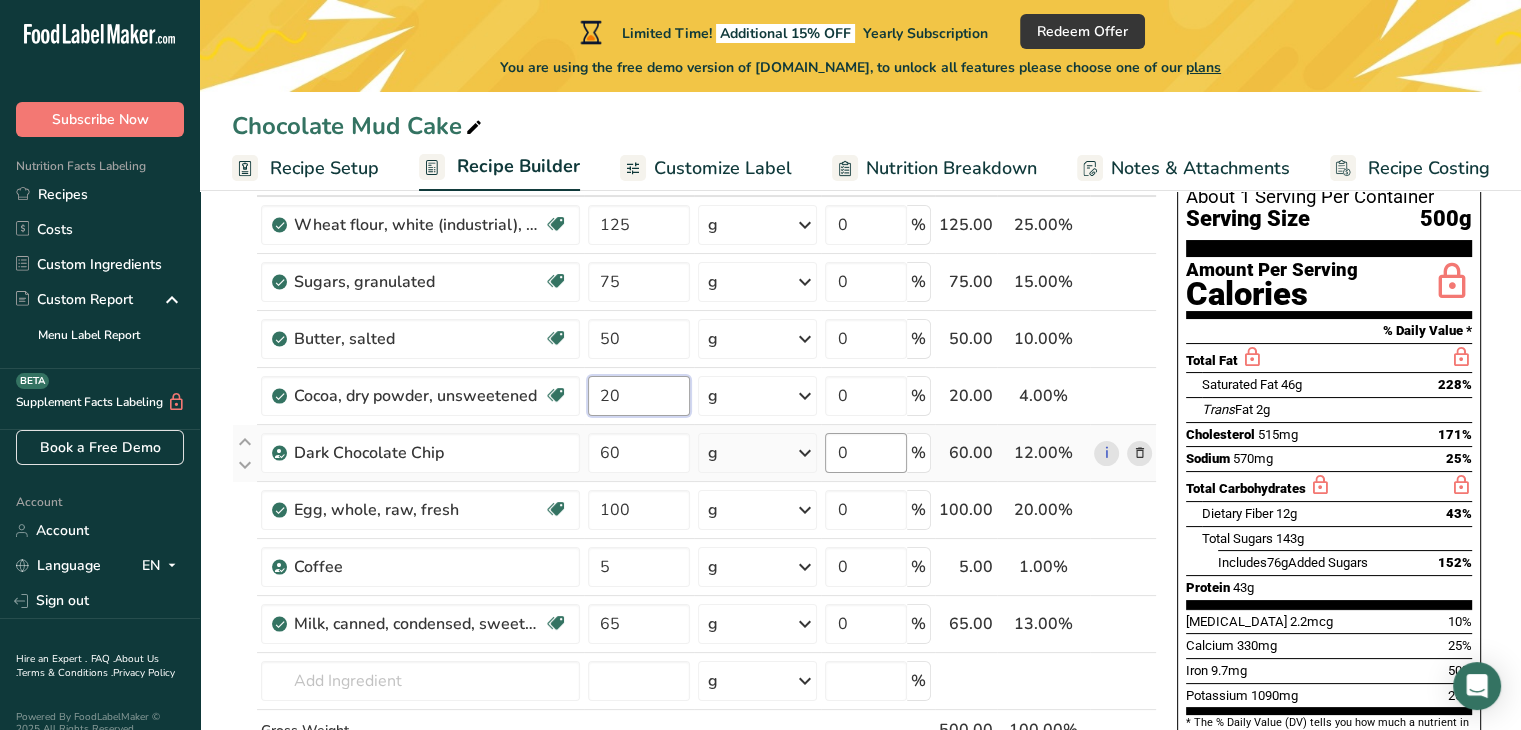 scroll, scrollTop: 0, scrollLeft: 0, axis: both 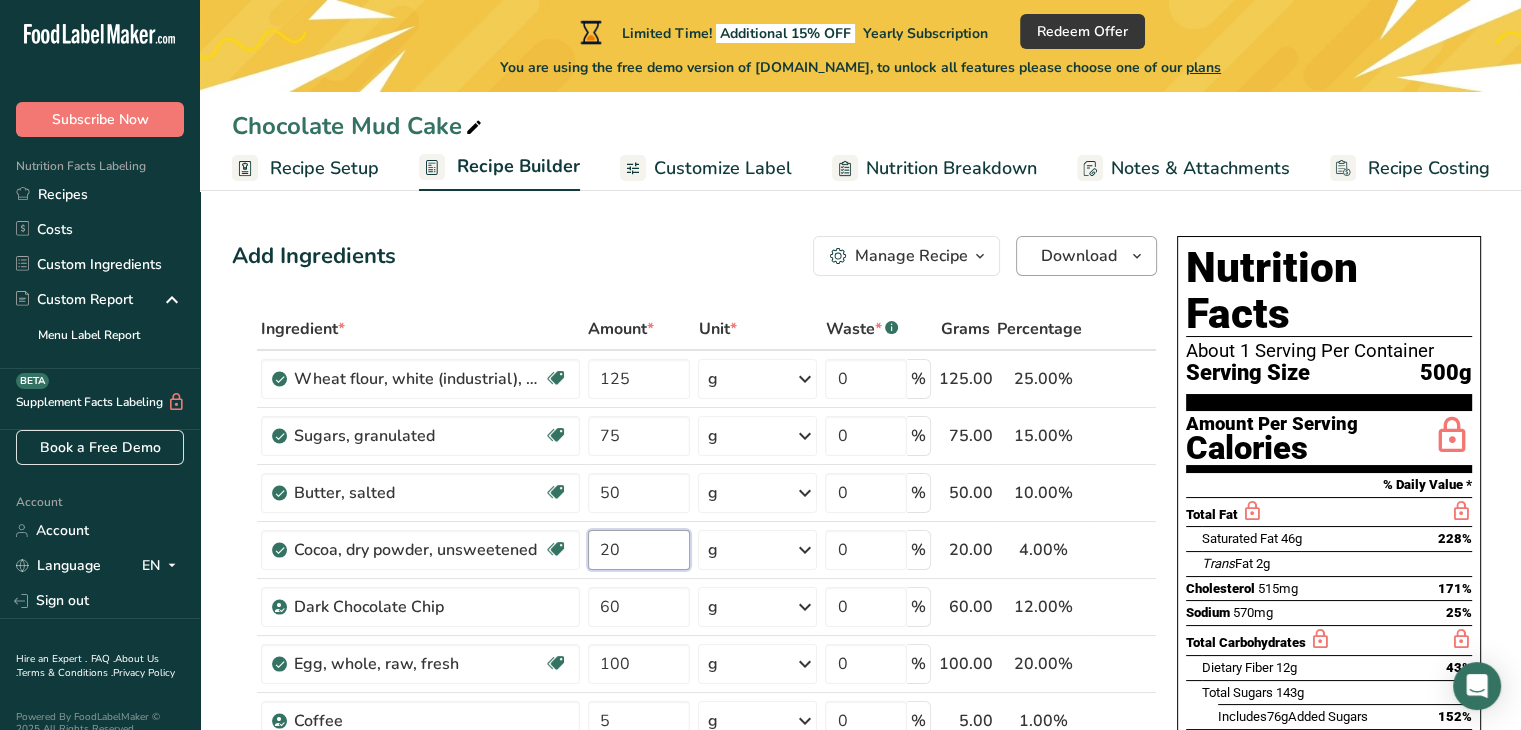 type on "20" 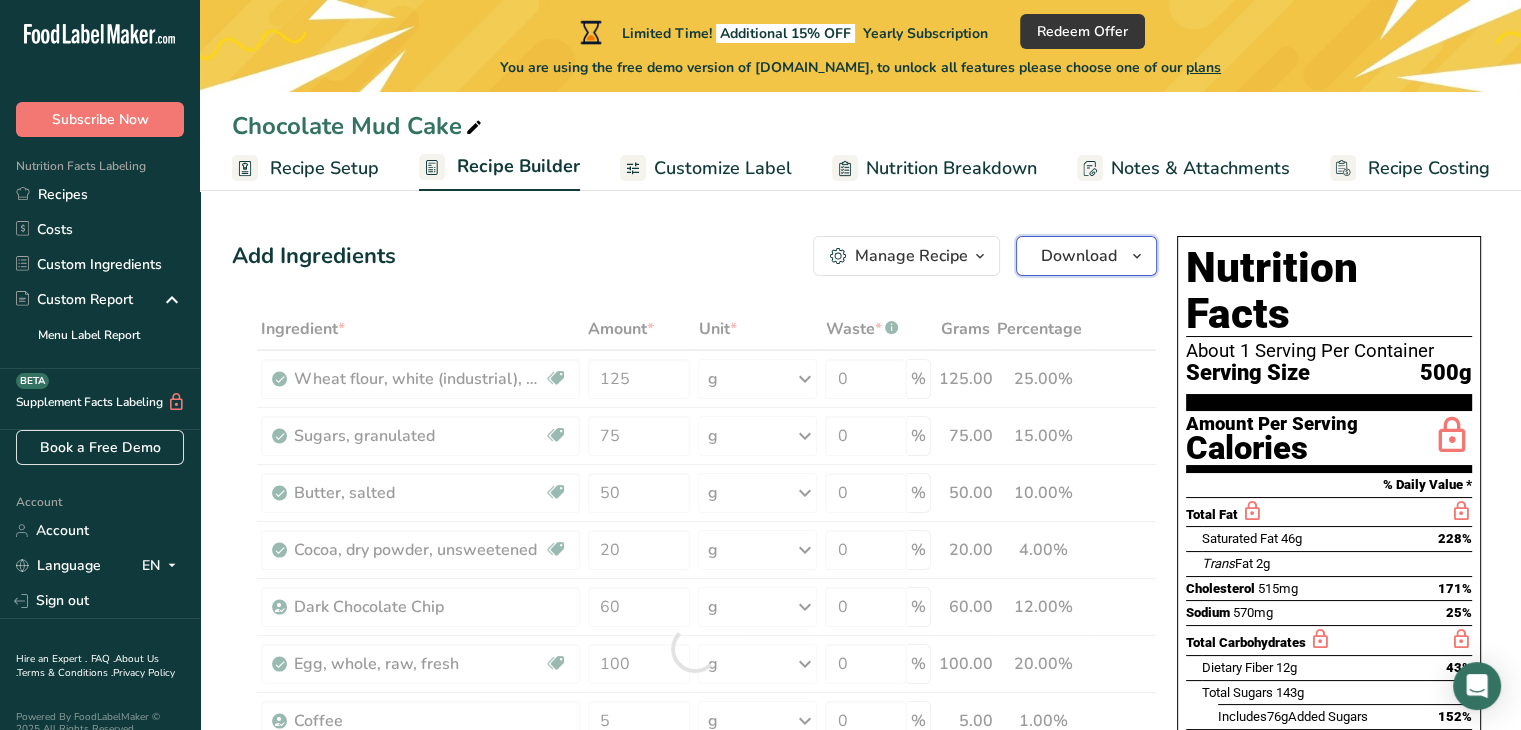 click on "Download" at bounding box center (1079, 256) 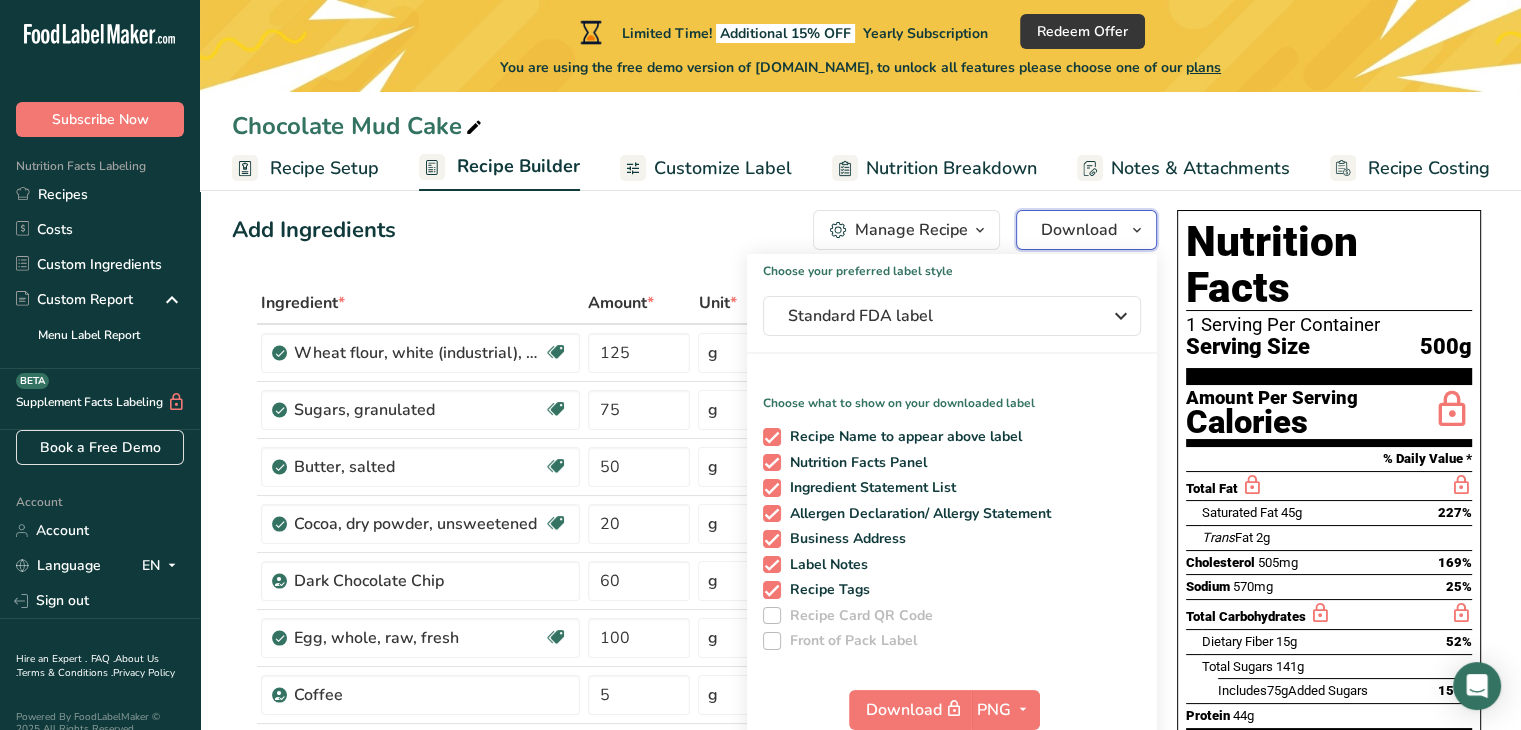 scroll, scrollTop: 24, scrollLeft: 0, axis: vertical 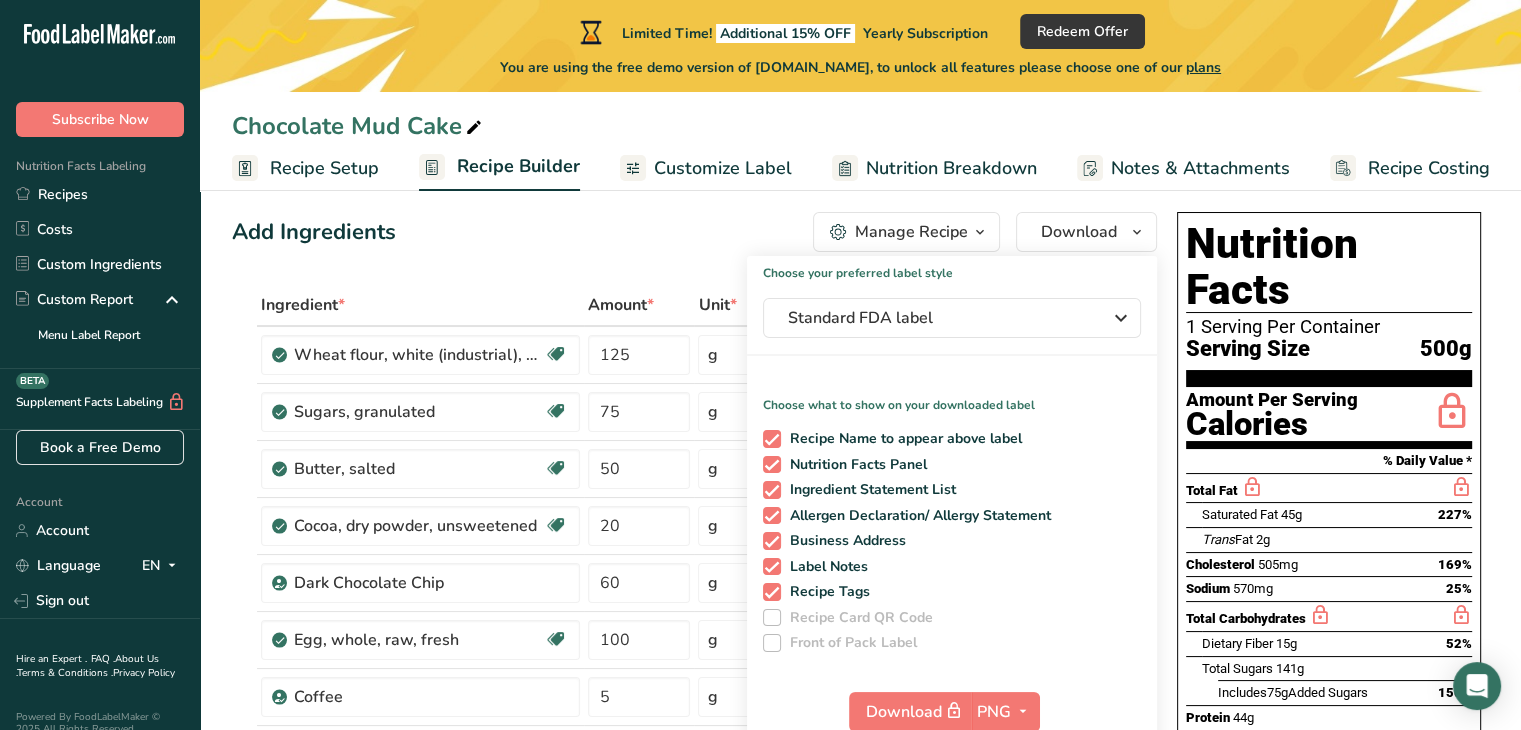 click at bounding box center (980, 232) 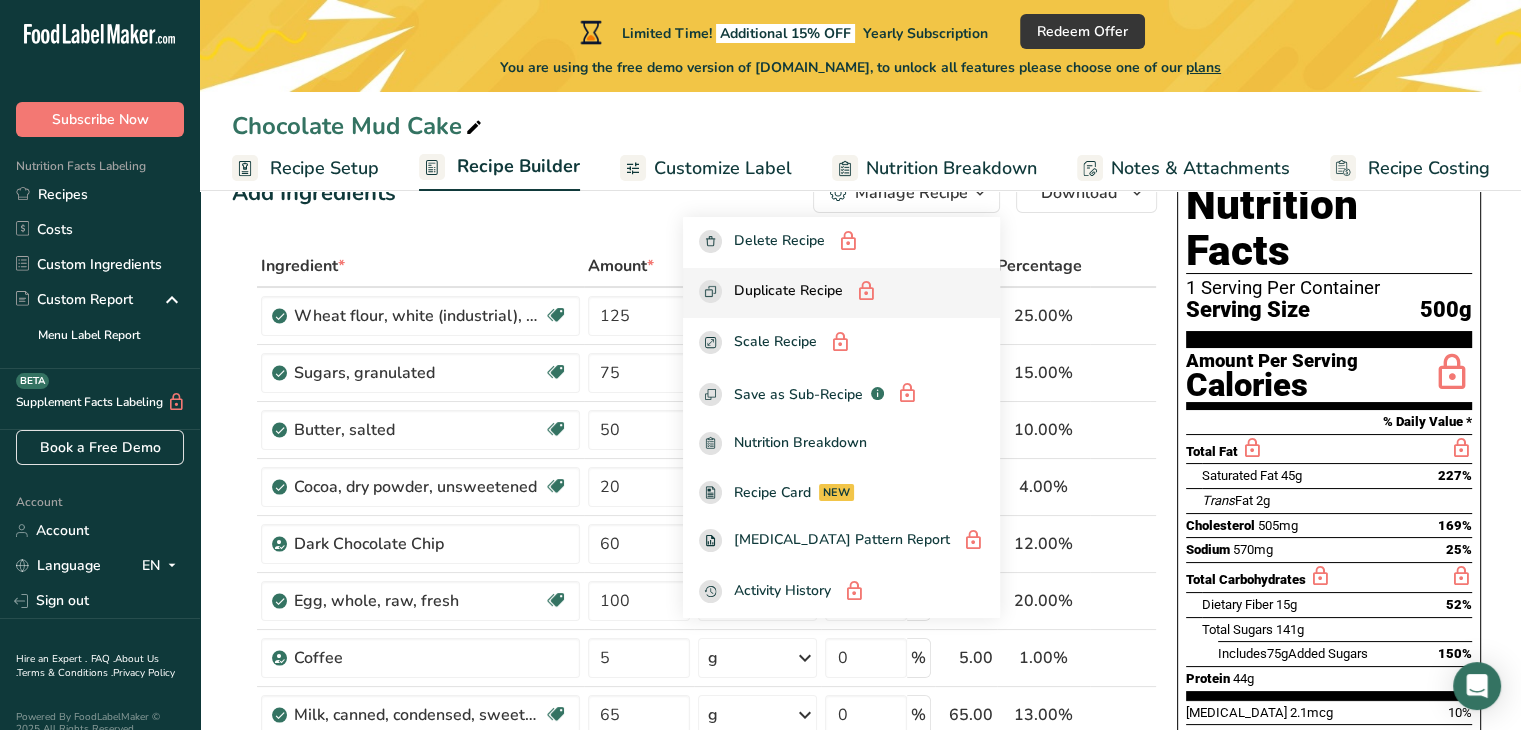 scroll, scrollTop: 66, scrollLeft: 0, axis: vertical 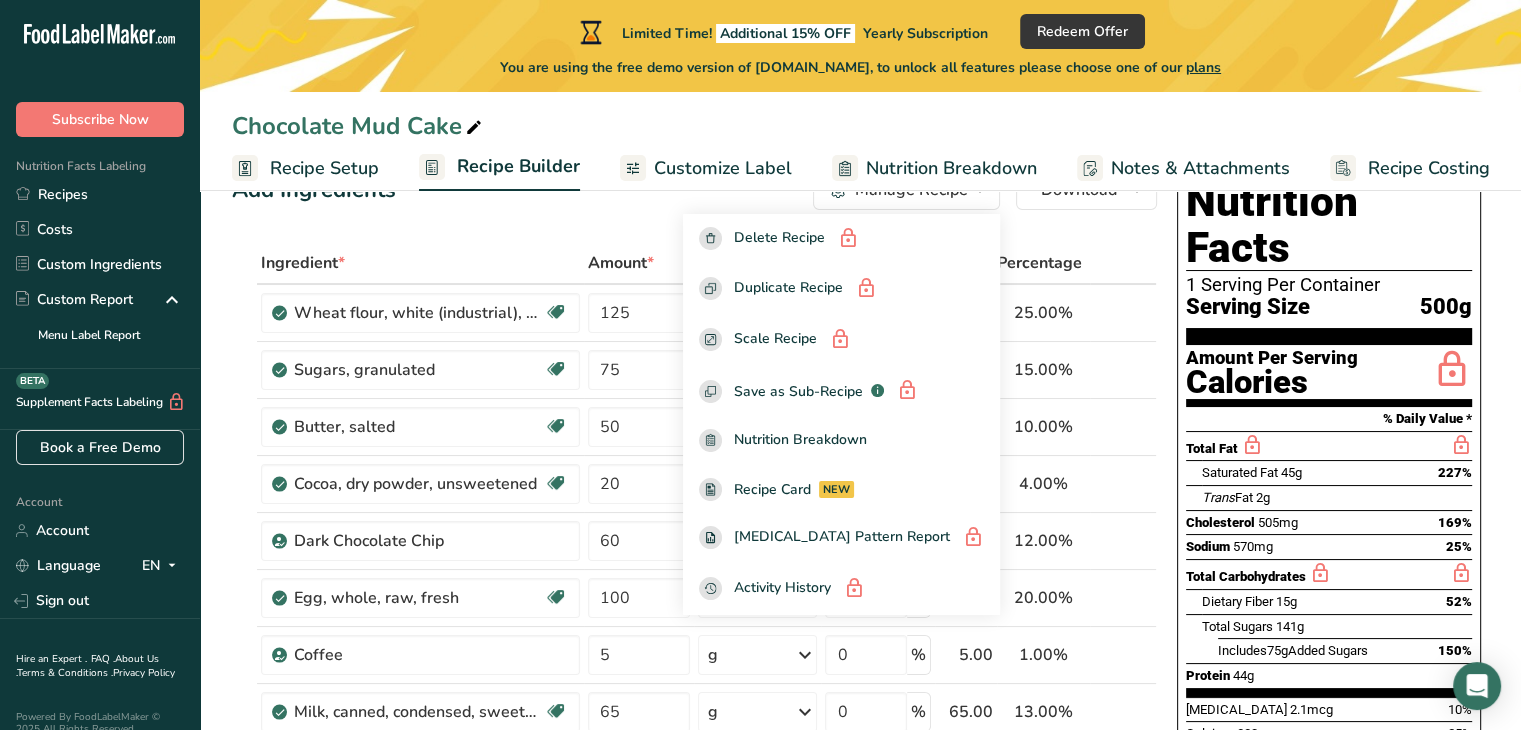 click on "Add Ingredients
Manage Recipe         Delete Recipe             Duplicate Recipe               Scale Recipe               Save as Sub-Recipe   .a-a{fill:#347362;}.b-a{fill:#fff;}                                 Nutrition Breakdown                 Recipe Card
NEW
Amino Acids Pattern Report             Activity History
Download
Choose your preferred label style
Standard FDA label
Standard FDA label
The most common format for nutrition facts labels in compliance with the FDA's typeface, style and requirements
Tabular FDA label
A label format compliant with the FDA regulations presented in a tabular (horizontal) display.
Linear FDA label
A simple linear display for small sized packages.
Simplified FDA label" at bounding box center (700, 929) 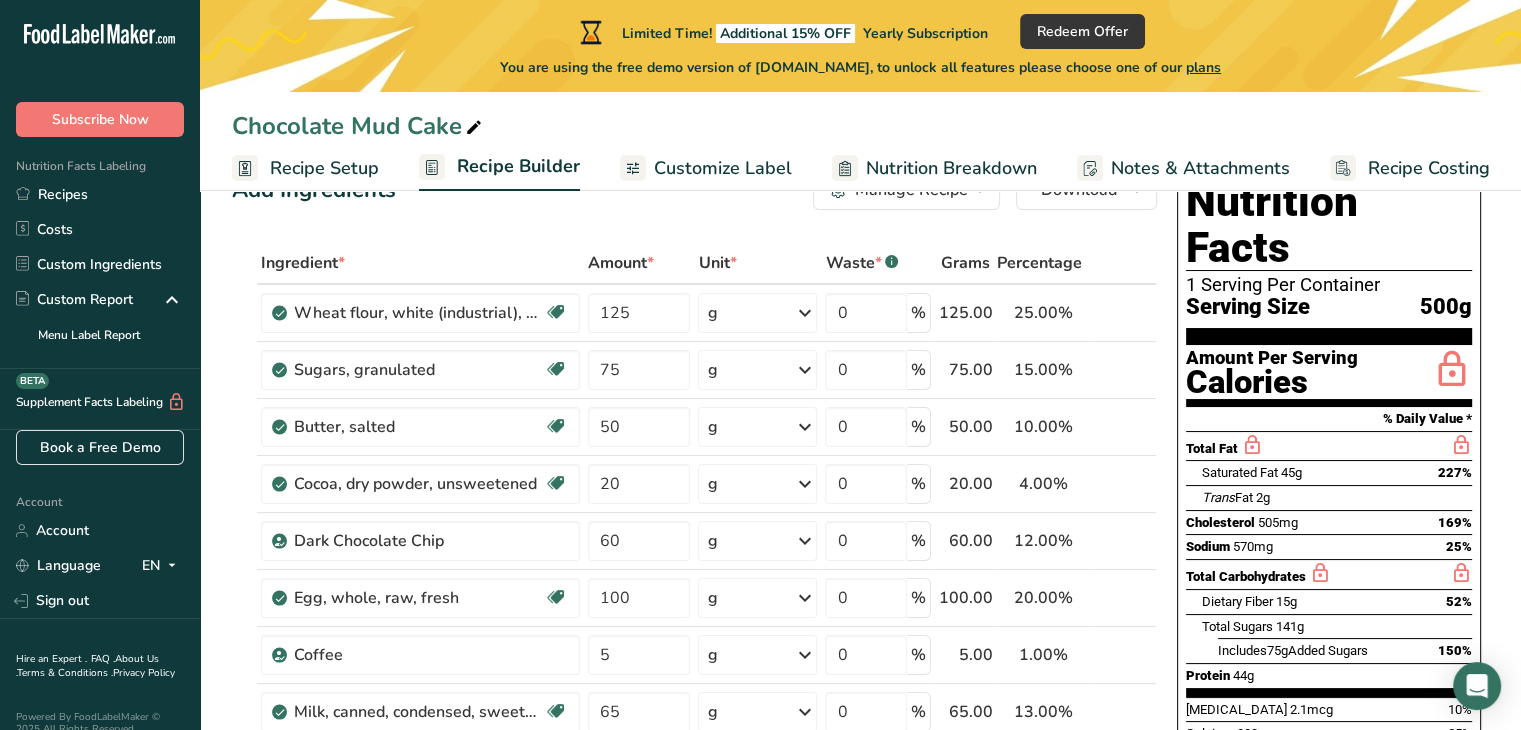 click on "Recipe Setup" at bounding box center [324, 168] 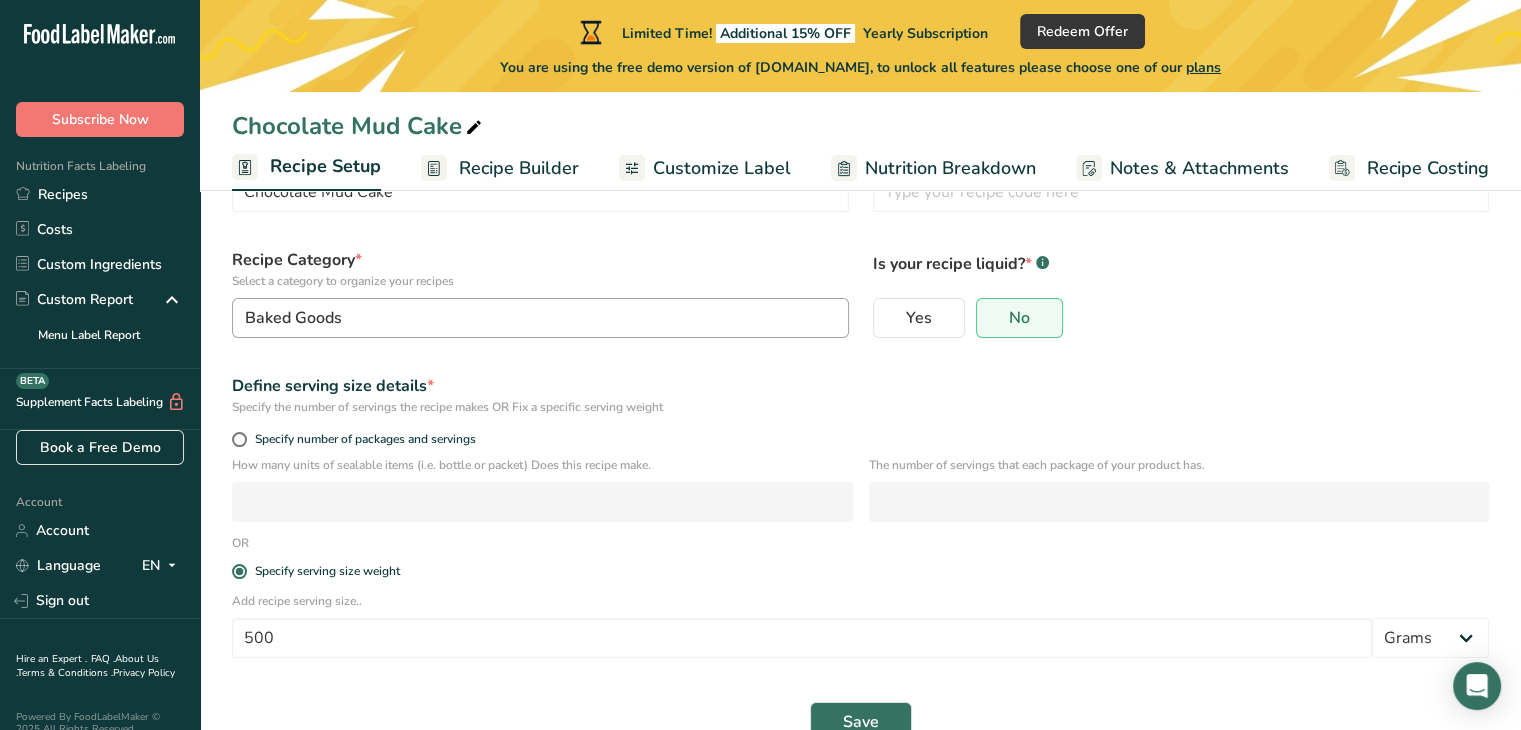 scroll, scrollTop: 112, scrollLeft: 0, axis: vertical 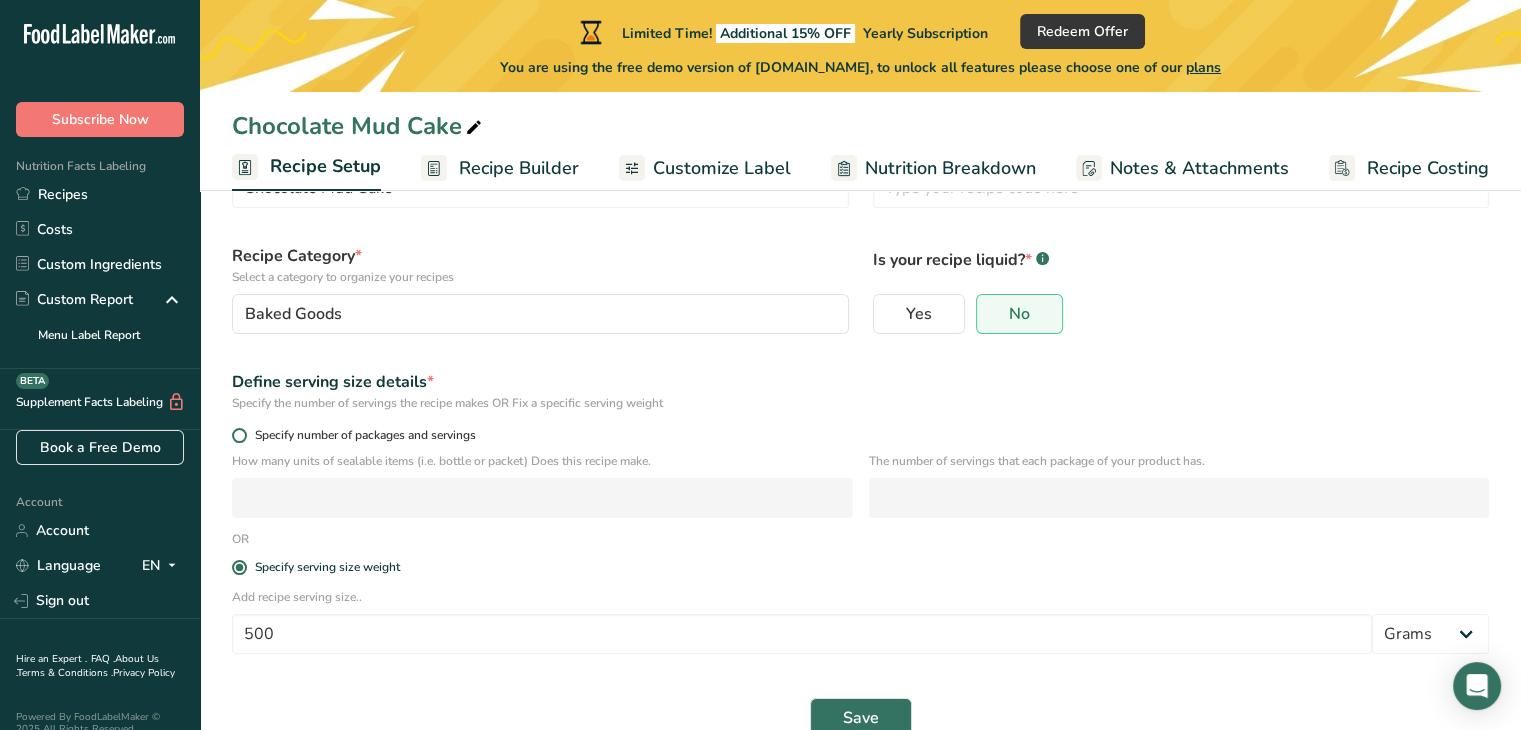 click at bounding box center [239, 435] 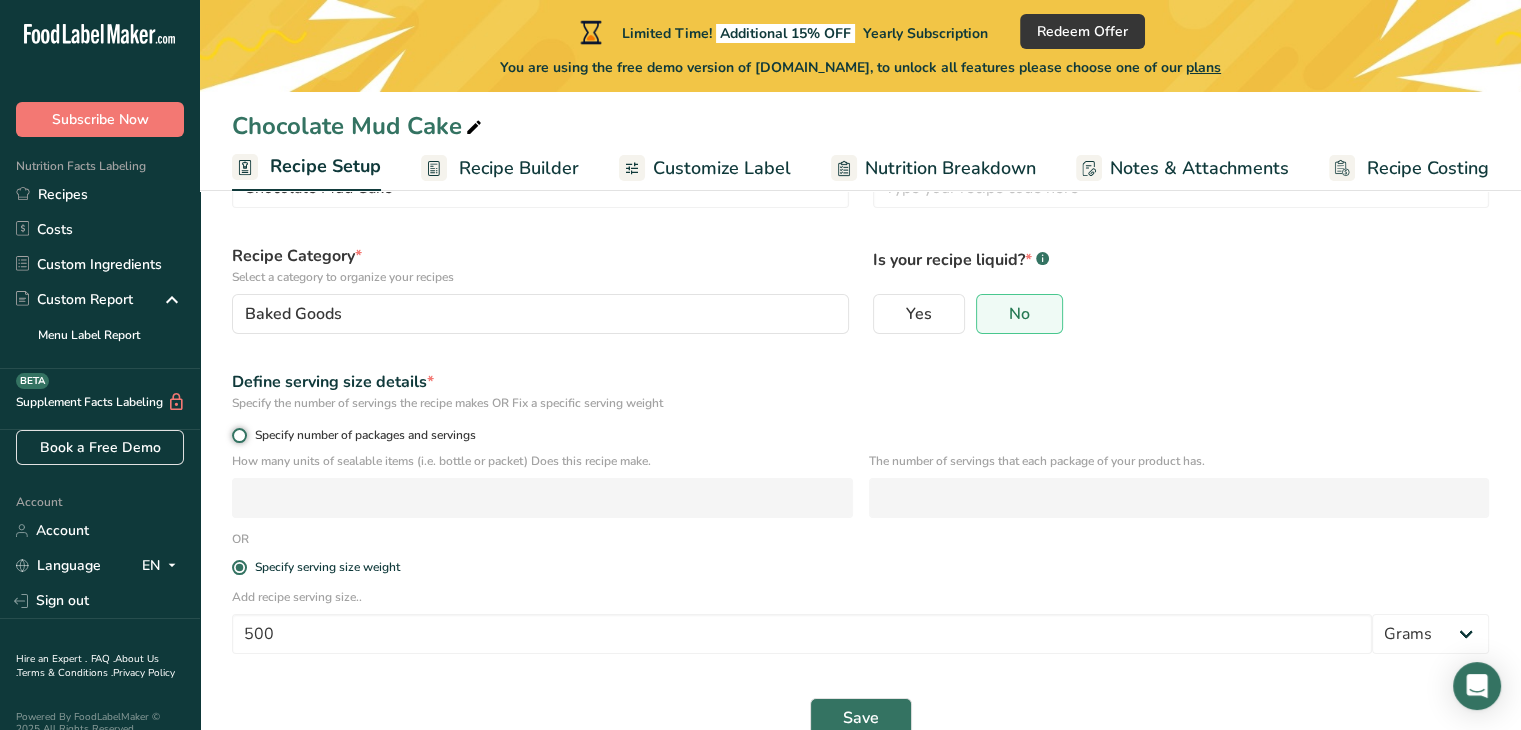 click on "Specify number of packages and servings" at bounding box center (238, 435) 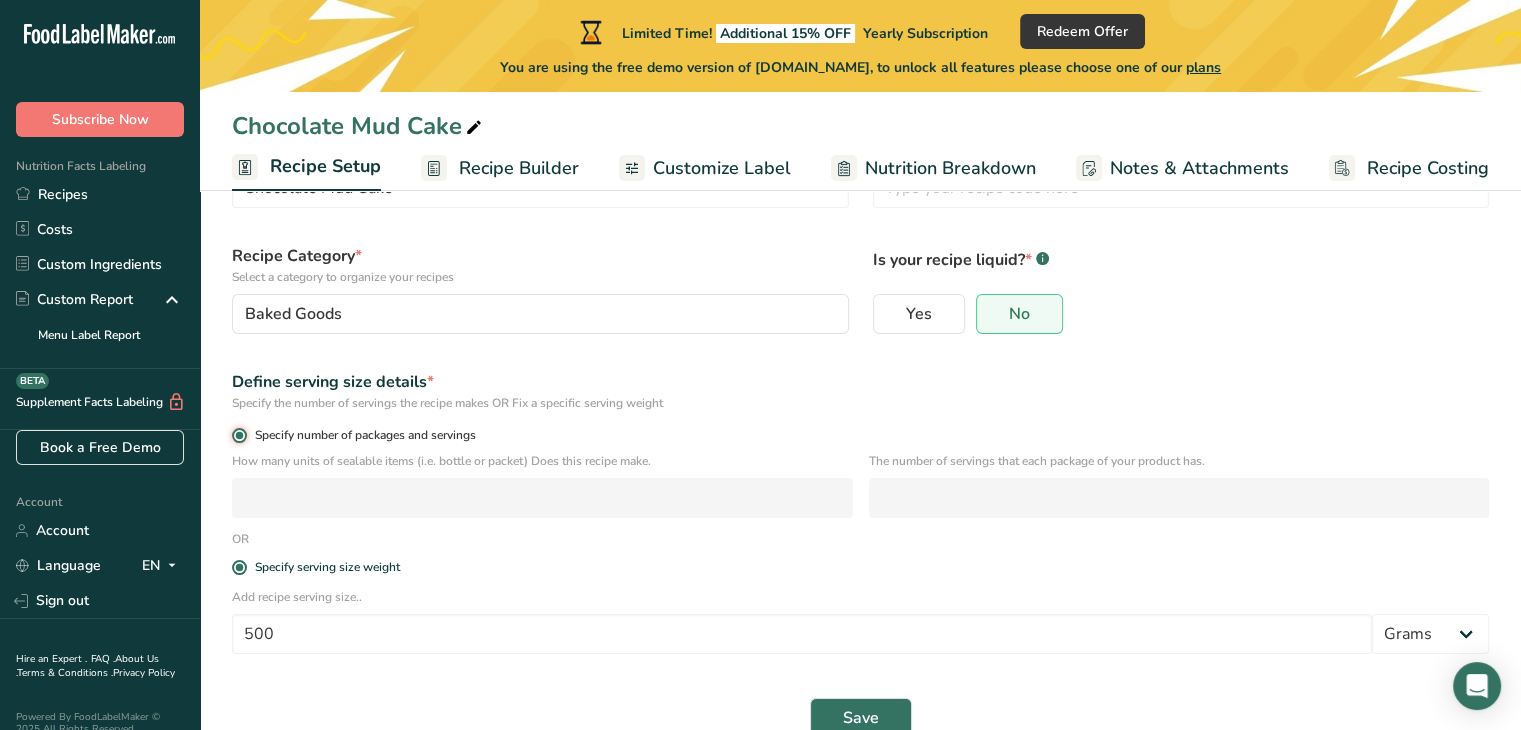 radio on "false" 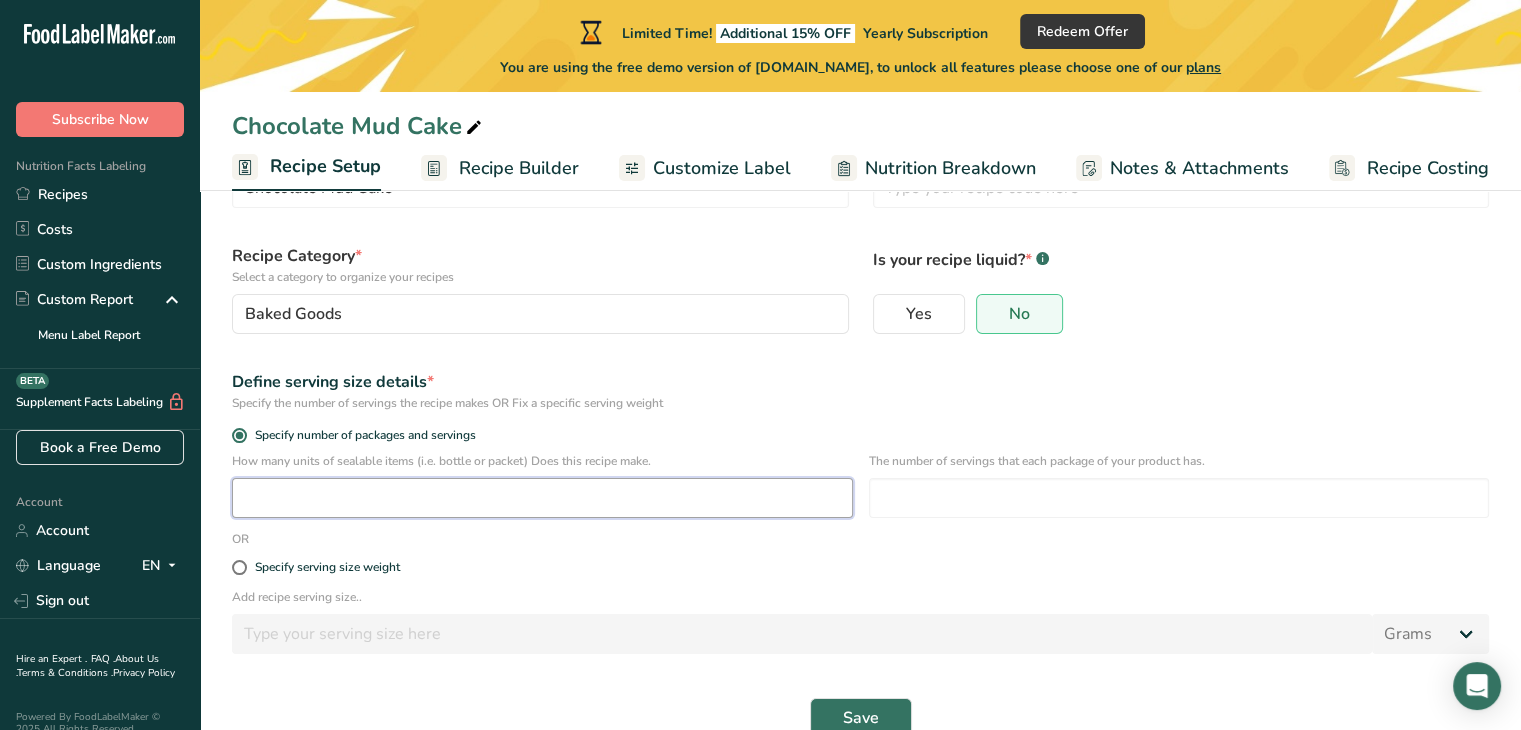 click at bounding box center (542, 498) 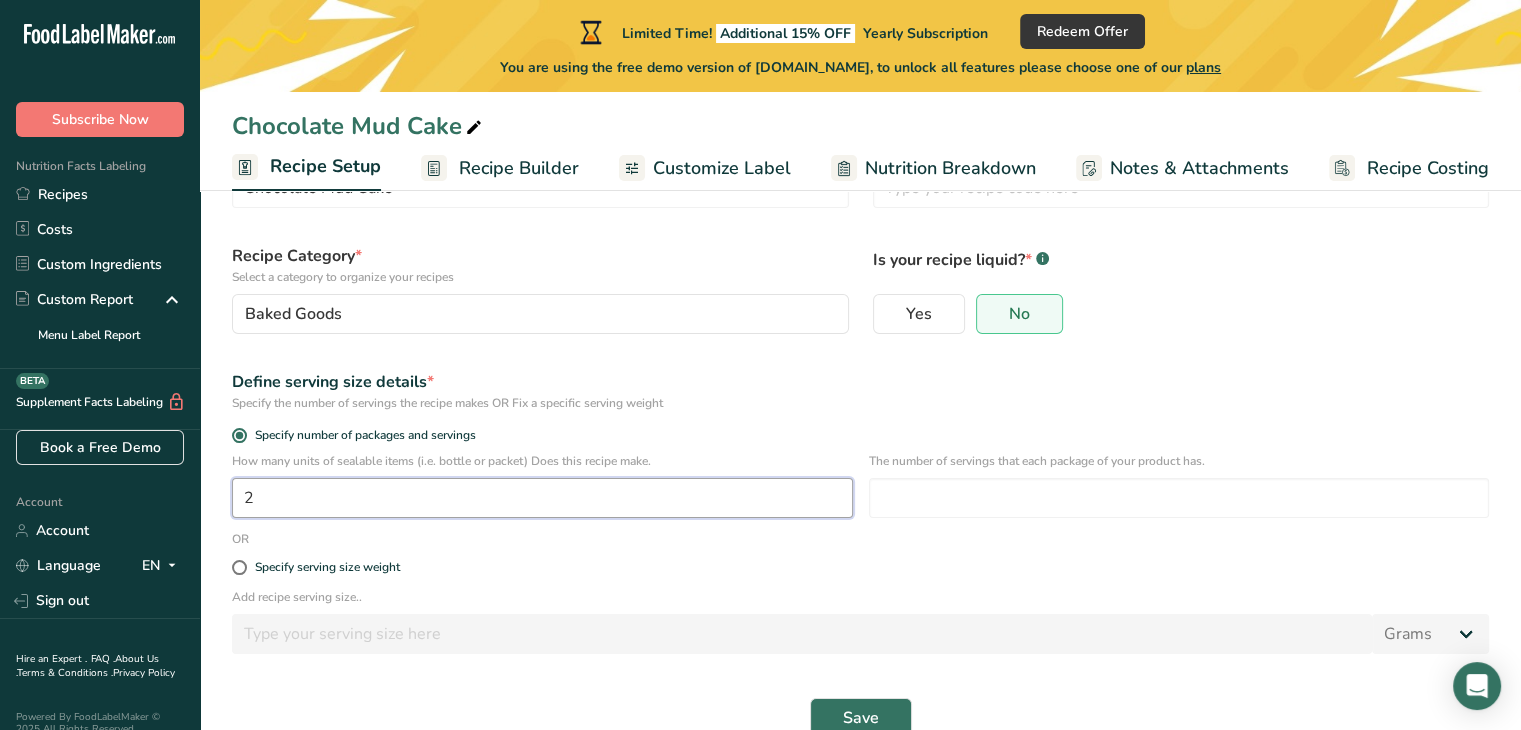 type on "1" 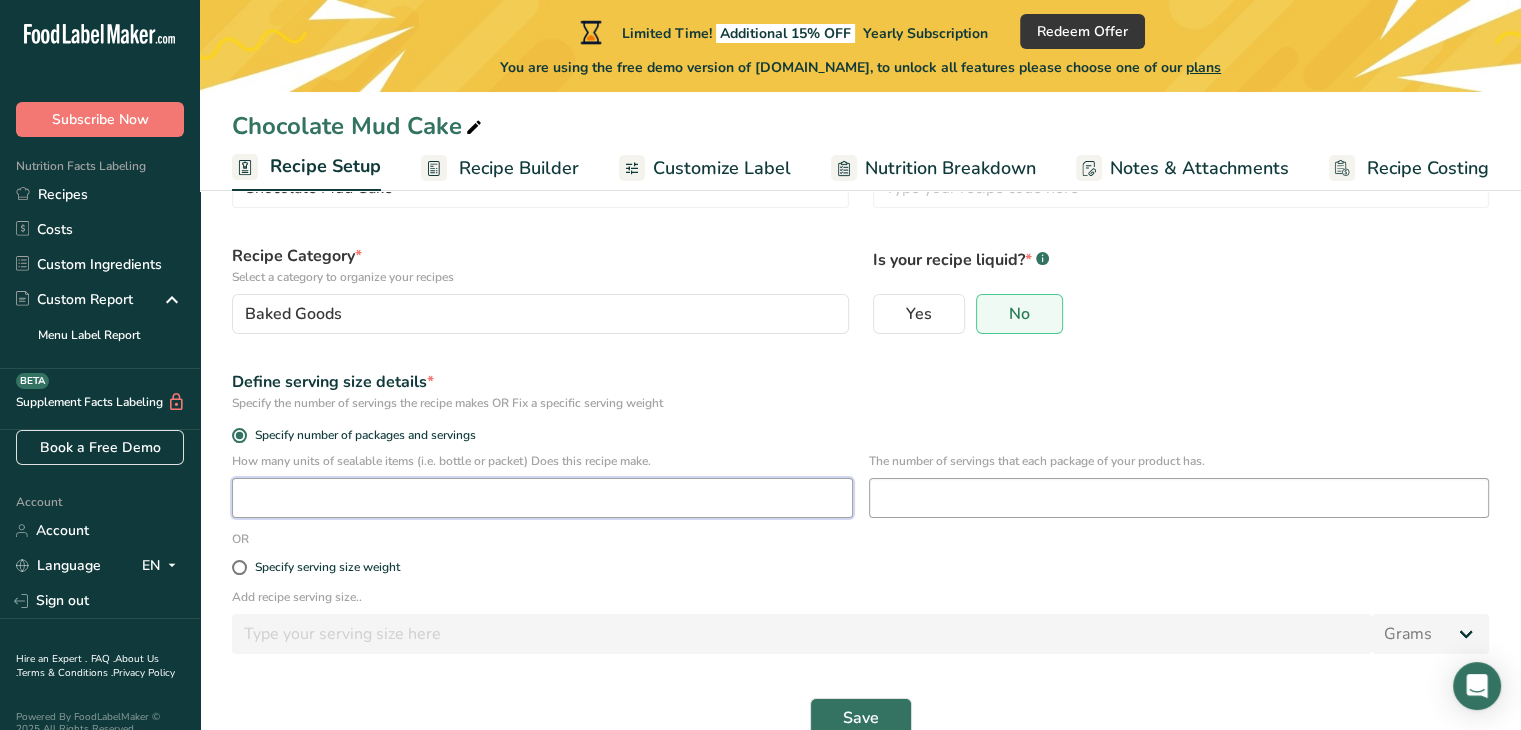 type 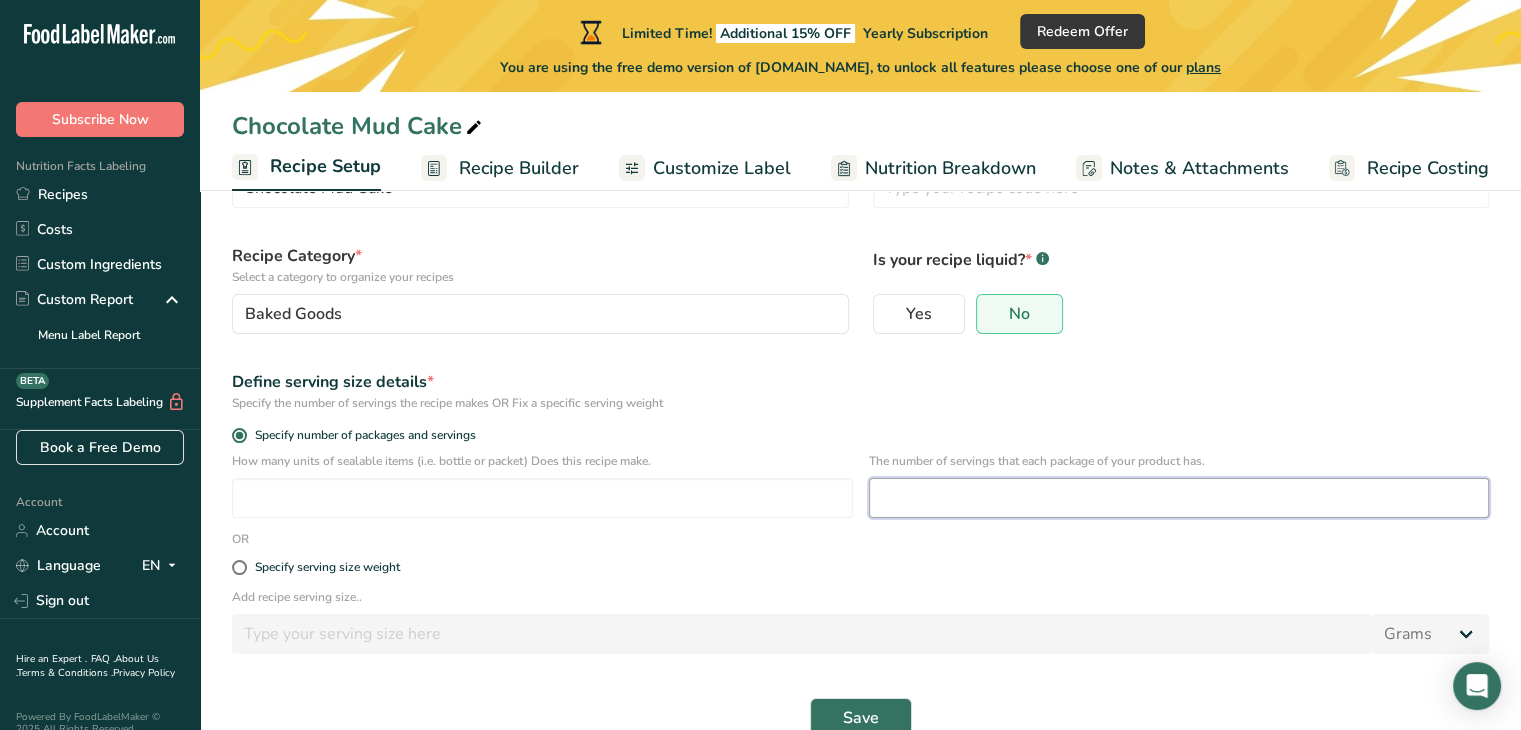 click at bounding box center (1179, 498) 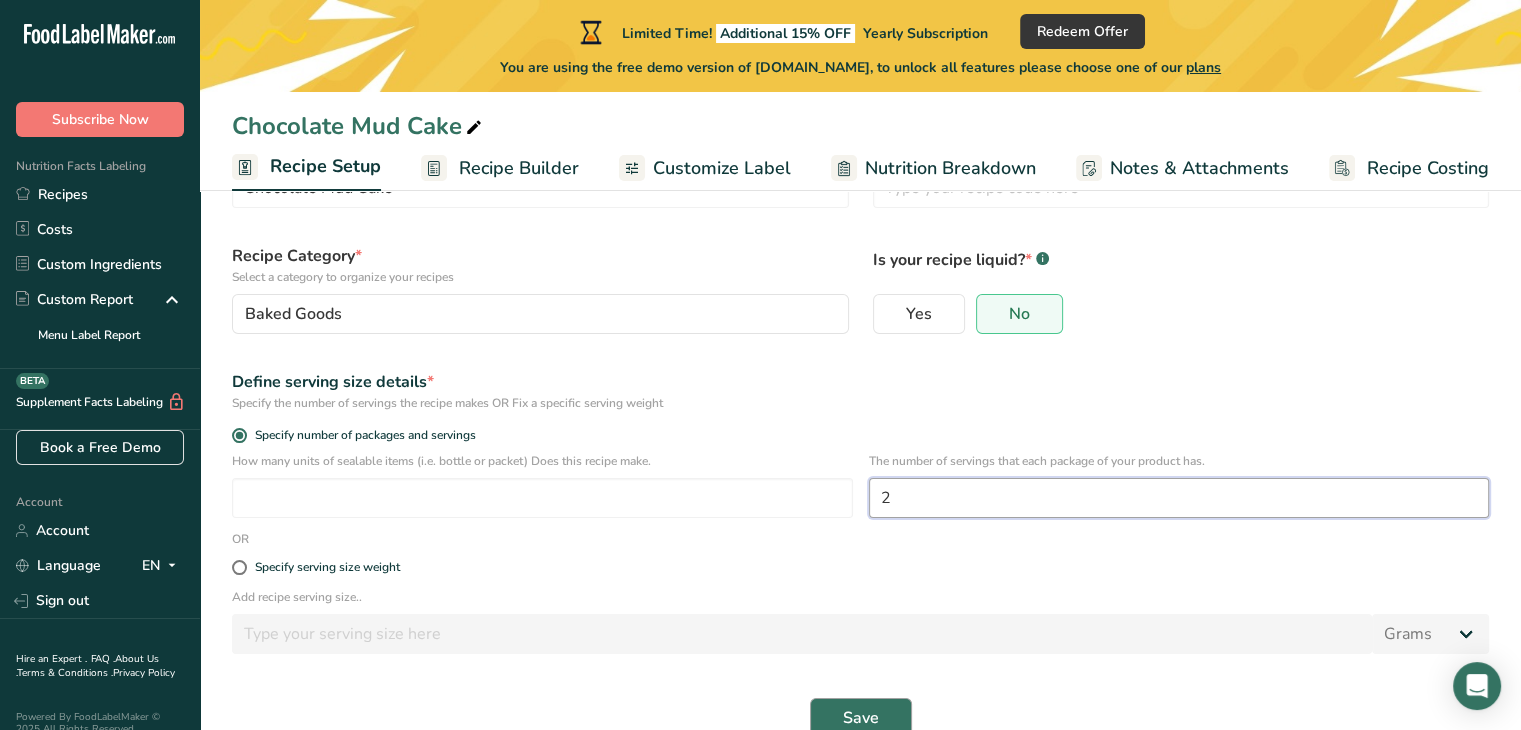 type on "2" 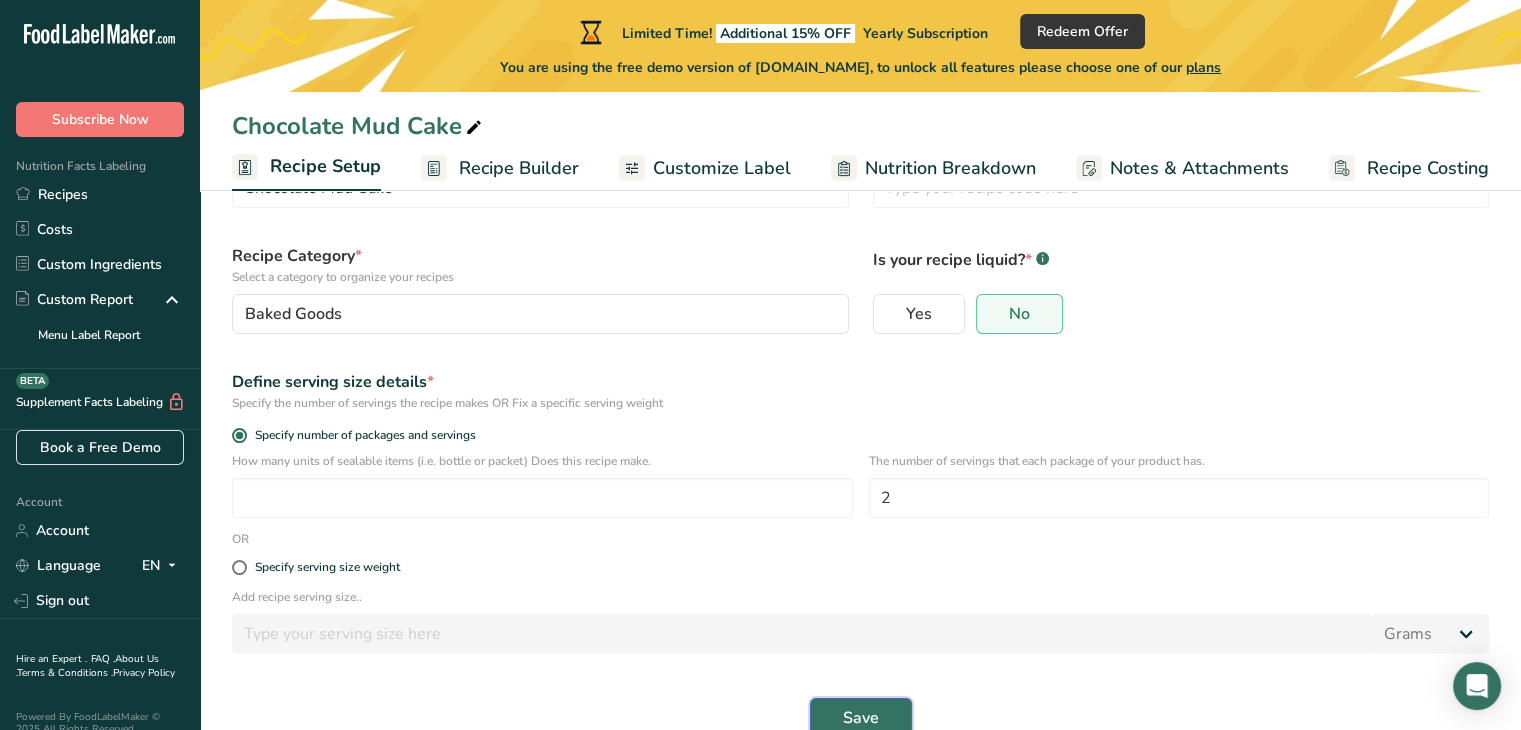 click on "Save" at bounding box center (861, 718) 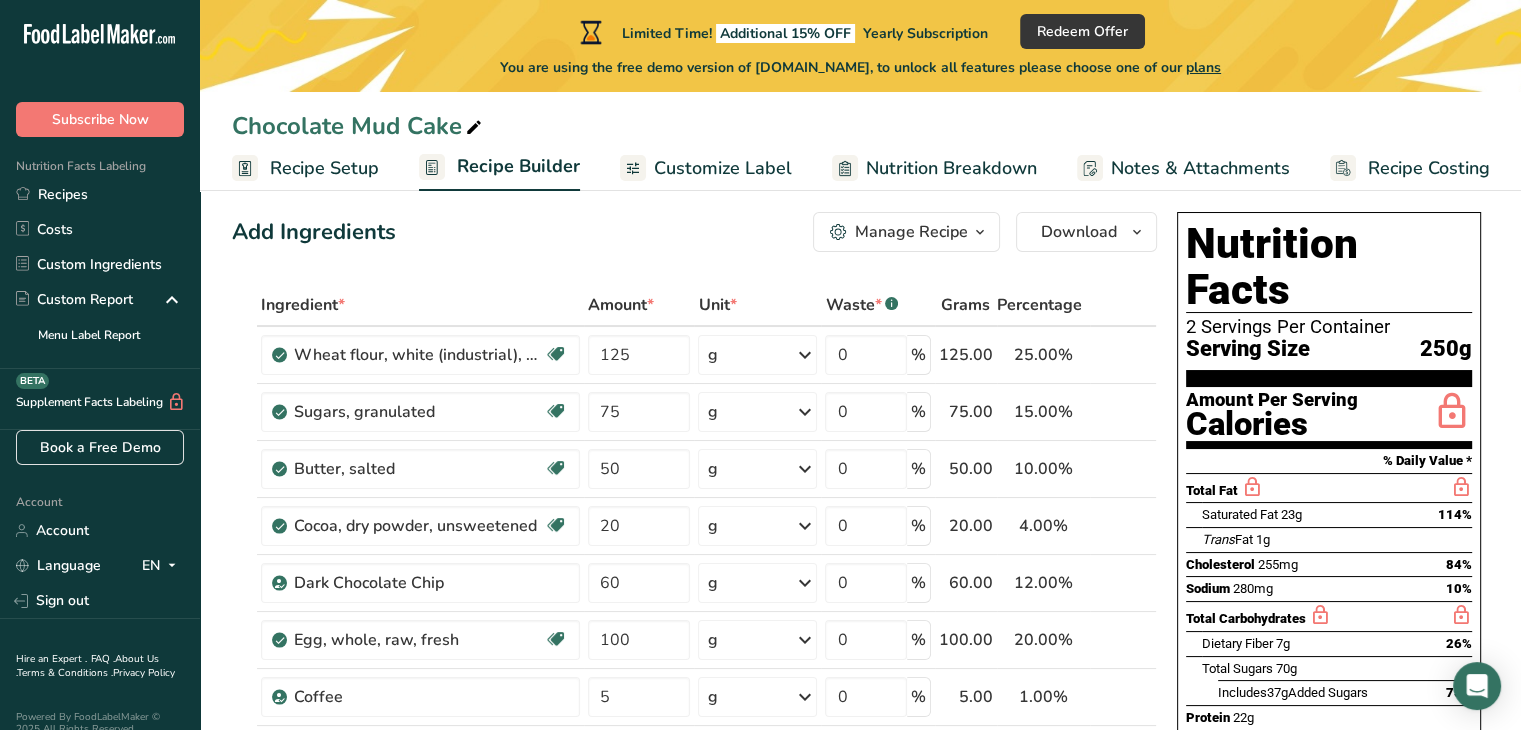 scroll, scrollTop: 0, scrollLeft: 0, axis: both 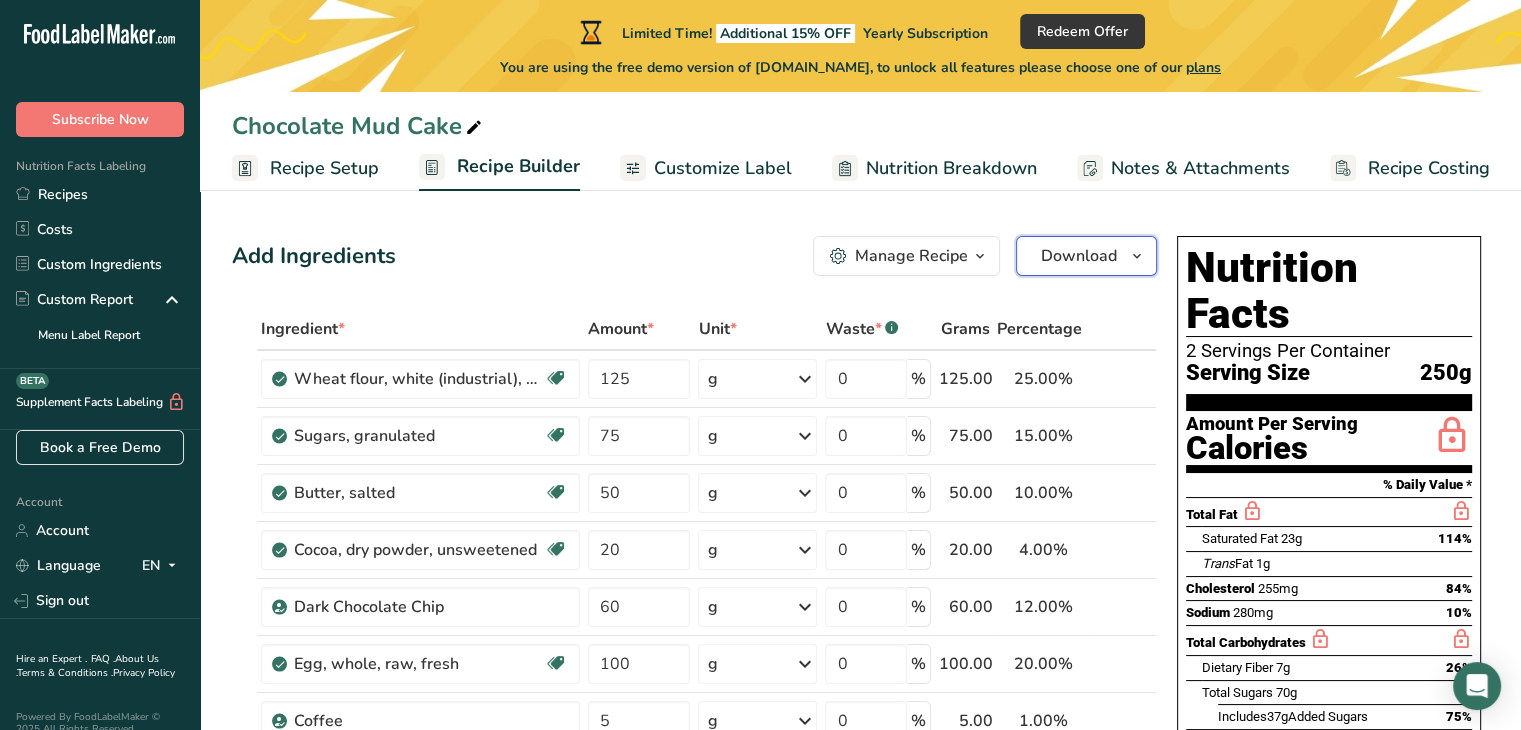 click on "Download" at bounding box center (1079, 256) 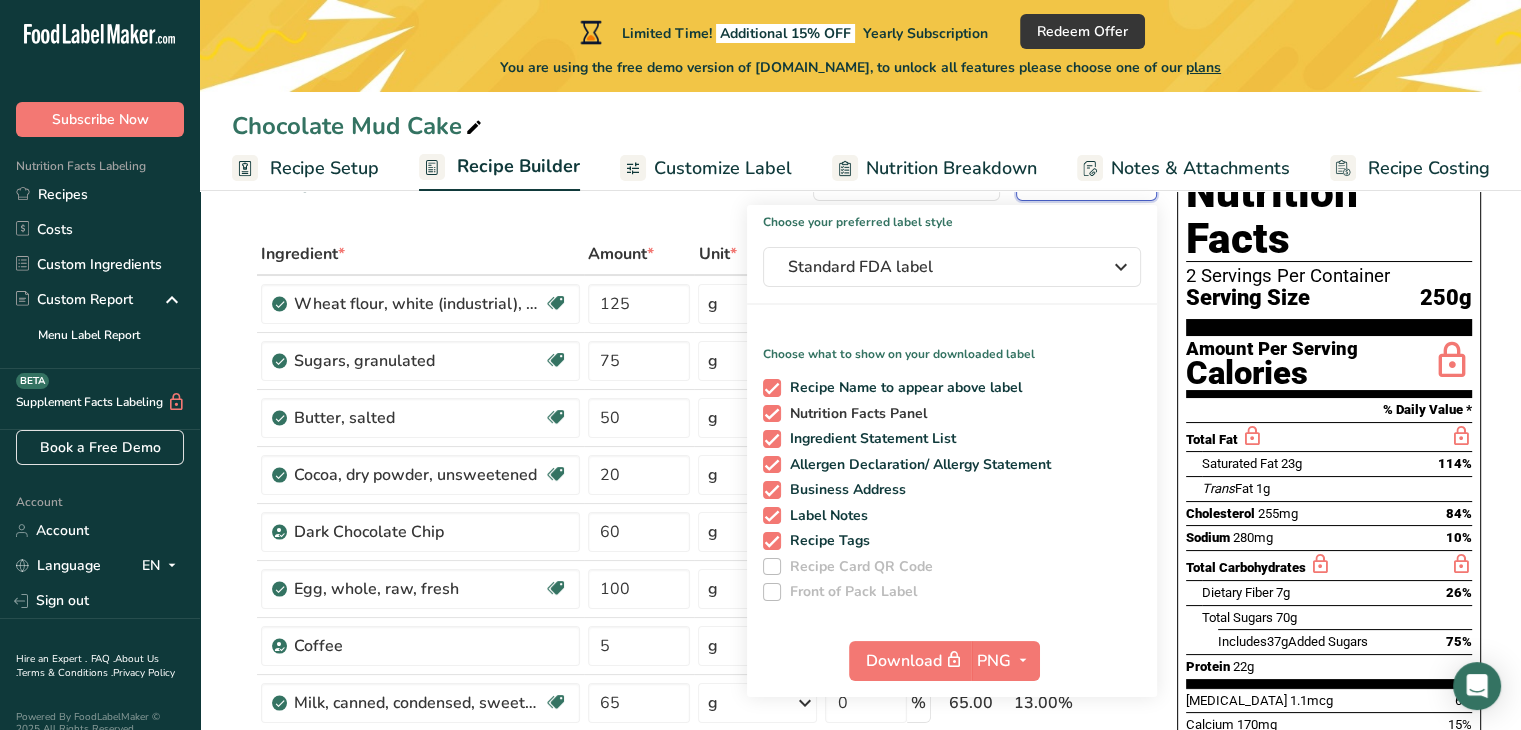 scroll, scrollTop: 76, scrollLeft: 0, axis: vertical 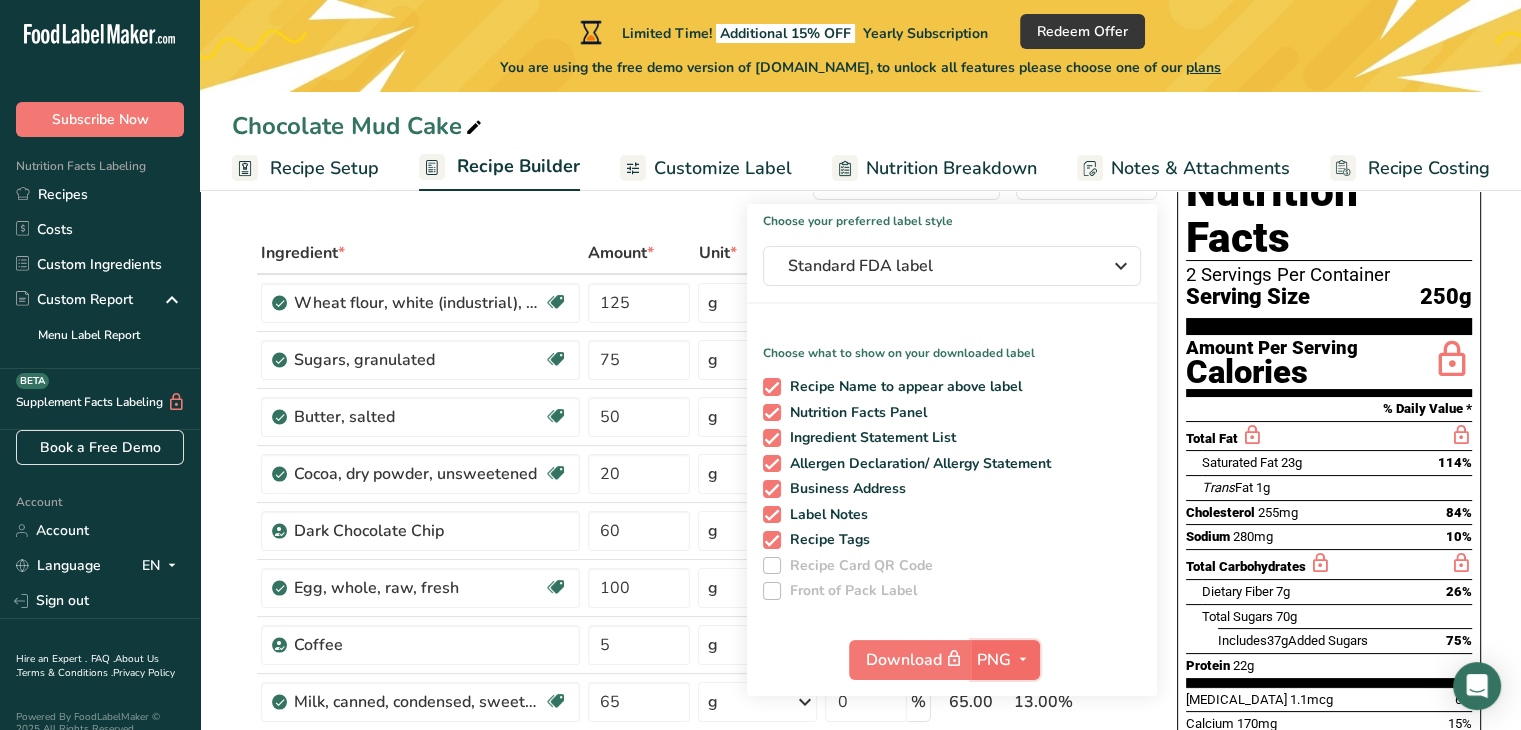 click on "PNG" at bounding box center (994, 660) 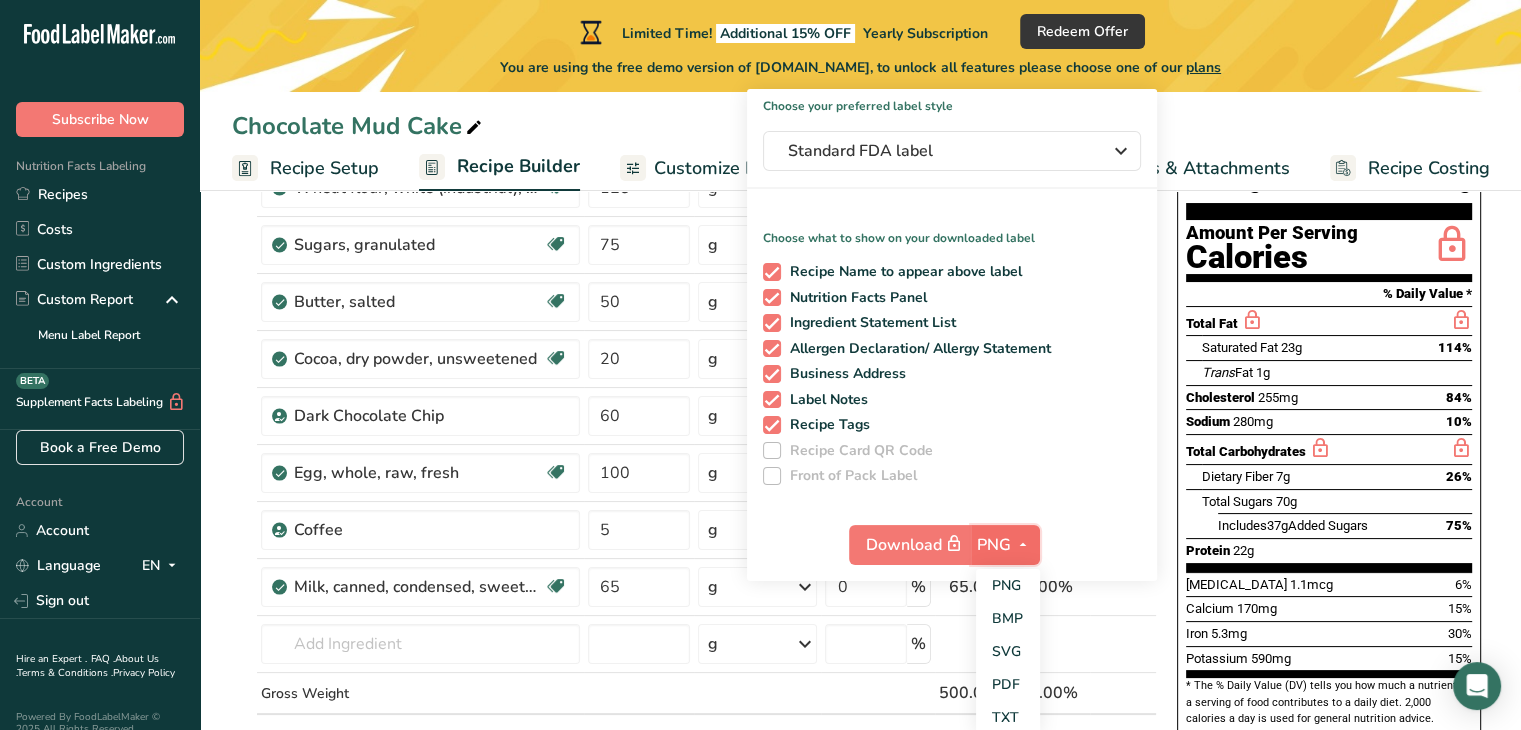 scroll, scrollTop: 192, scrollLeft: 0, axis: vertical 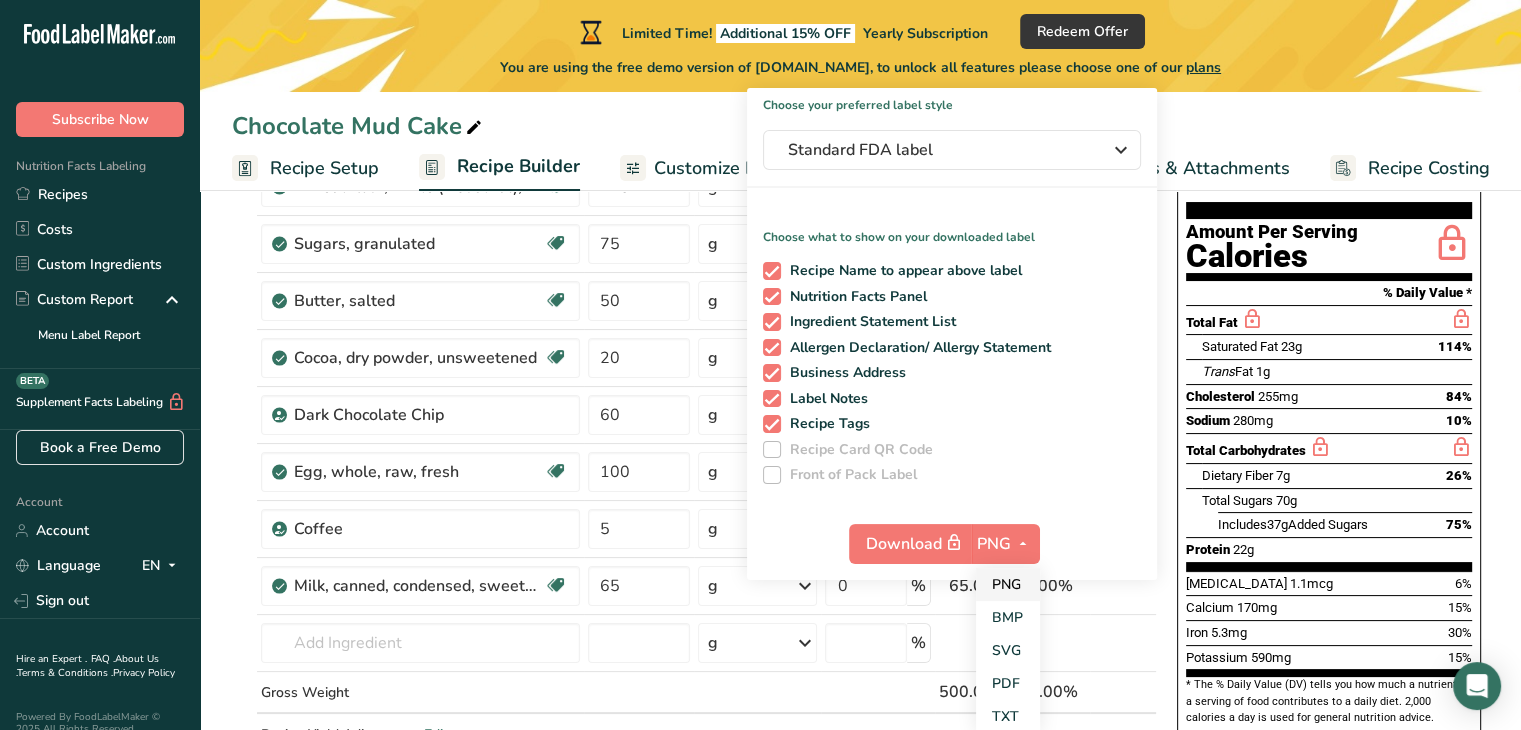 click on "PNG" at bounding box center (1008, 584) 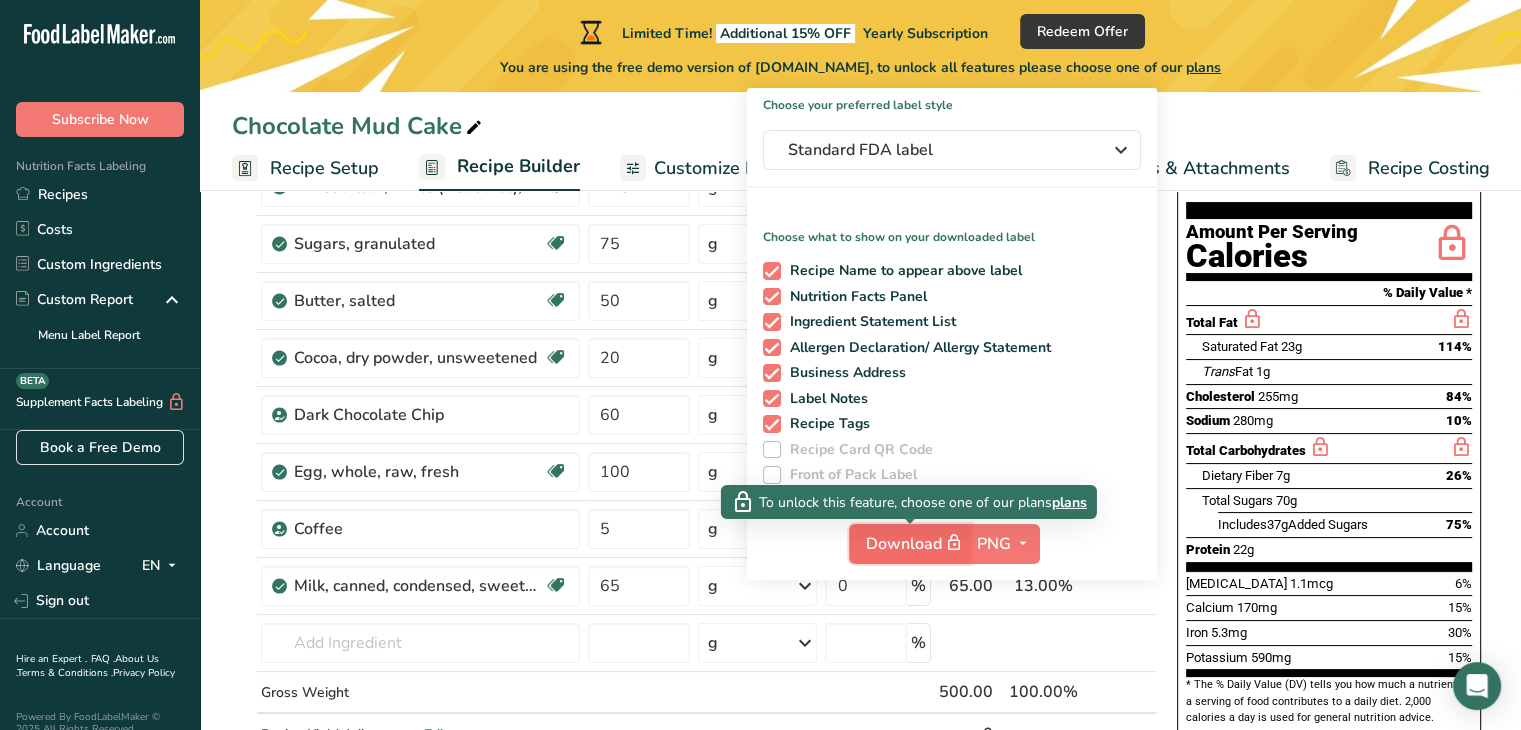 click at bounding box center [954, 543] 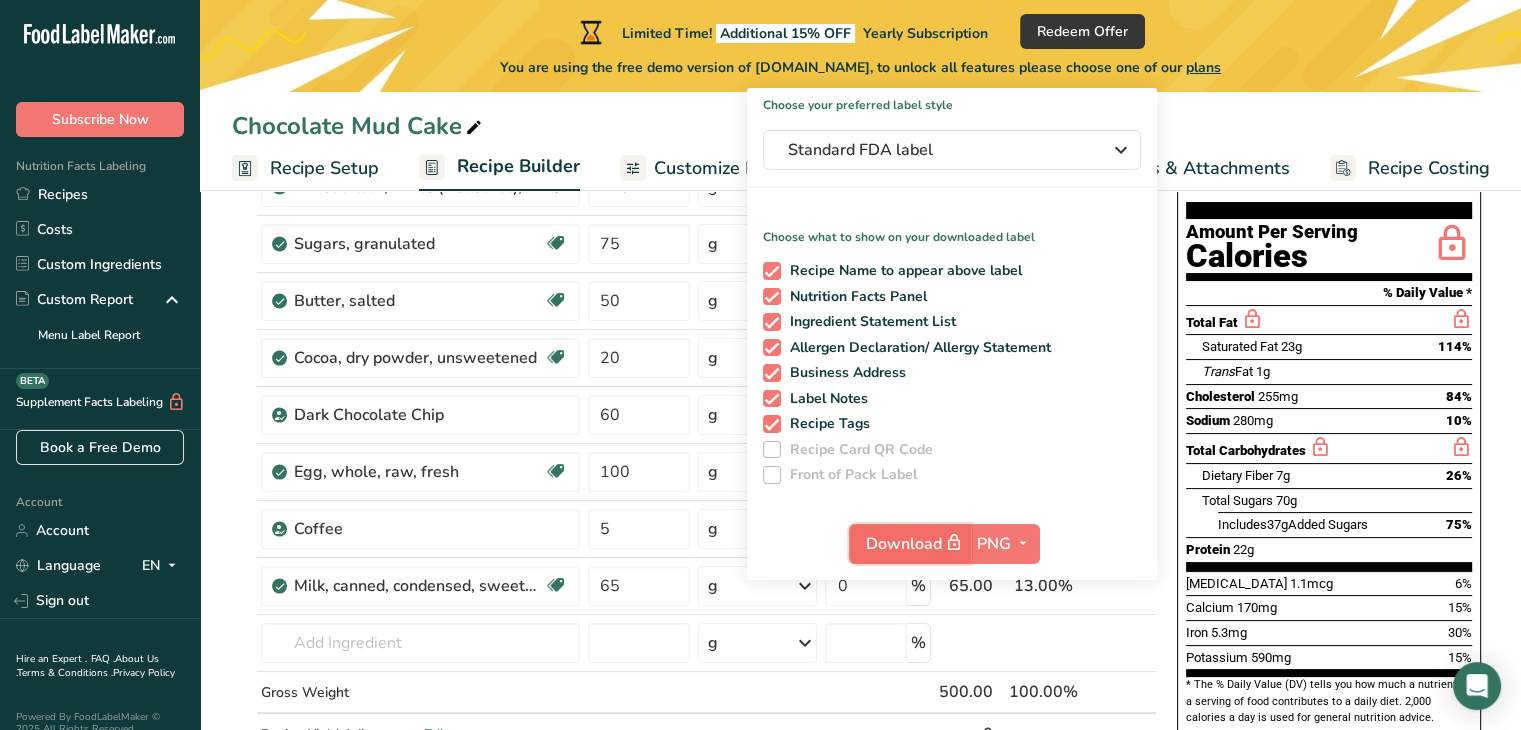 click at bounding box center [954, 543] 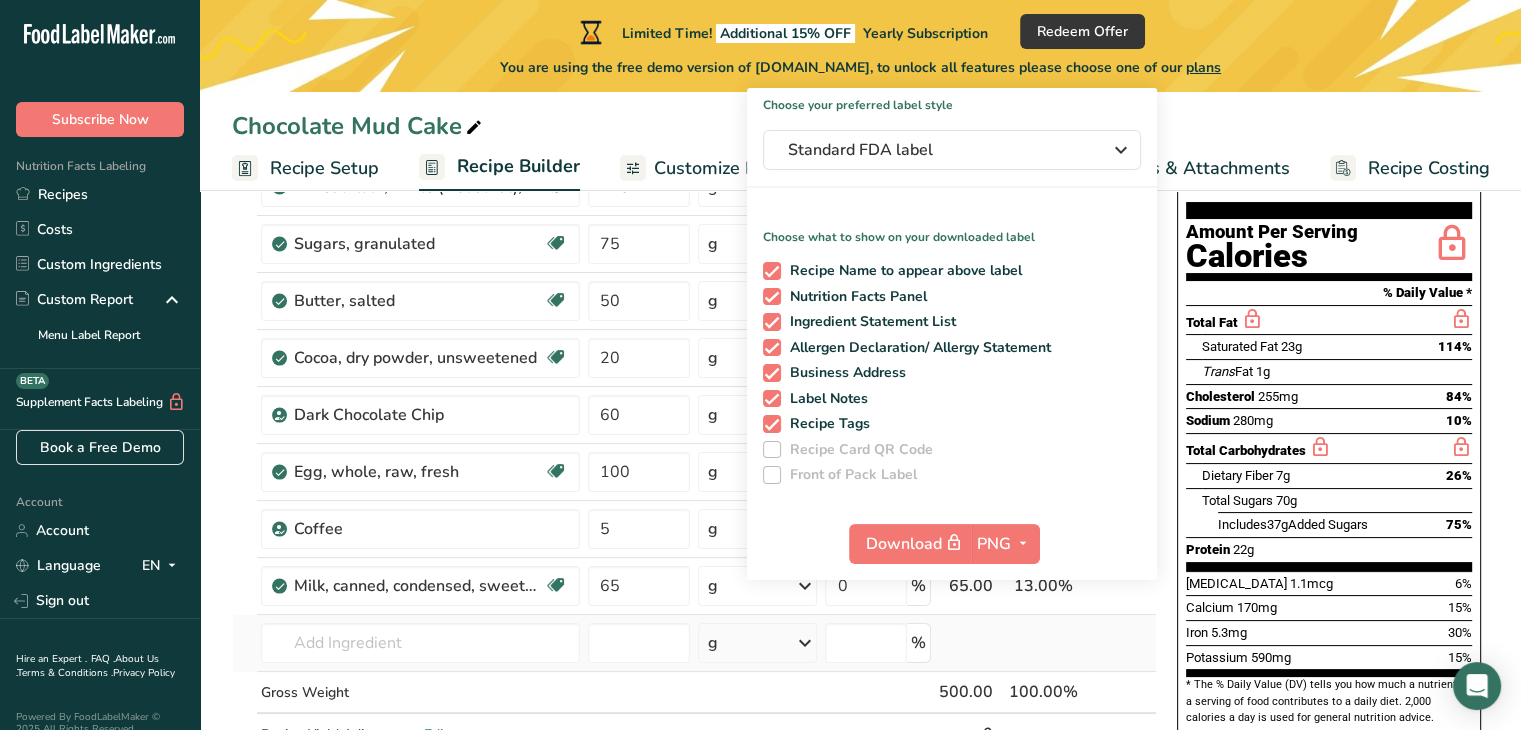 click at bounding box center [1123, 643] 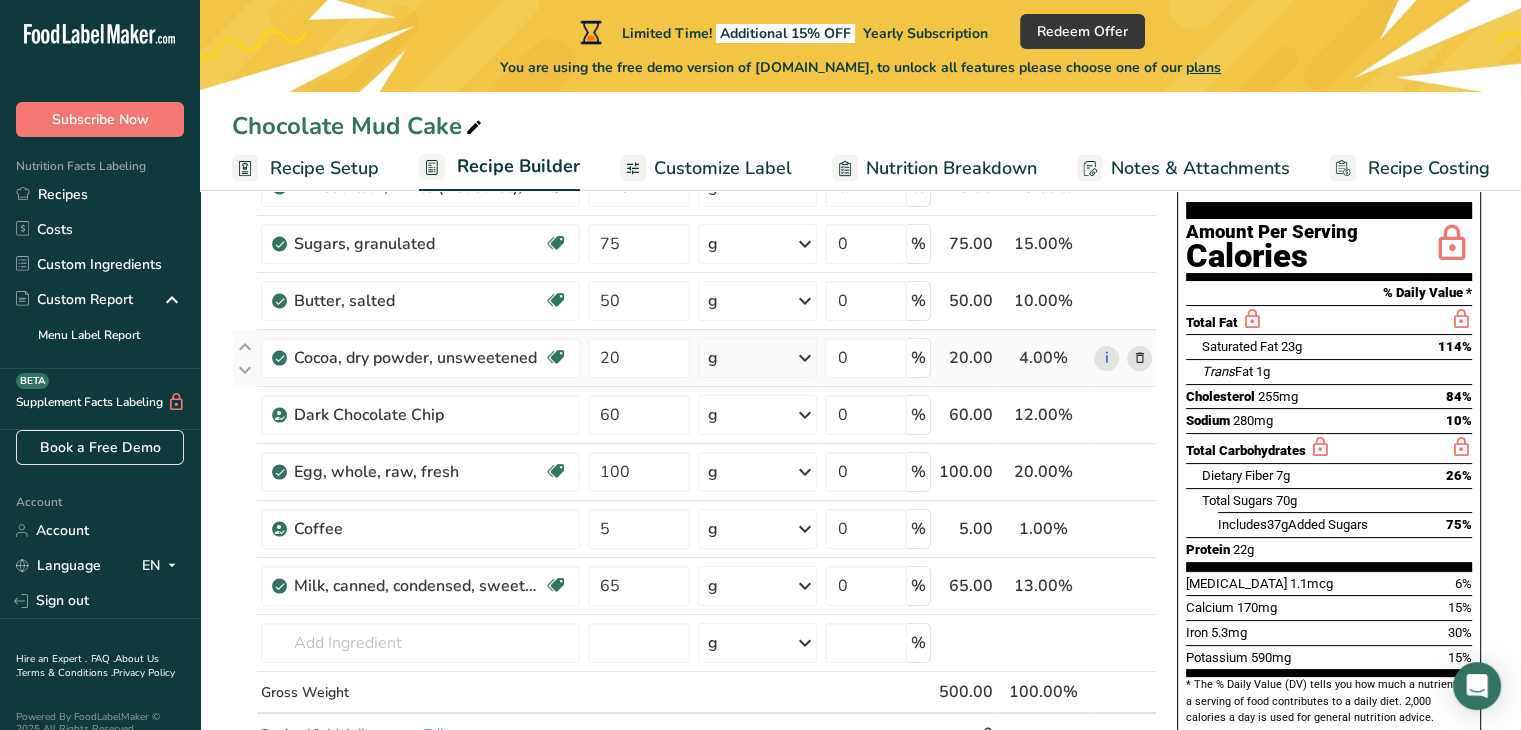 scroll, scrollTop: 0, scrollLeft: 0, axis: both 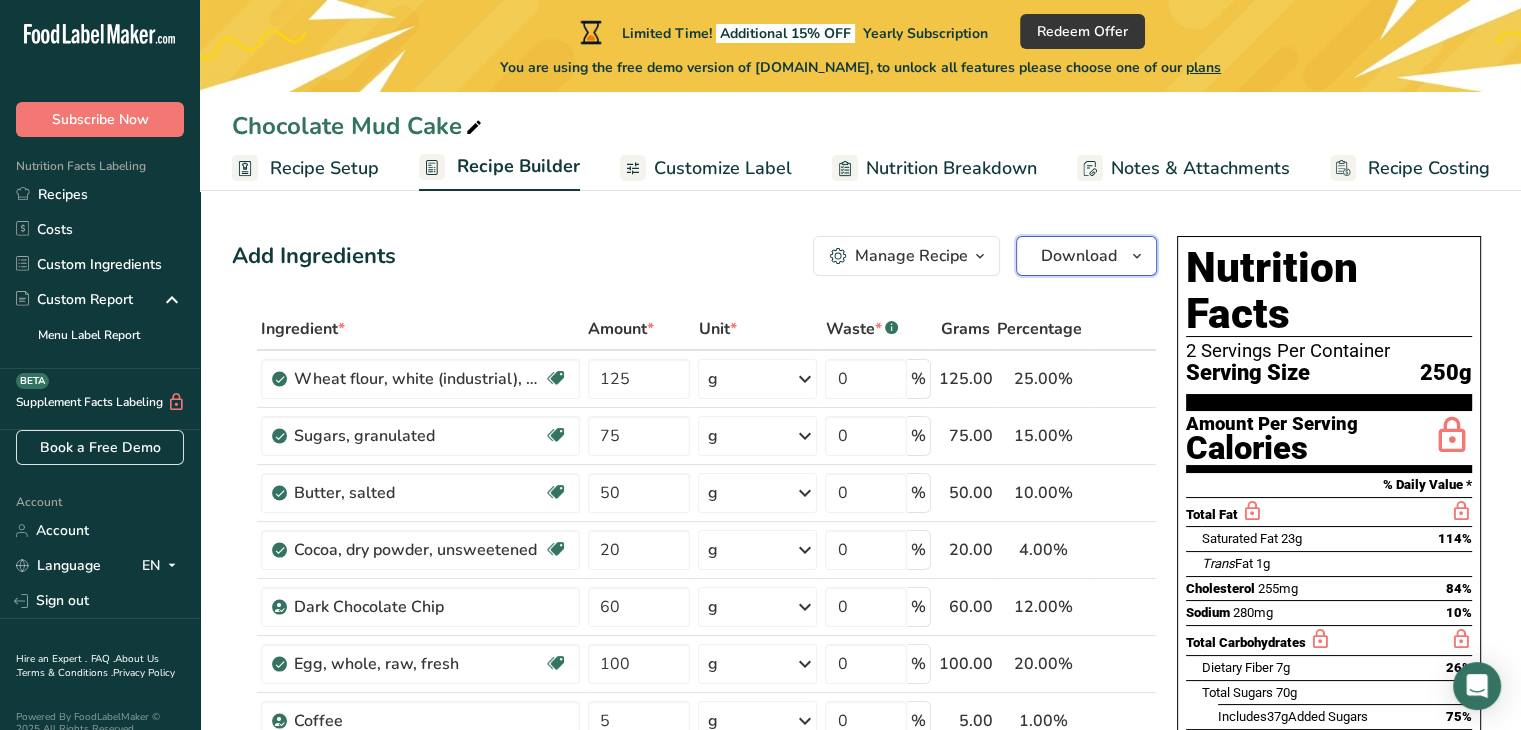 click at bounding box center (1137, 256) 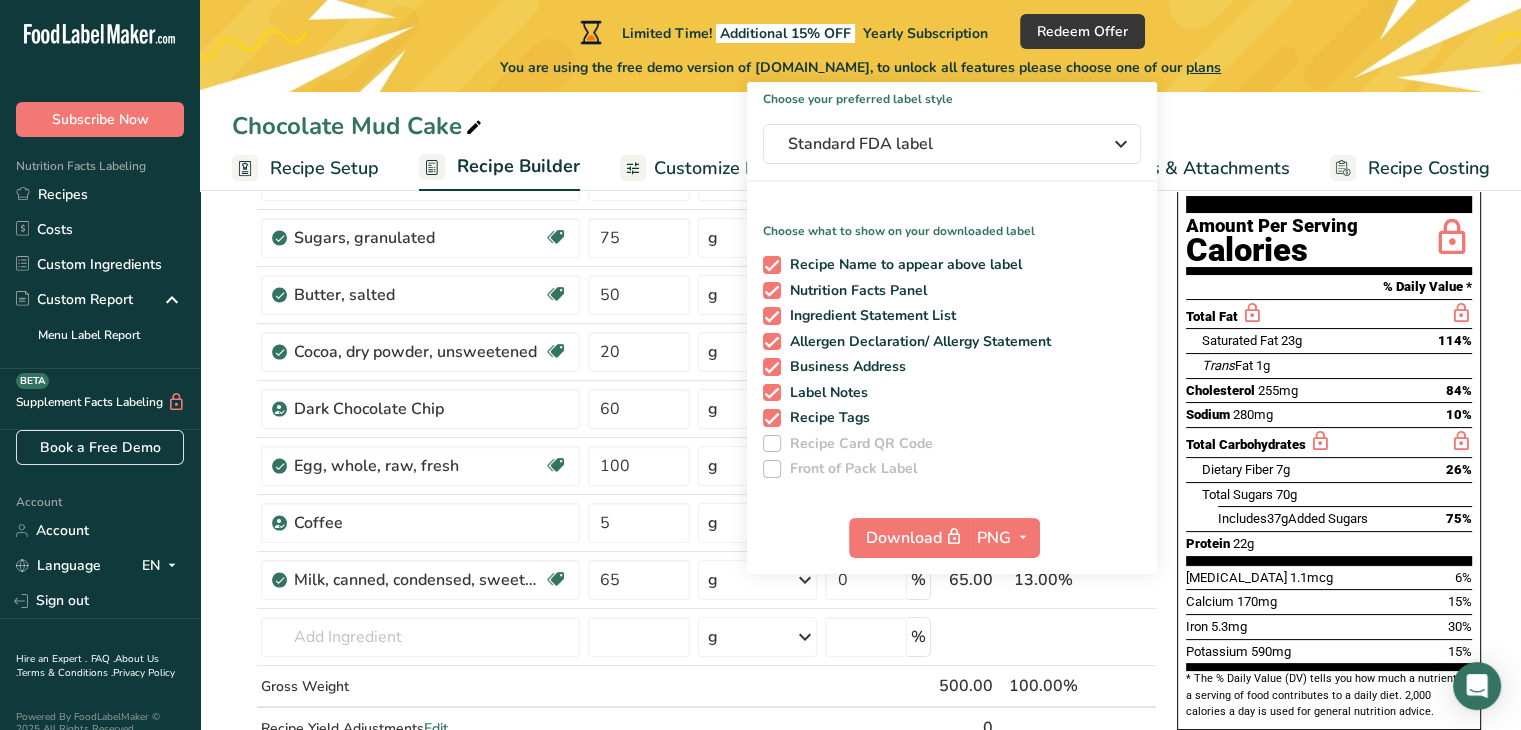 scroll, scrollTop: 200, scrollLeft: 0, axis: vertical 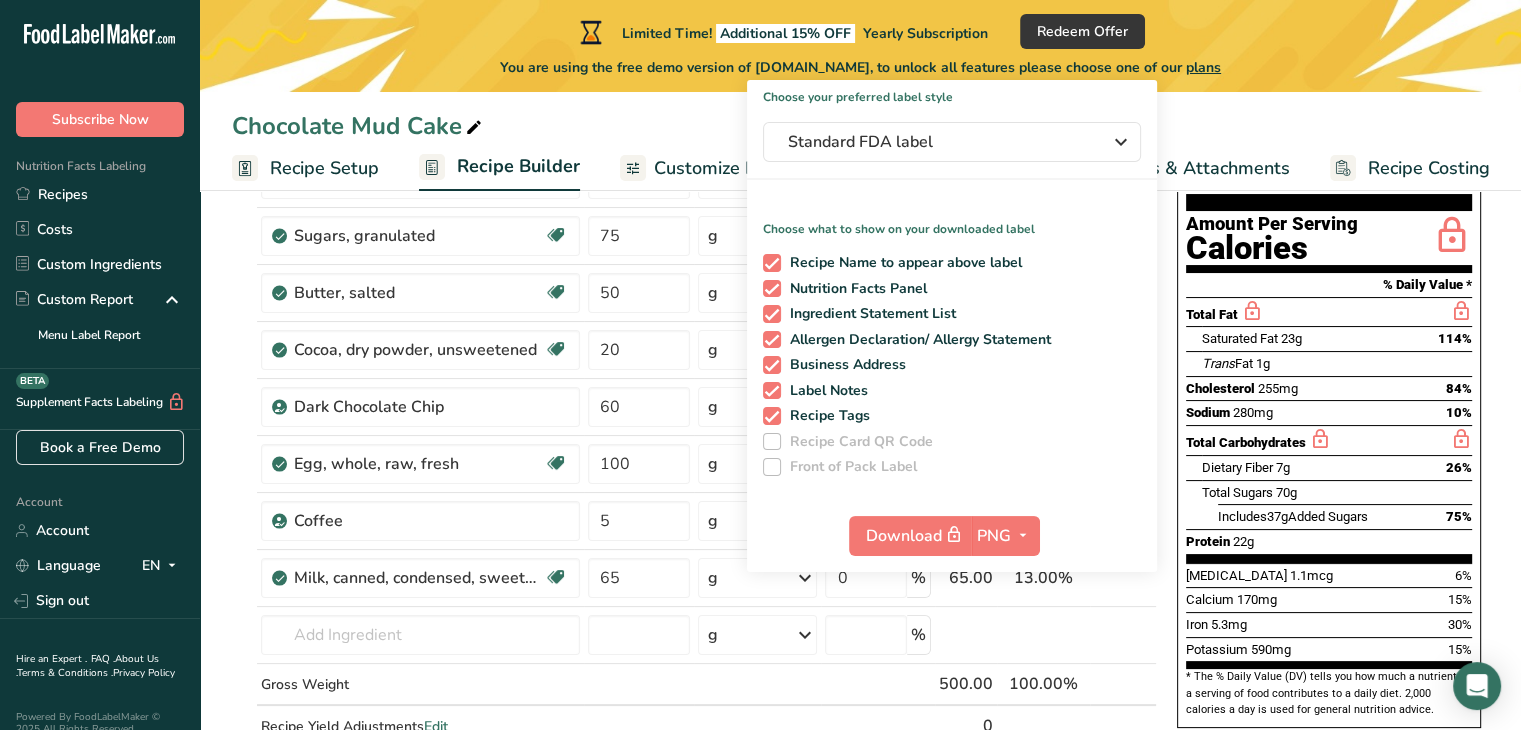 click at bounding box center [772, 442] 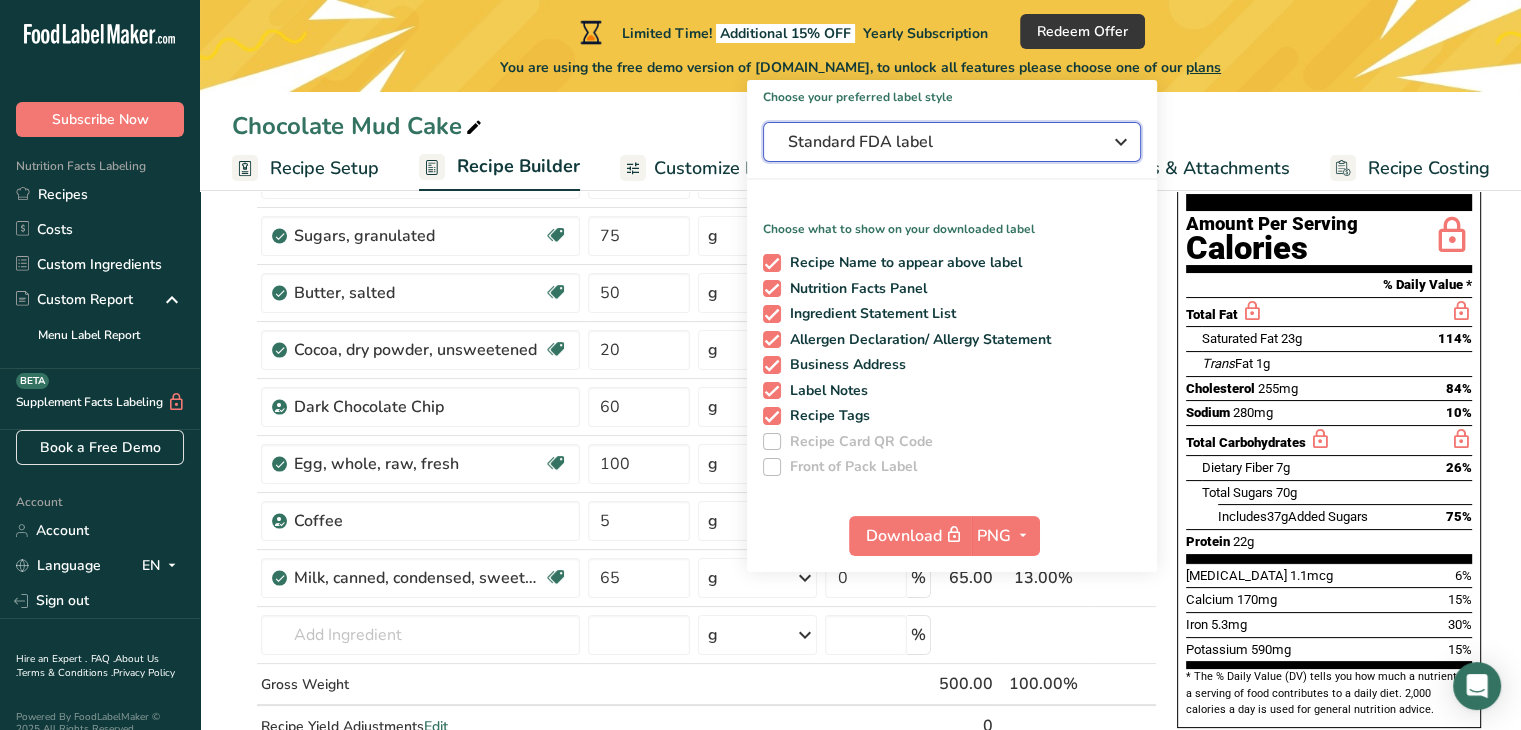 click at bounding box center (1121, 142) 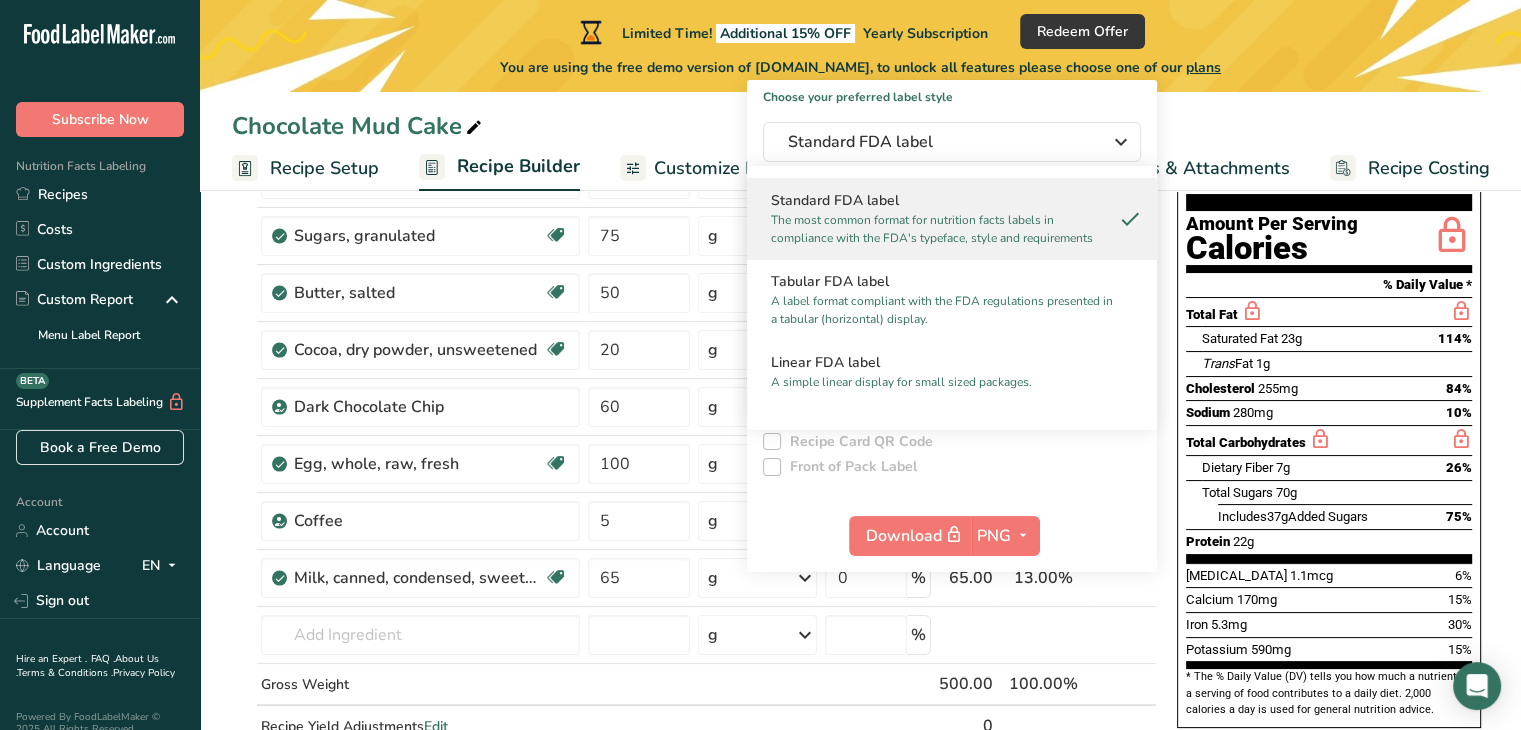 click on "Chocolate Mud Cake" at bounding box center [860, 126] 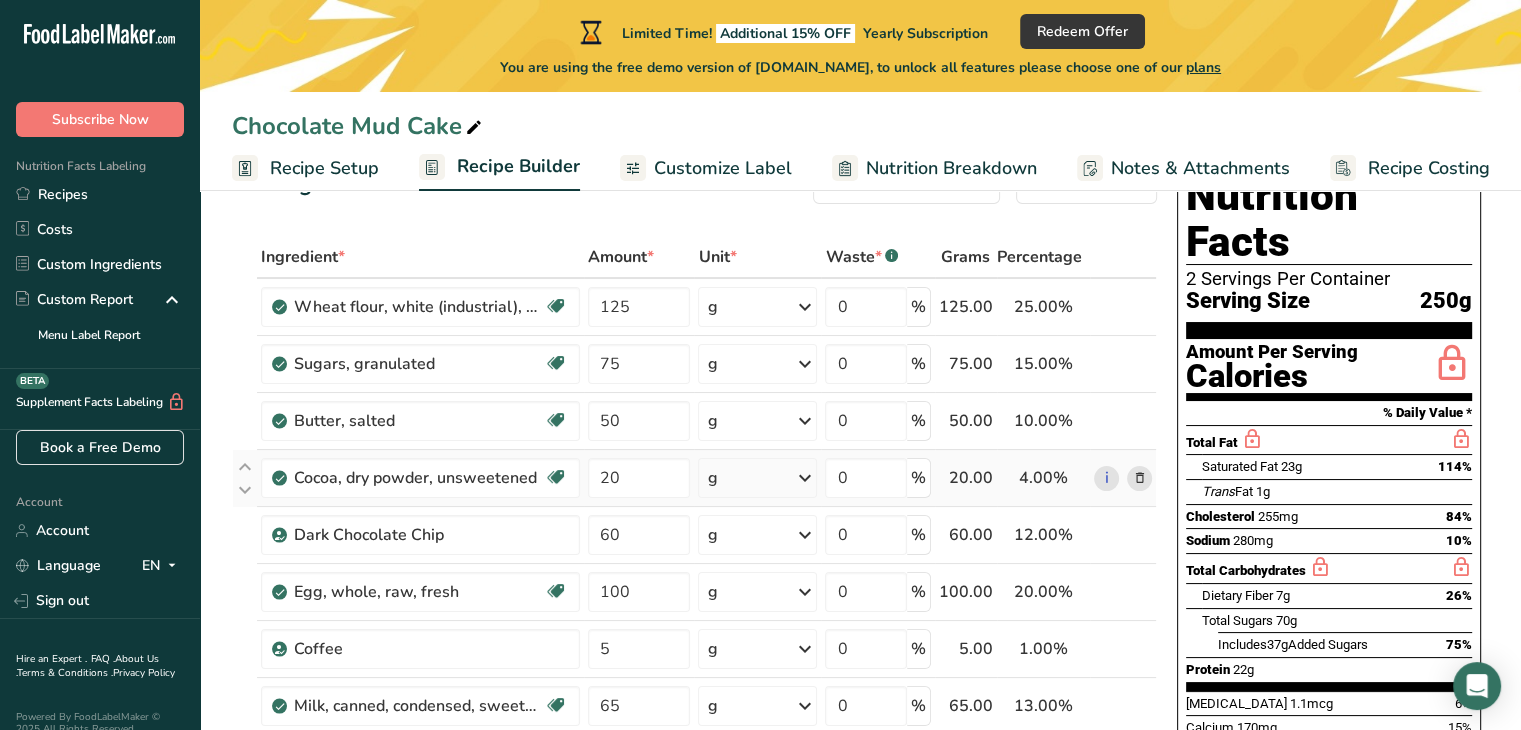 scroll, scrollTop: 0, scrollLeft: 0, axis: both 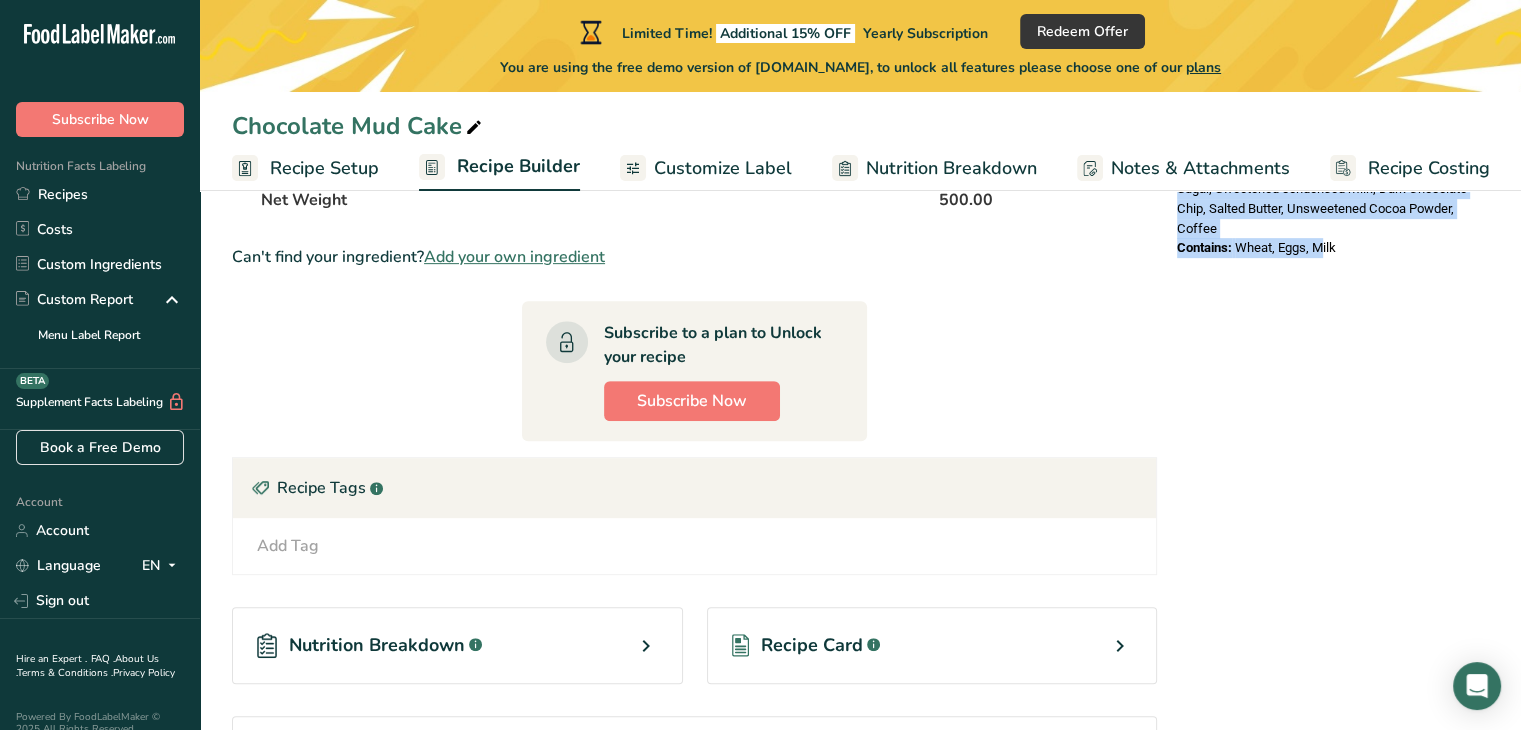 drag, startPoint x: 1192, startPoint y: 256, endPoint x: 1282, endPoint y: 277, distance: 92.417534 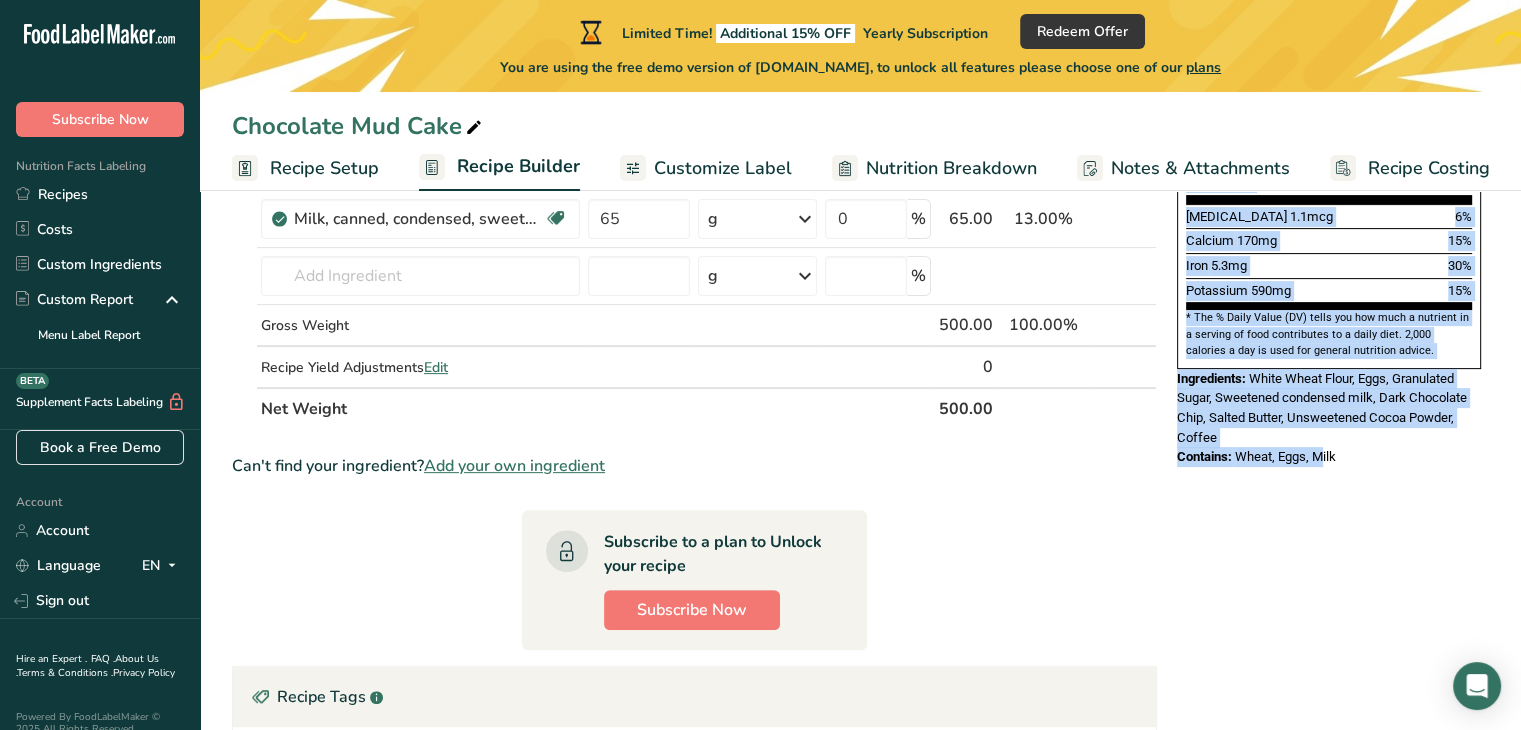 scroll, scrollTop: 552, scrollLeft: 0, axis: vertical 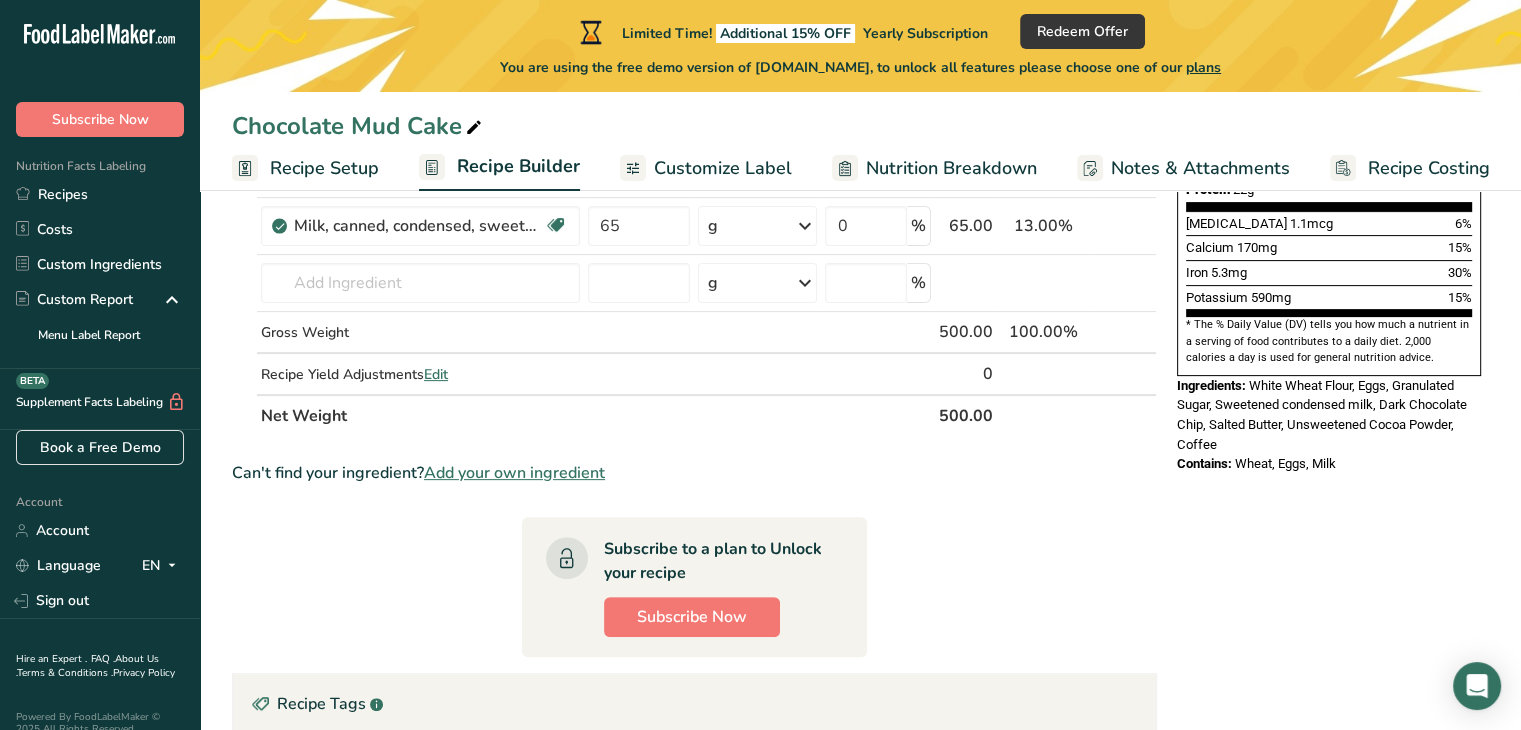click on "Nutrition Facts
2 Servings Per Container
Serving Size
250g
Amount Per Serving
Calories
% Daily Value *
Total Fat
Saturated Fat
23g
114%
Trans  Fat
1g
Cholesterol
255mg
84%
Sodium
280mg
10%
Total Carbohydrates
Dietary Fiber
7g
26%
Total Sugars
70g
Includes" at bounding box center [1329, 79] 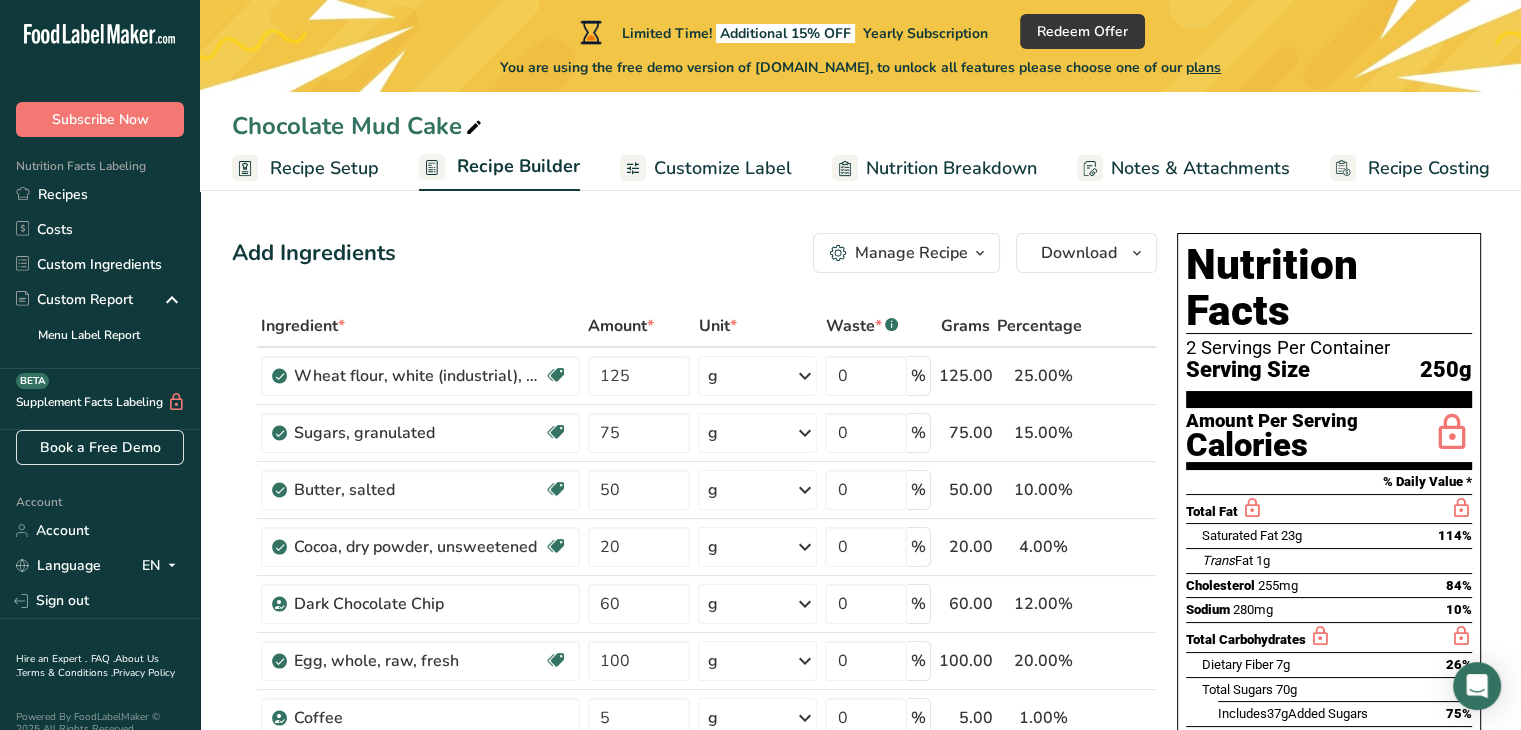 scroll, scrollTop: 0, scrollLeft: 0, axis: both 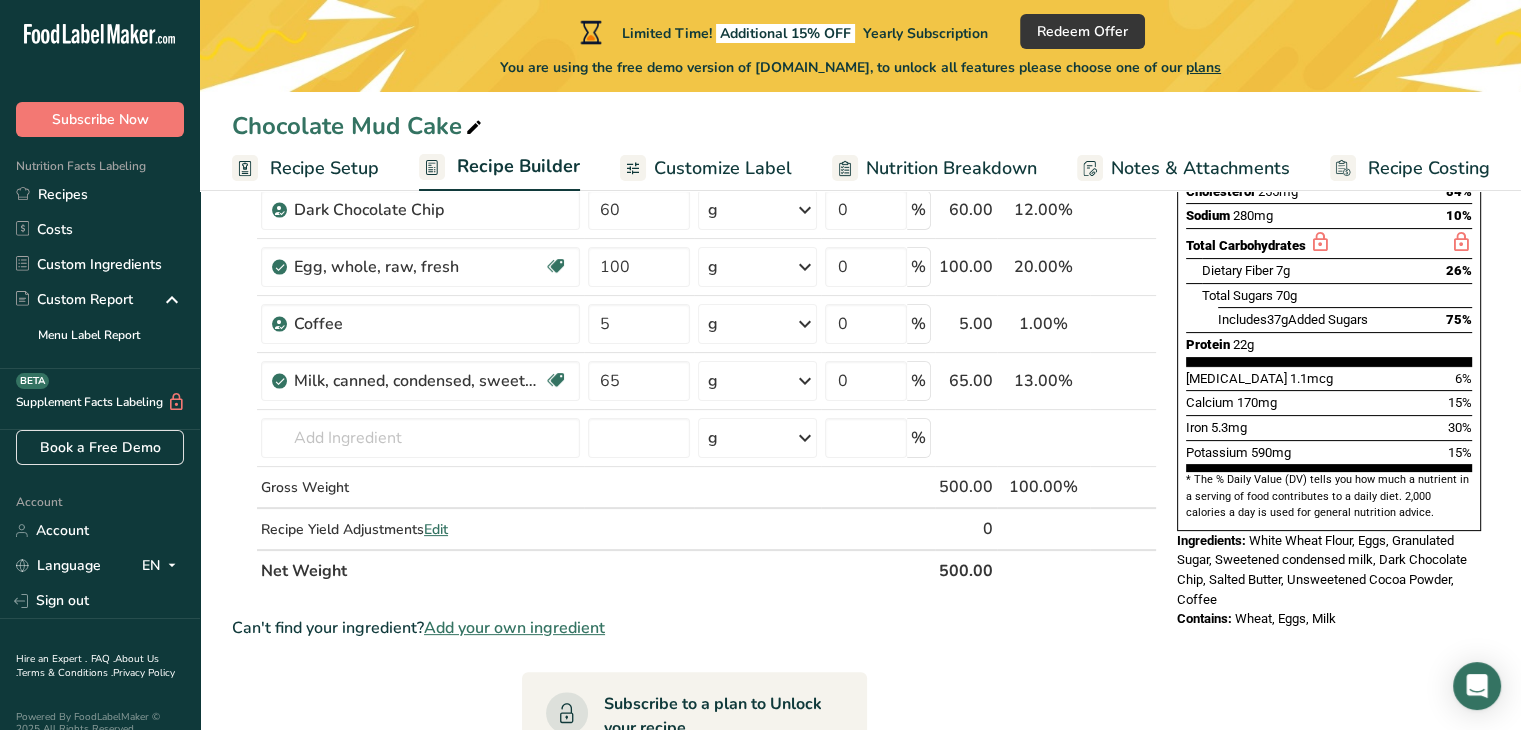 drag, startPoint x: 1194, startPoint y: 253, endPoint x: 1372, endPoint y: 569, distance: 362.68445 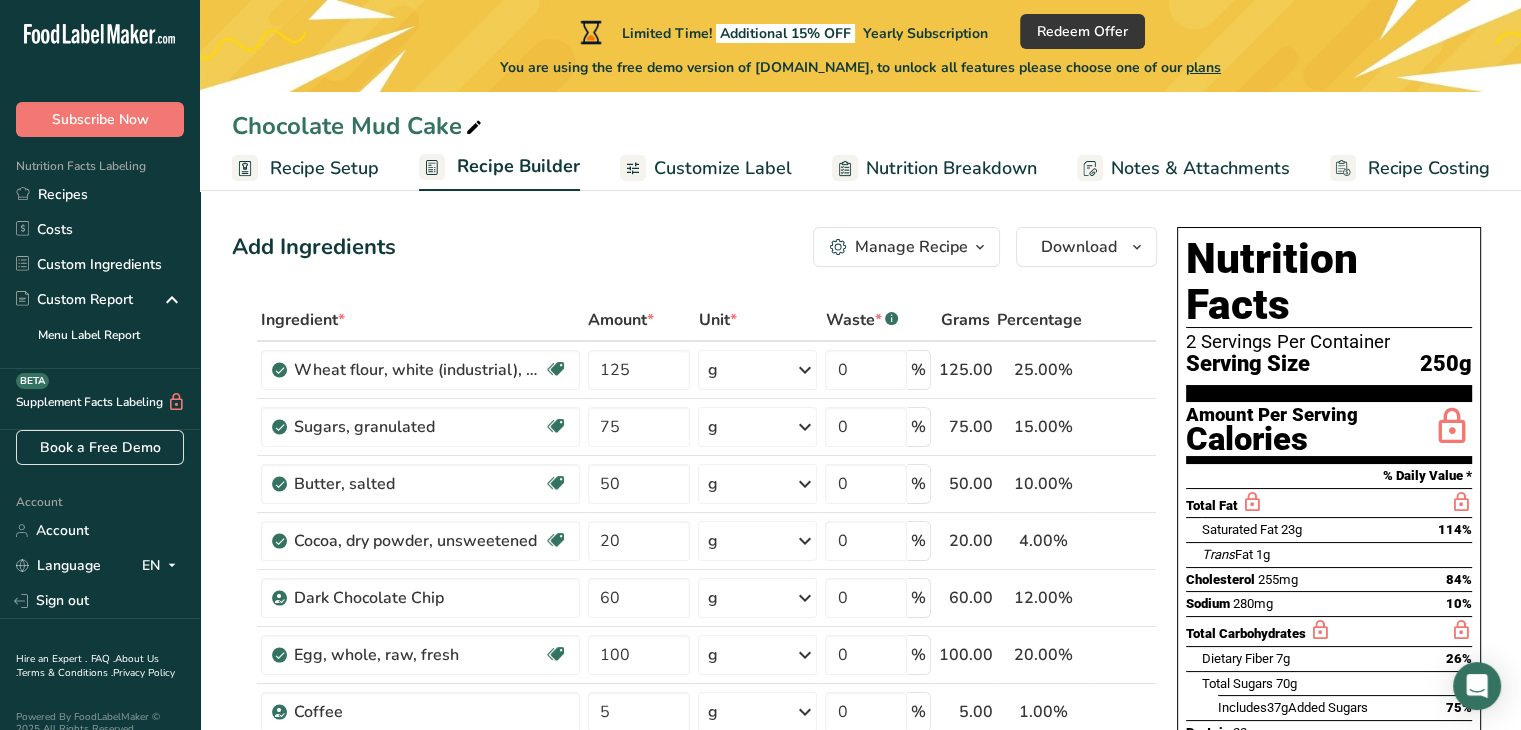 scroll, scrollTop: 0, scrollLeft: 0, axis: both 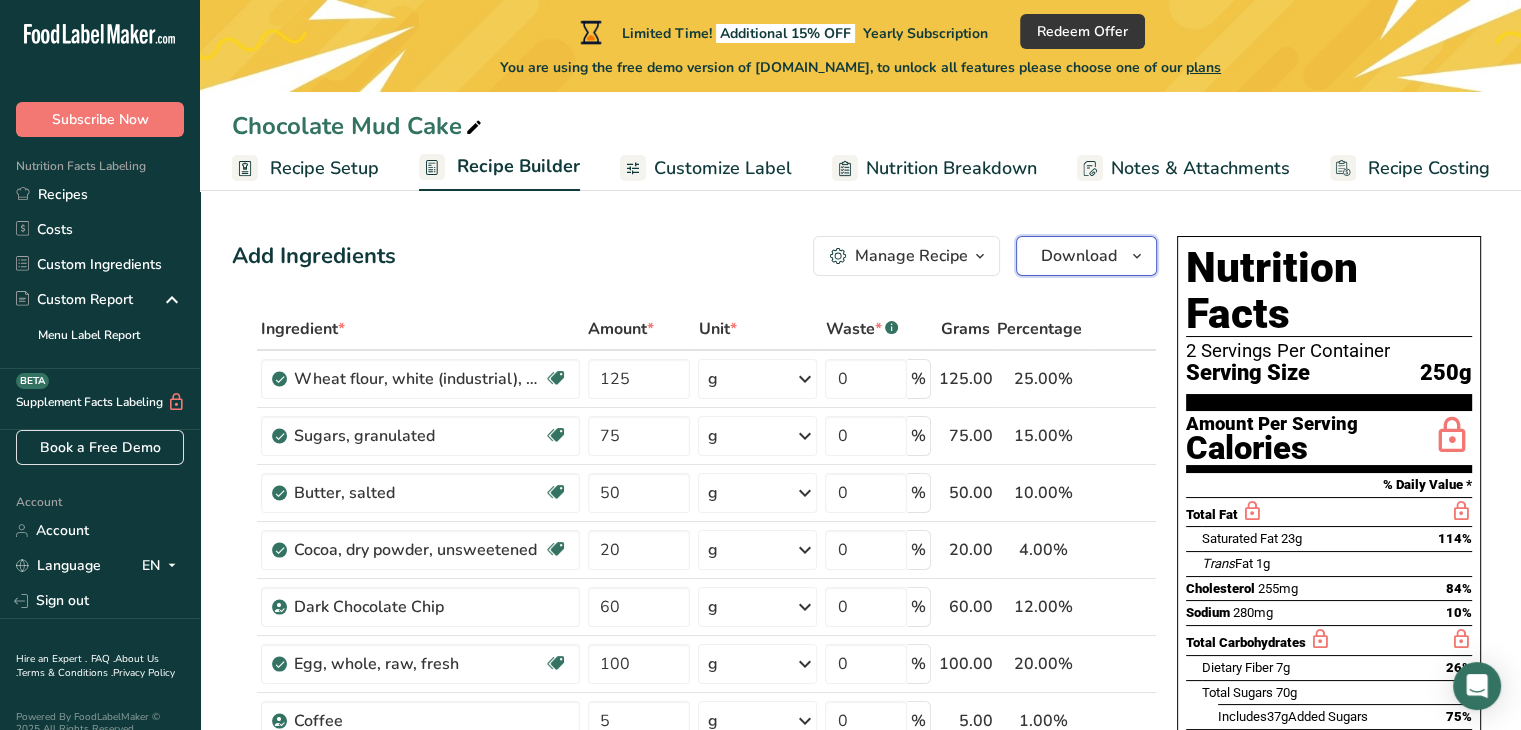 click on "Download" at bounding box center (1079, 256) 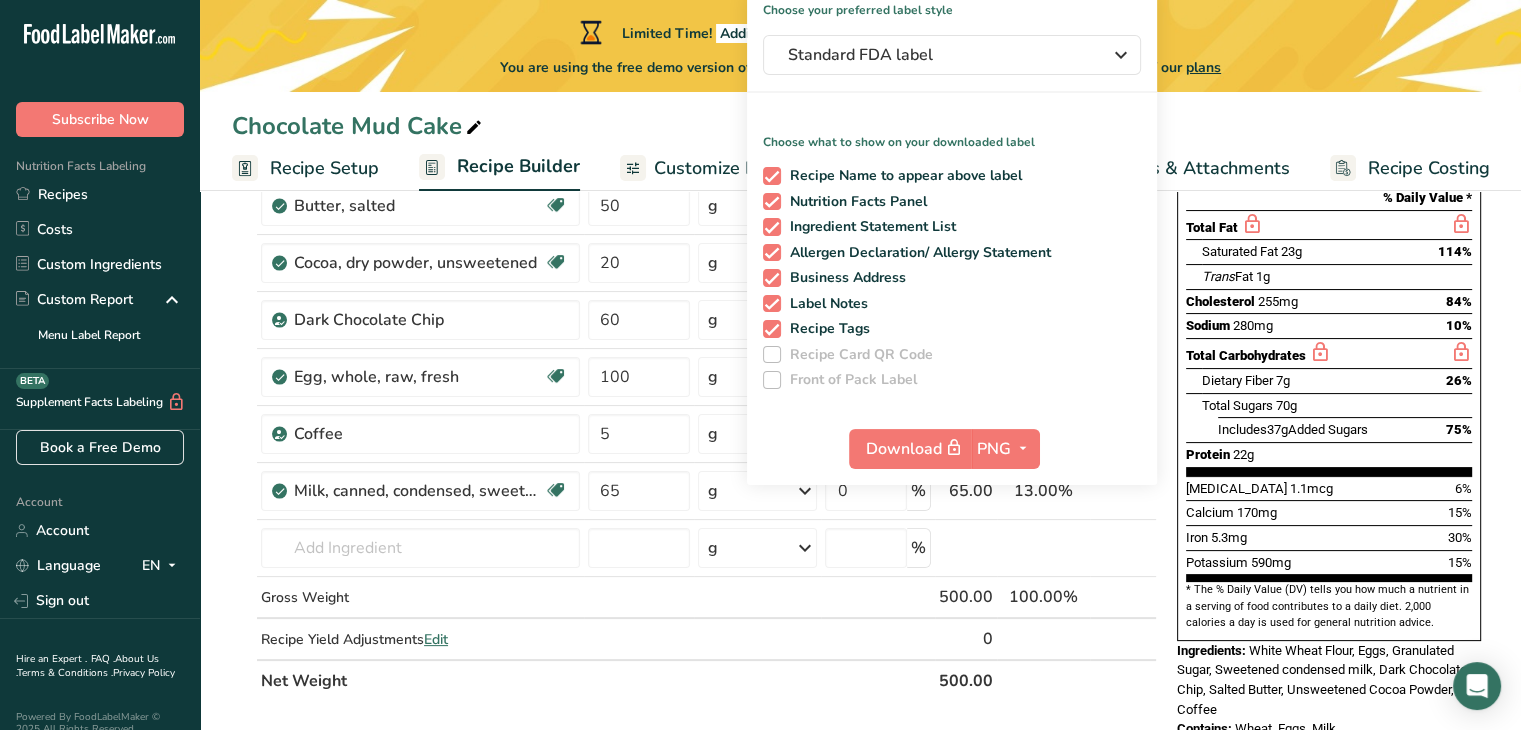 scroll, scrollTop: 294, scrollLeft: 0, axis: vertical 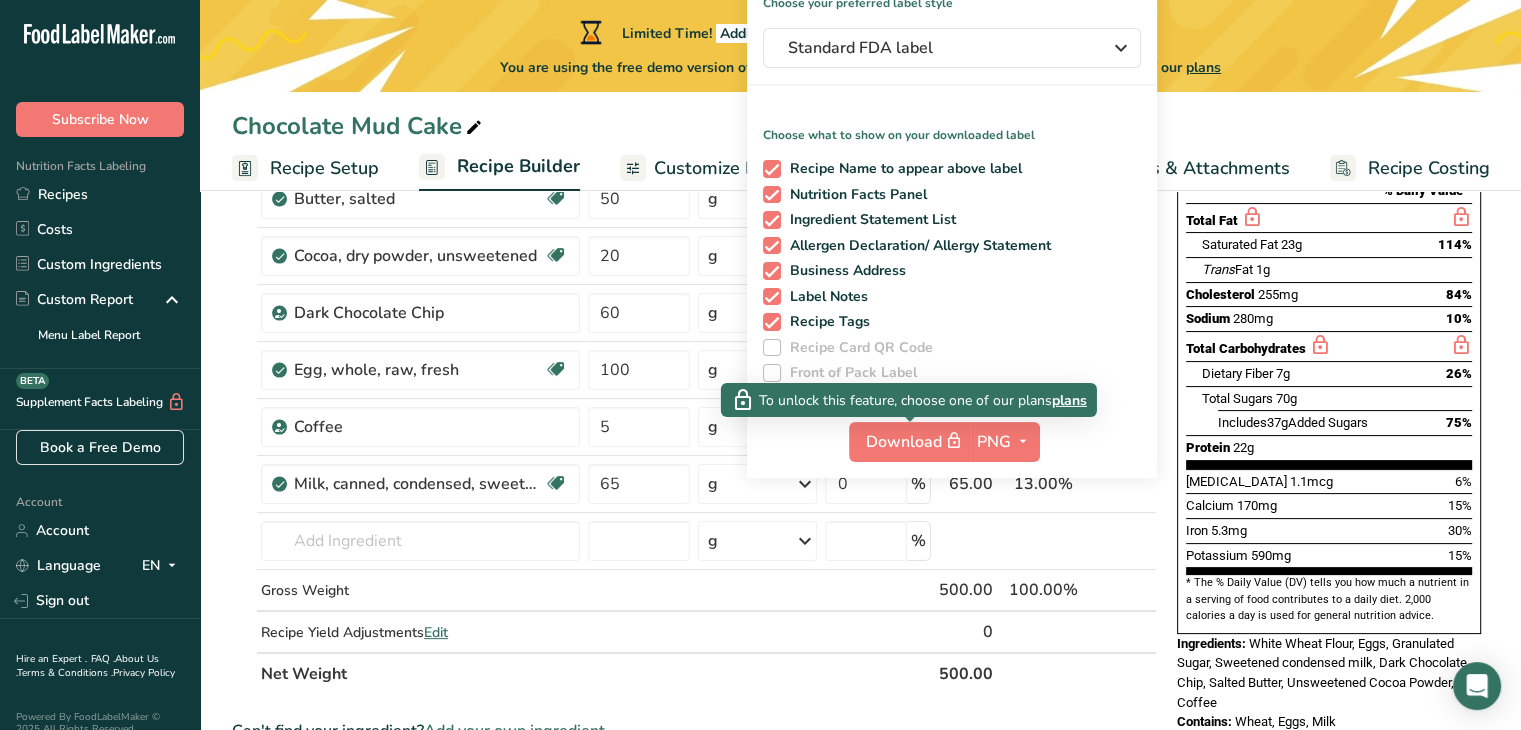 click at bounding box center [910, 419] 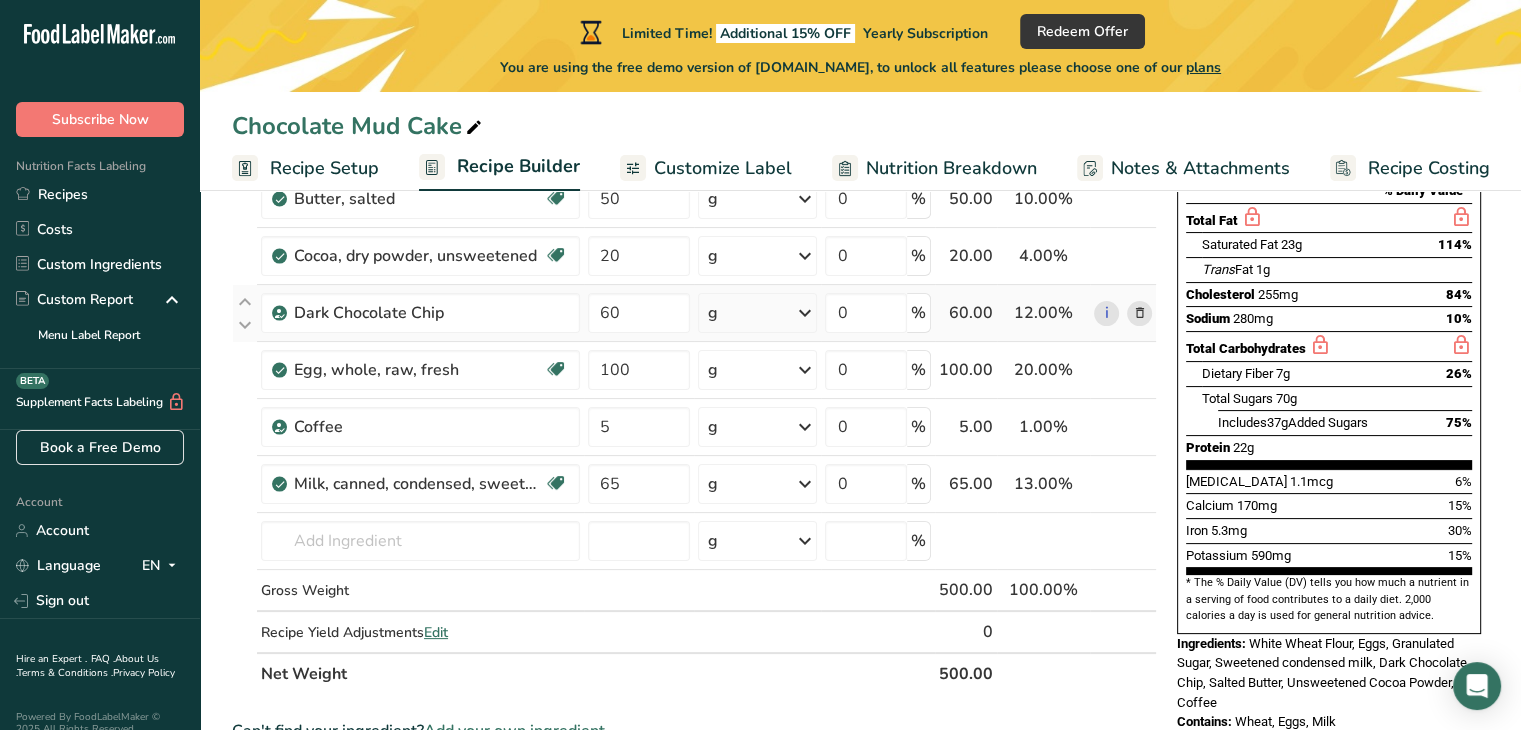 scroll, scrollTop: 0, scrollLeft: 0, axis: both 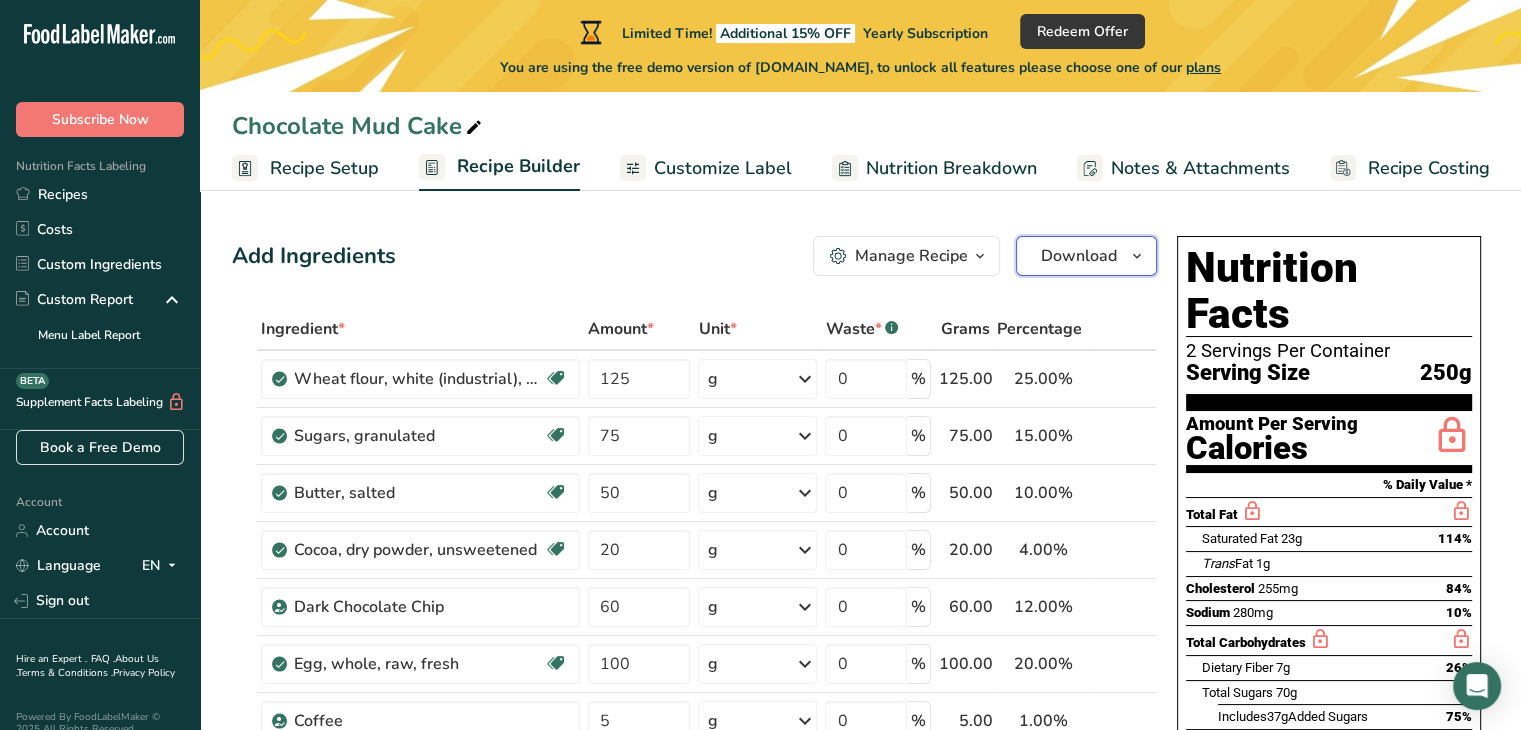 click on "Download" at bounding box center [1079, 256] 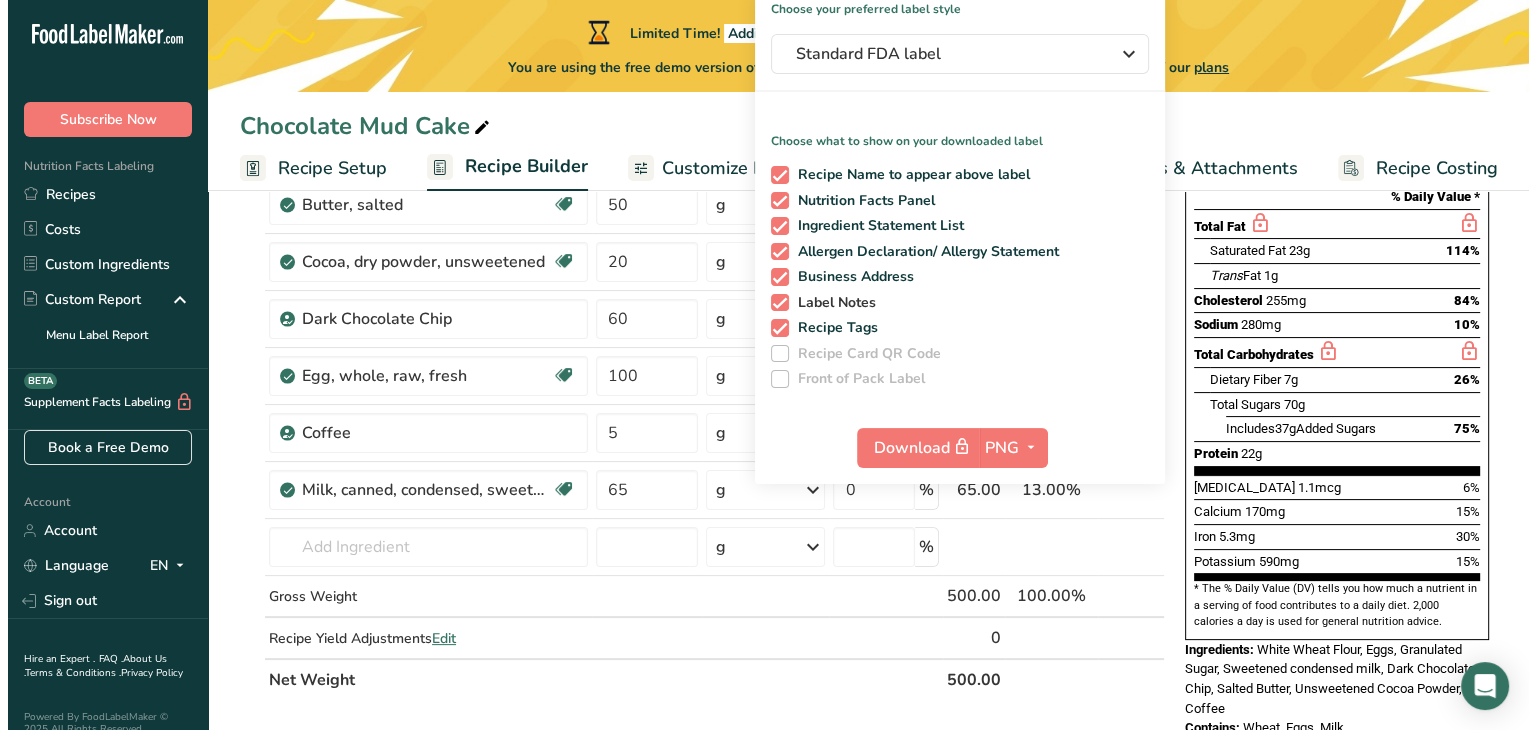 scroll, scrollTop: 300, scrollLeft: 0, axis: vertical 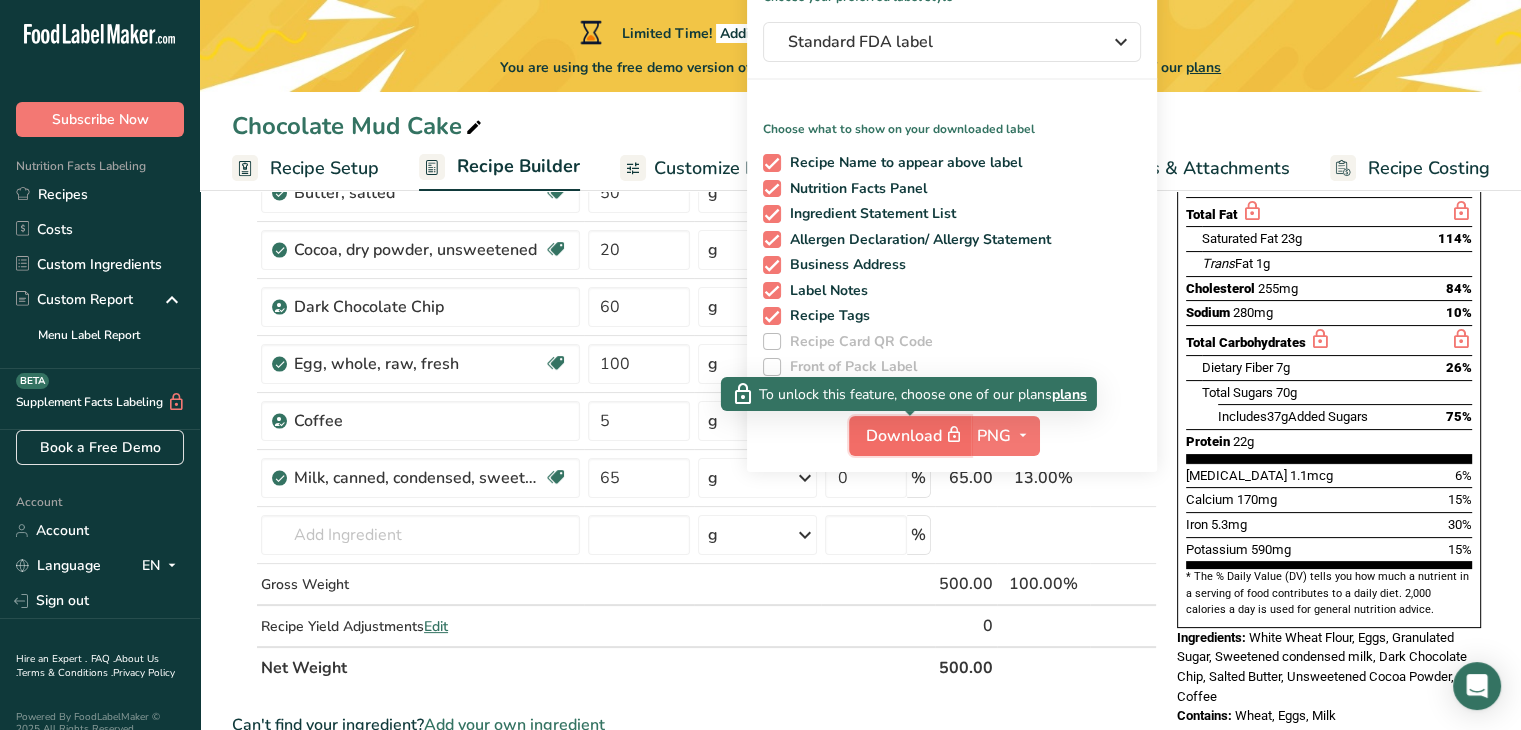 click on "Download" at bounding box center (916, 435) 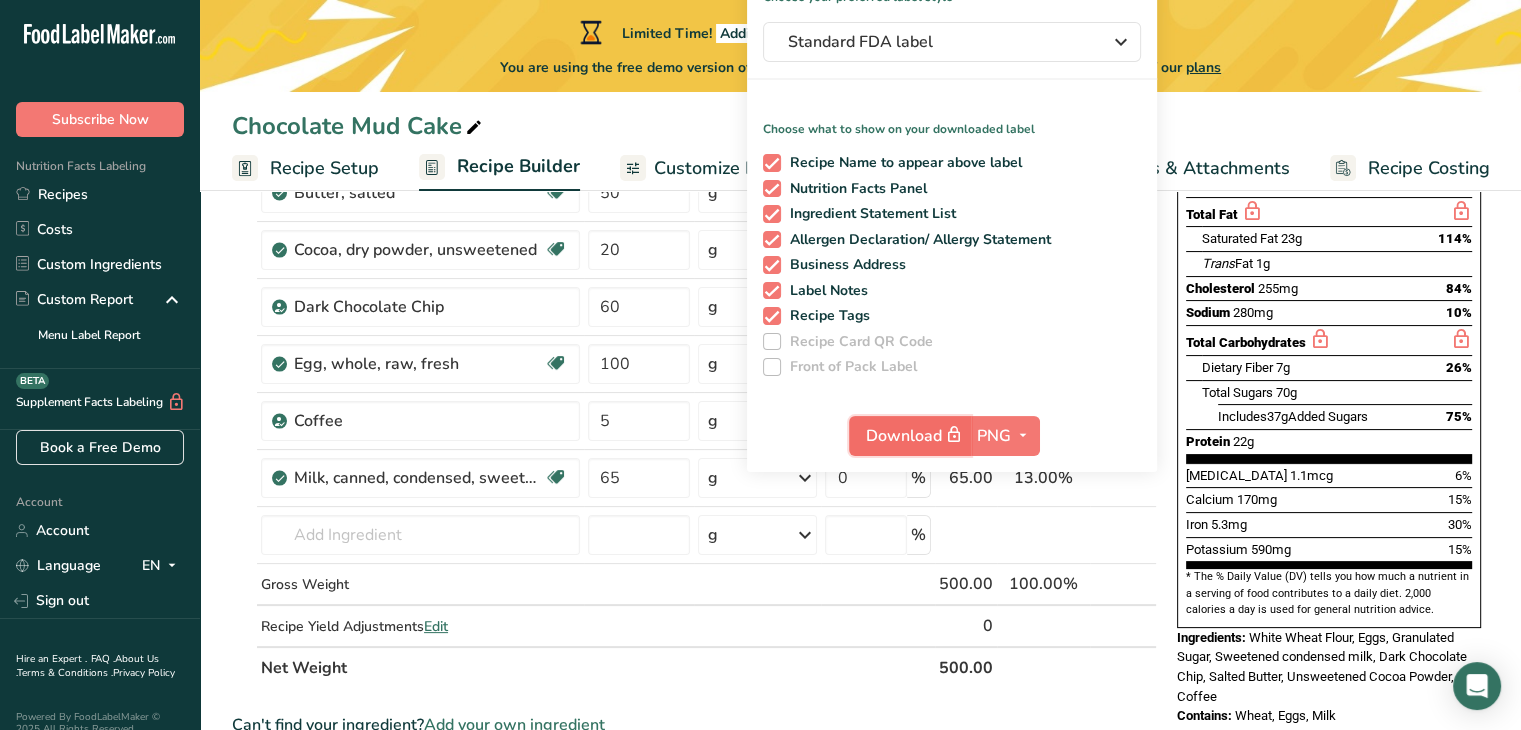 click on "Download" at bounding box center [916, 435] 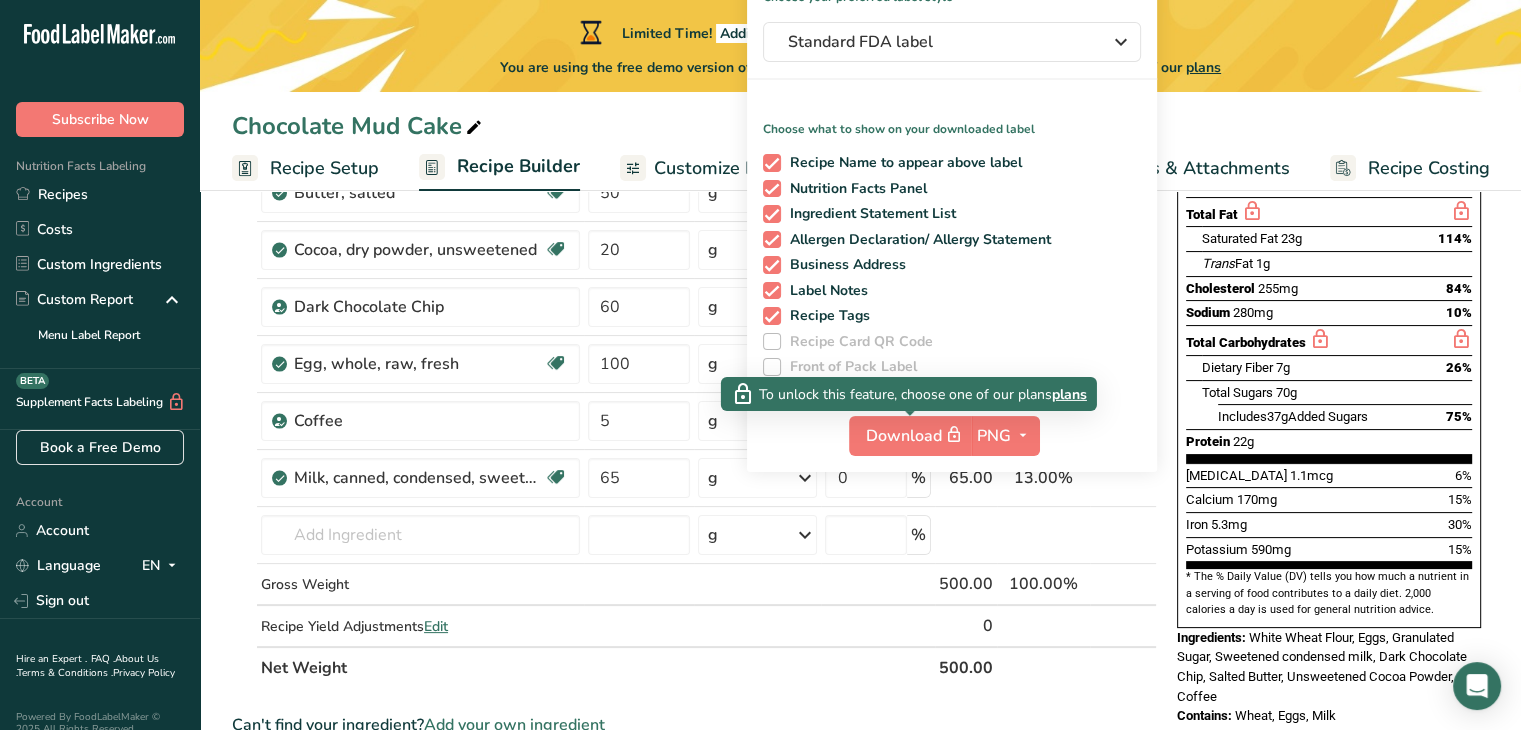 click on "plans" at bounding box center [1069, 393] 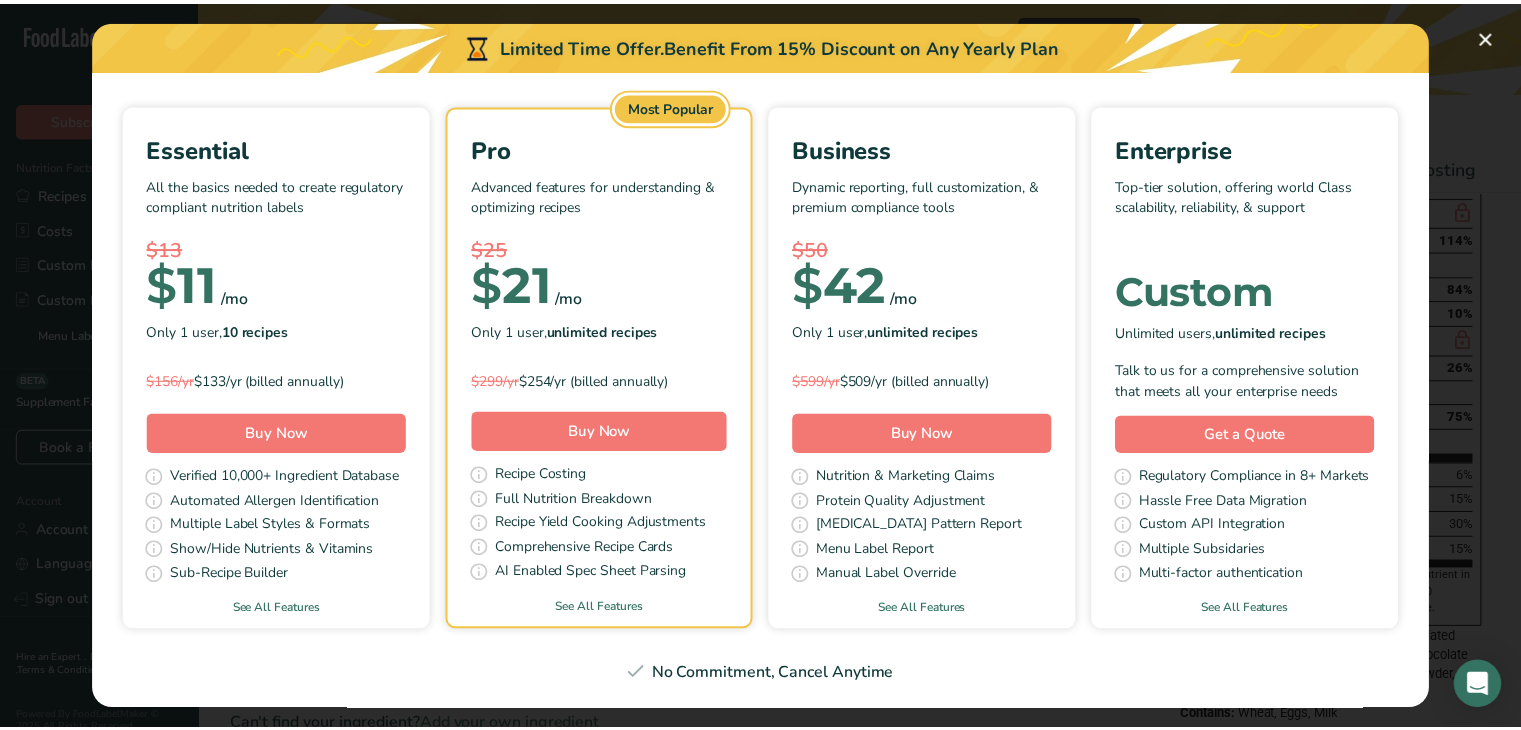 scroll, scrollTop: 0, scrollLeft: 0, axis: both 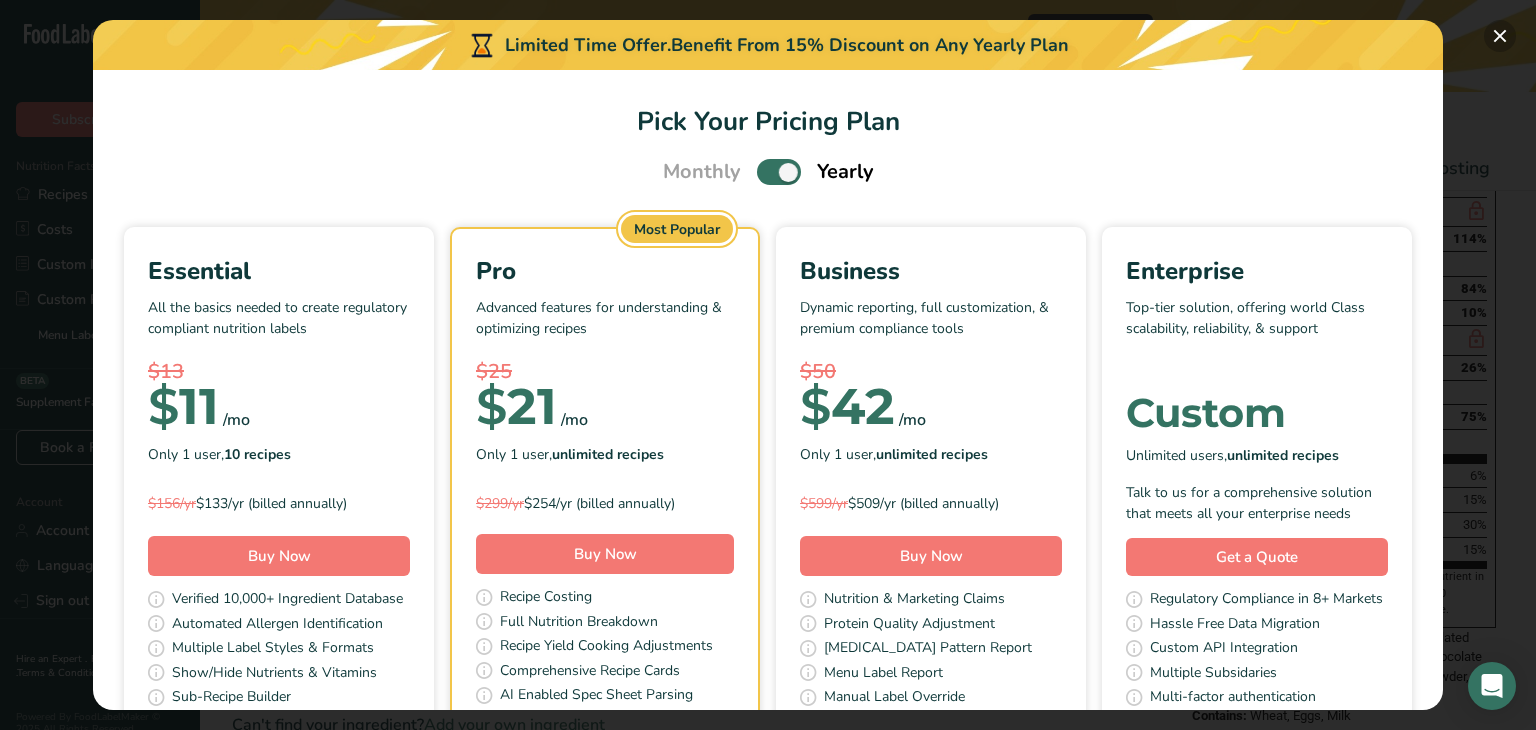 click at bounding box center [1500, 36] 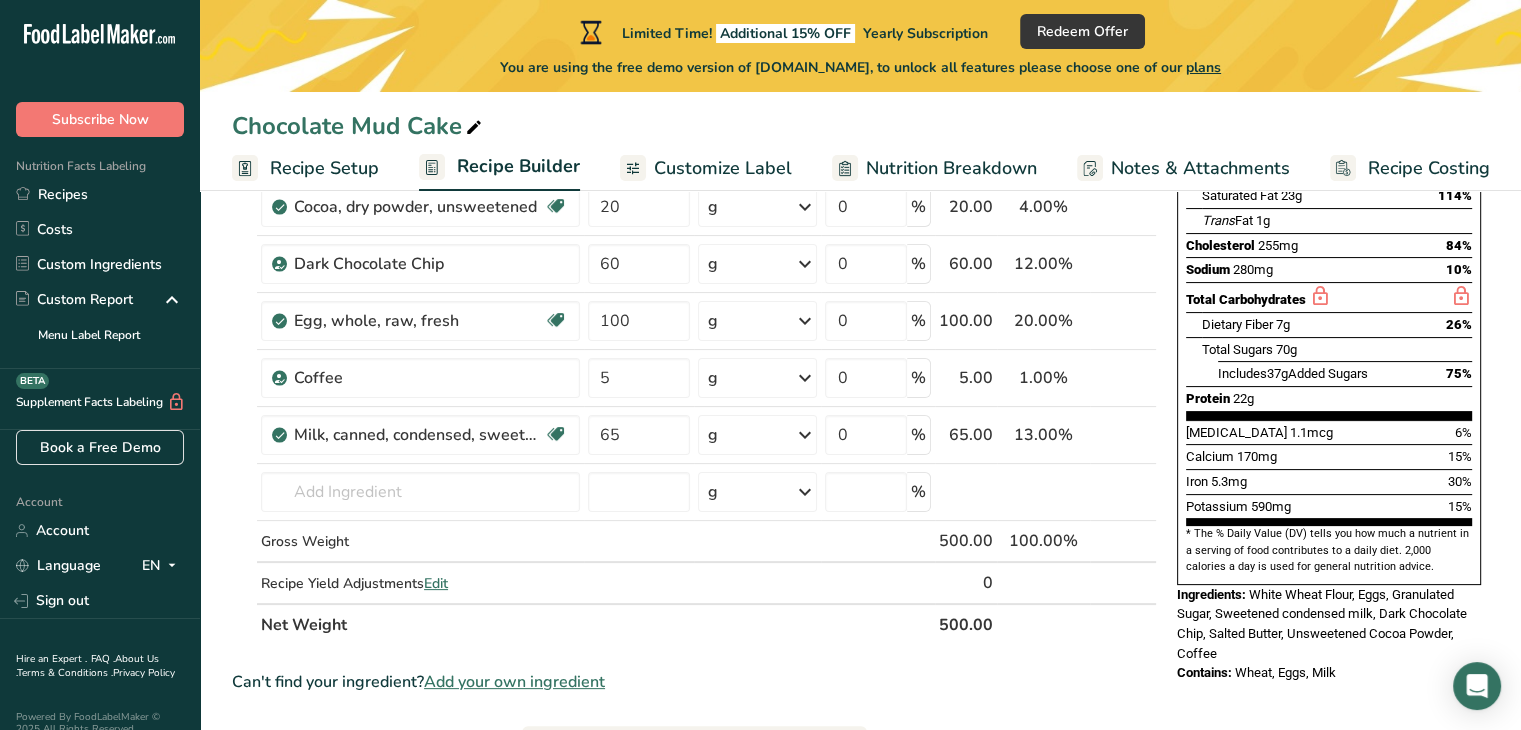 scroll, scrollTop: 344, scrollLeft: 0, axis: vertical 